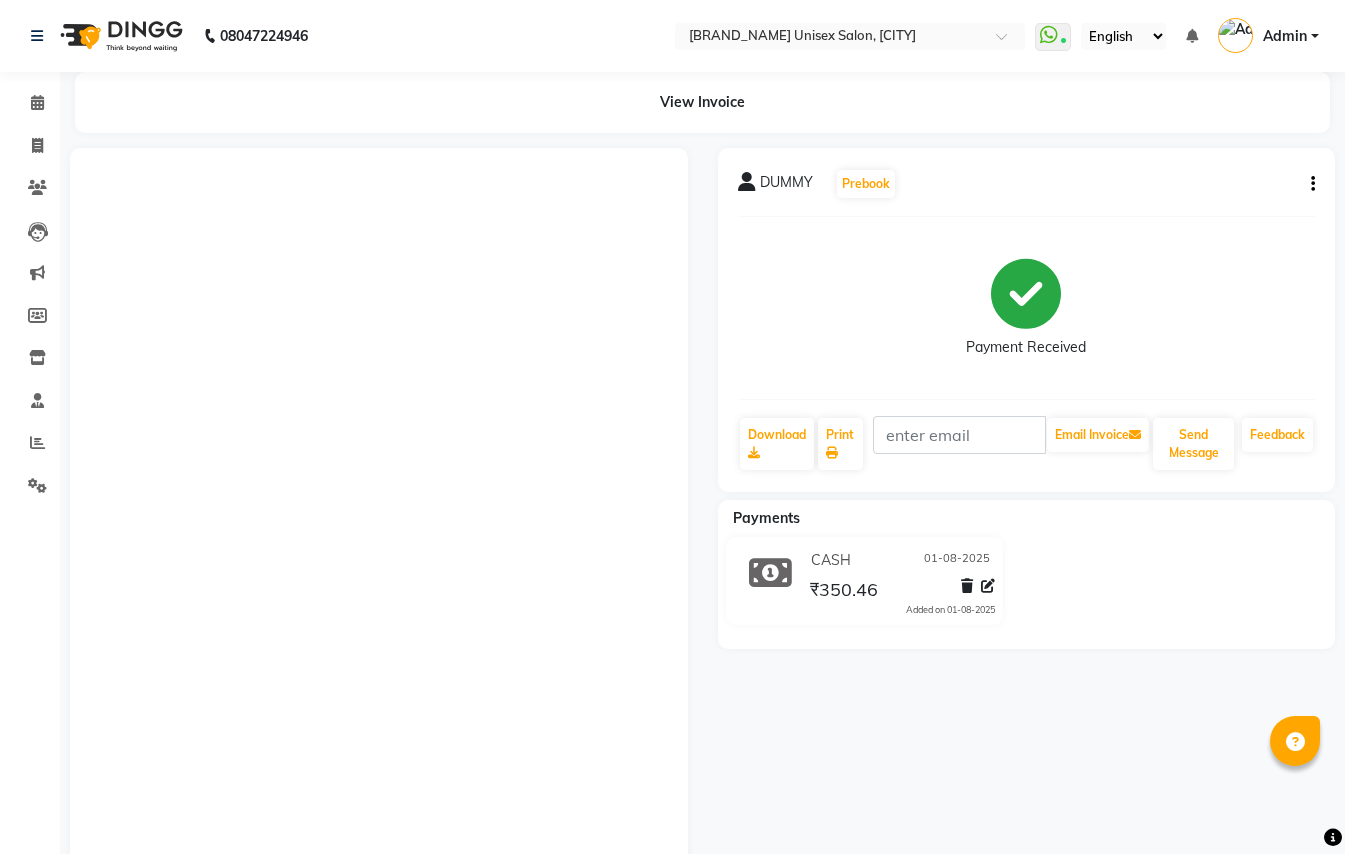 scroll, scrollTop: 133, scrollLeft: 0, axis: vertical 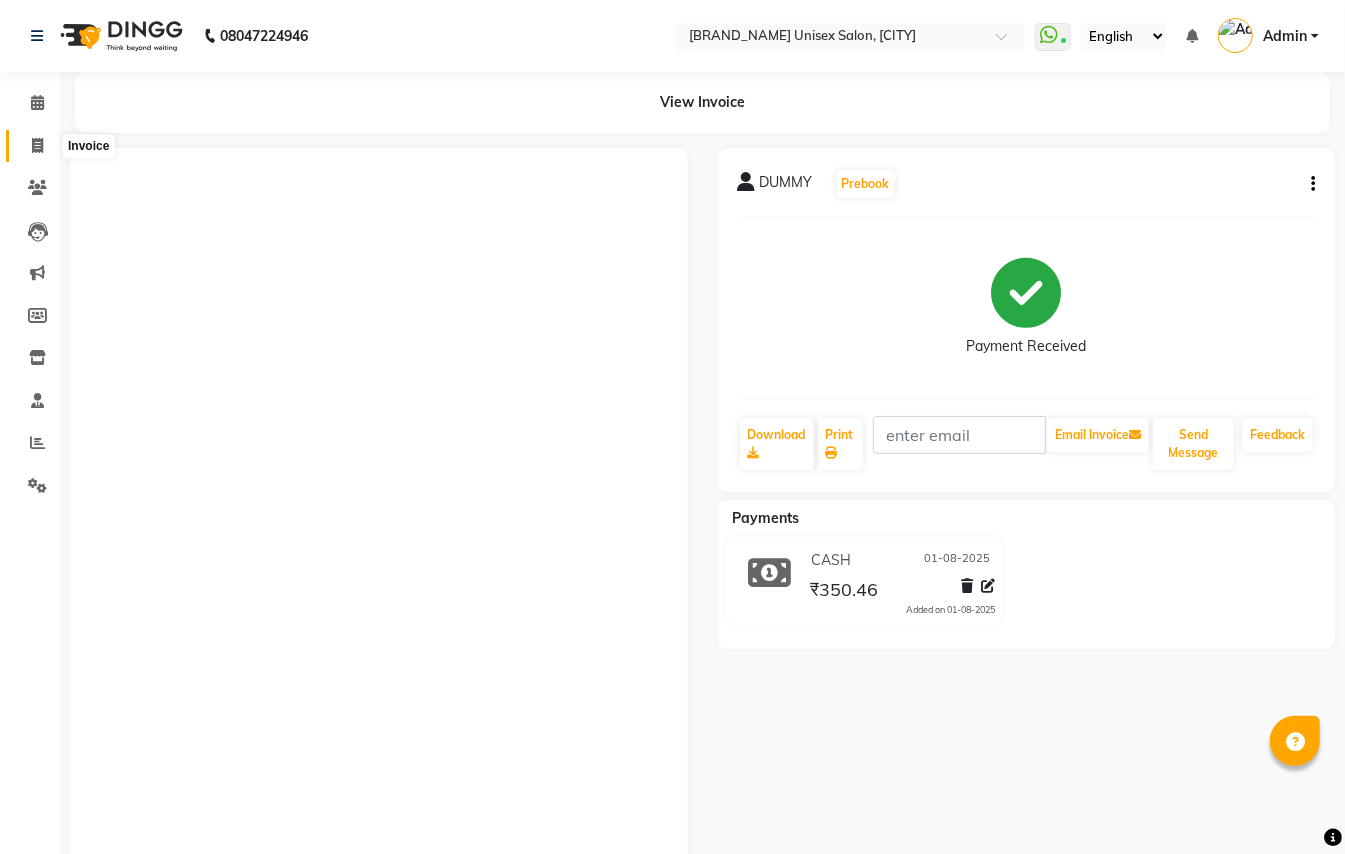 click 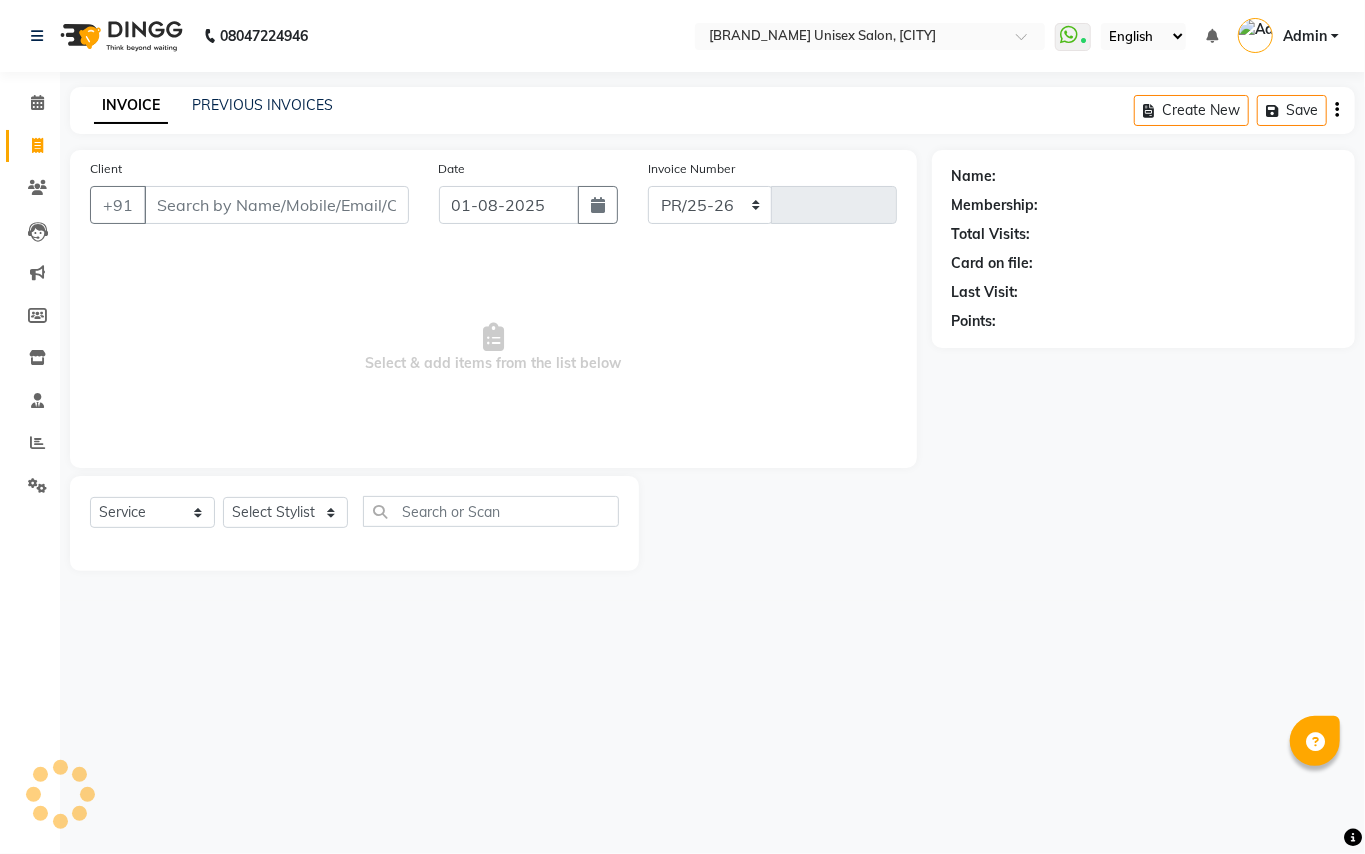 select on "3760" 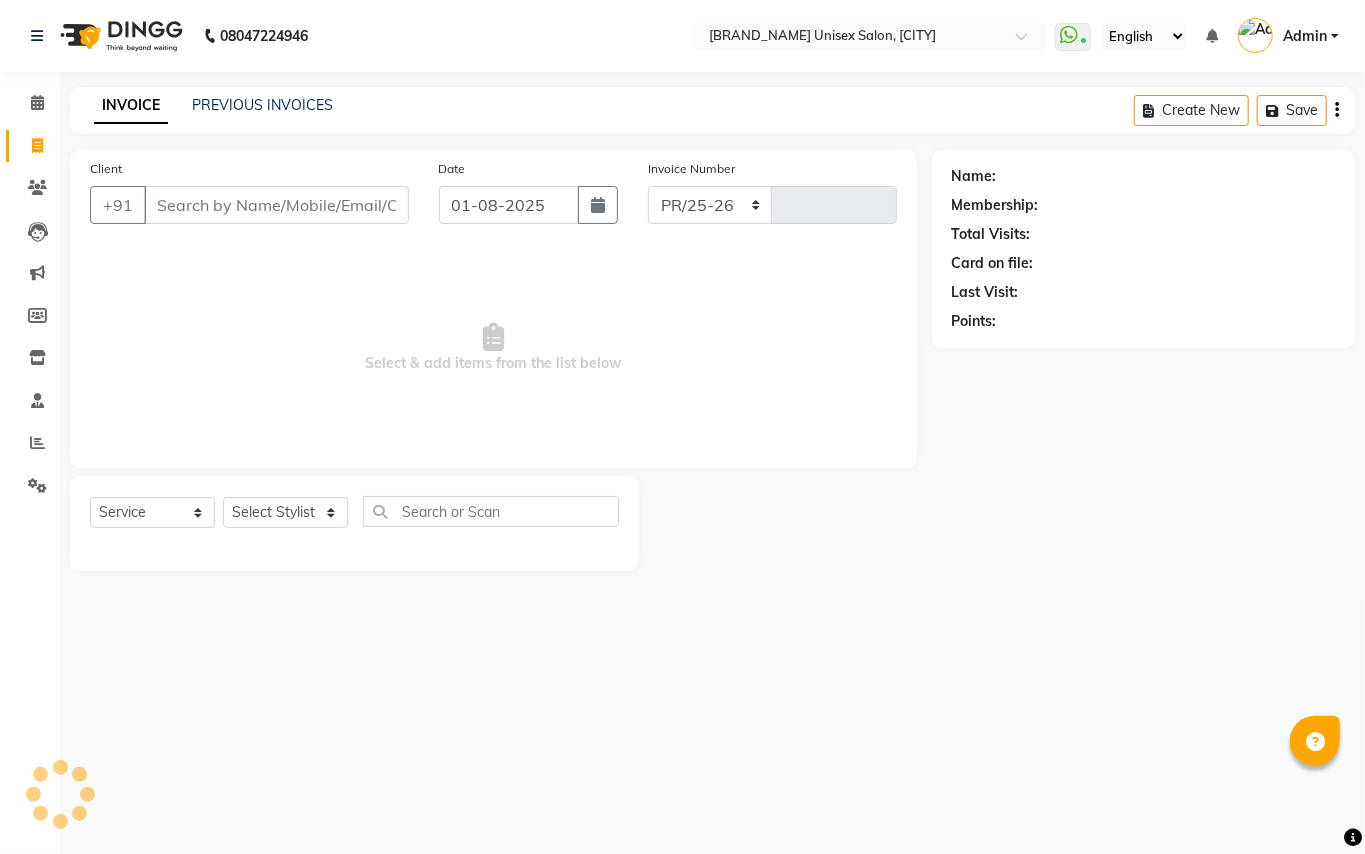 type on "2864" 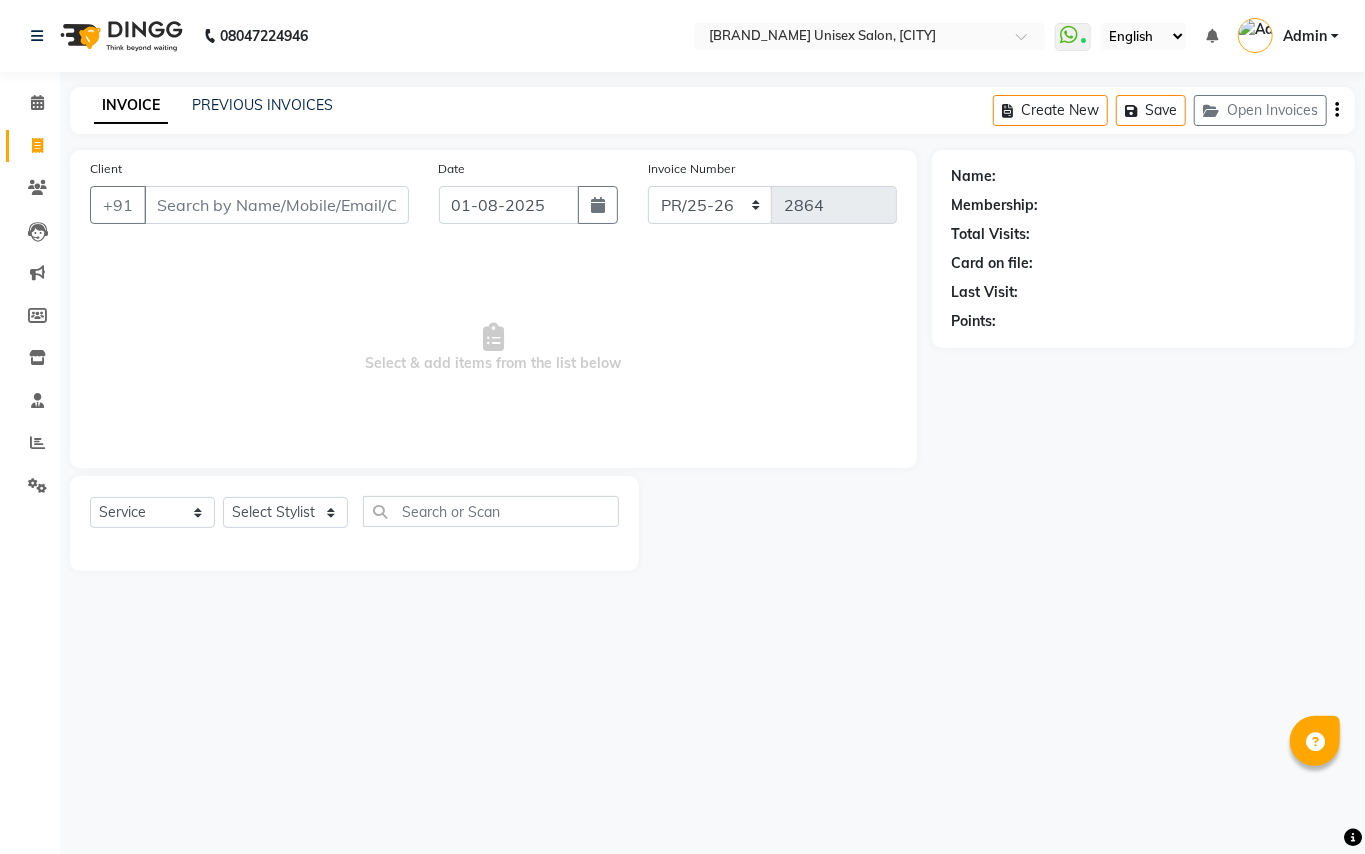 click on "Client" at bounding box center (276, 205) 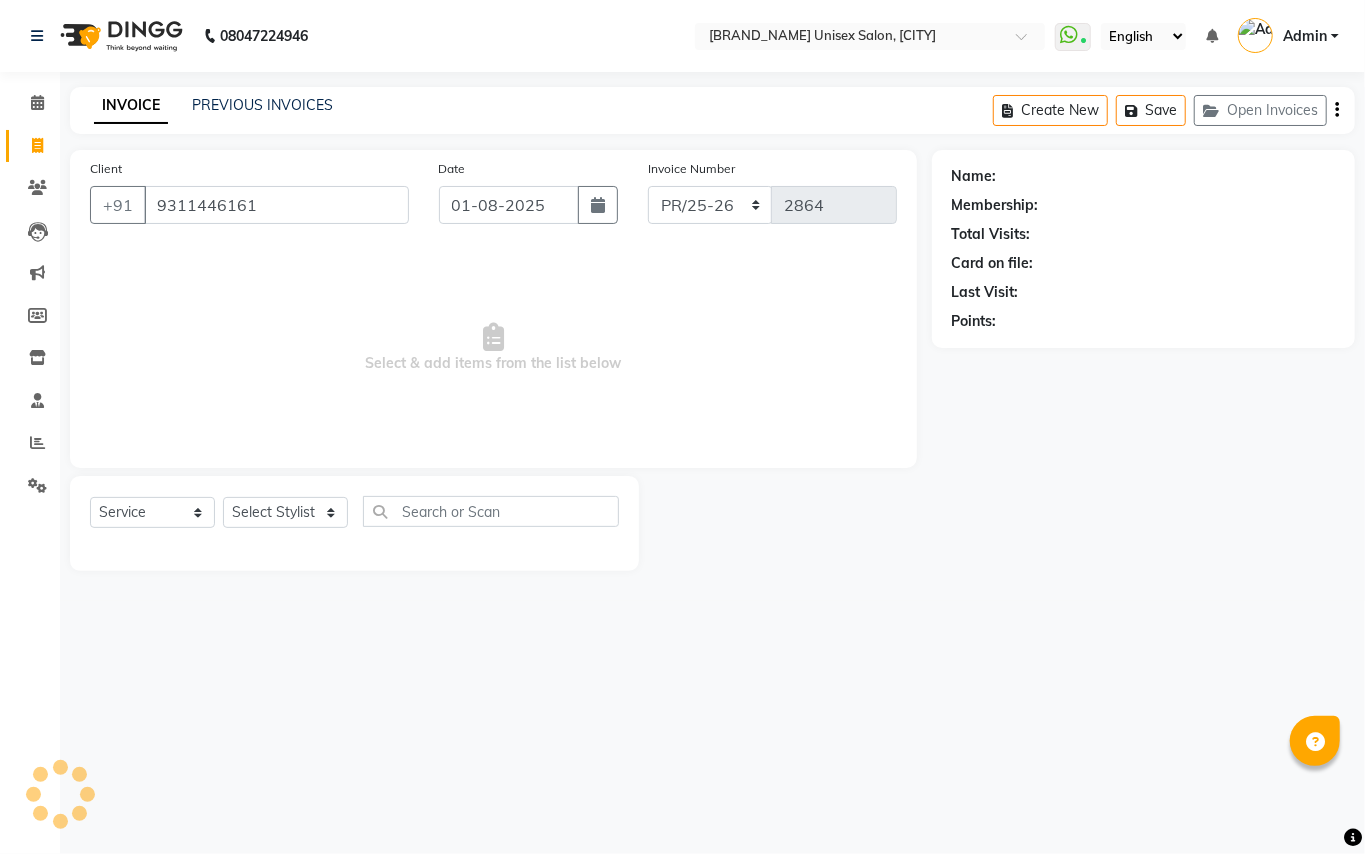 type on "9311446161" 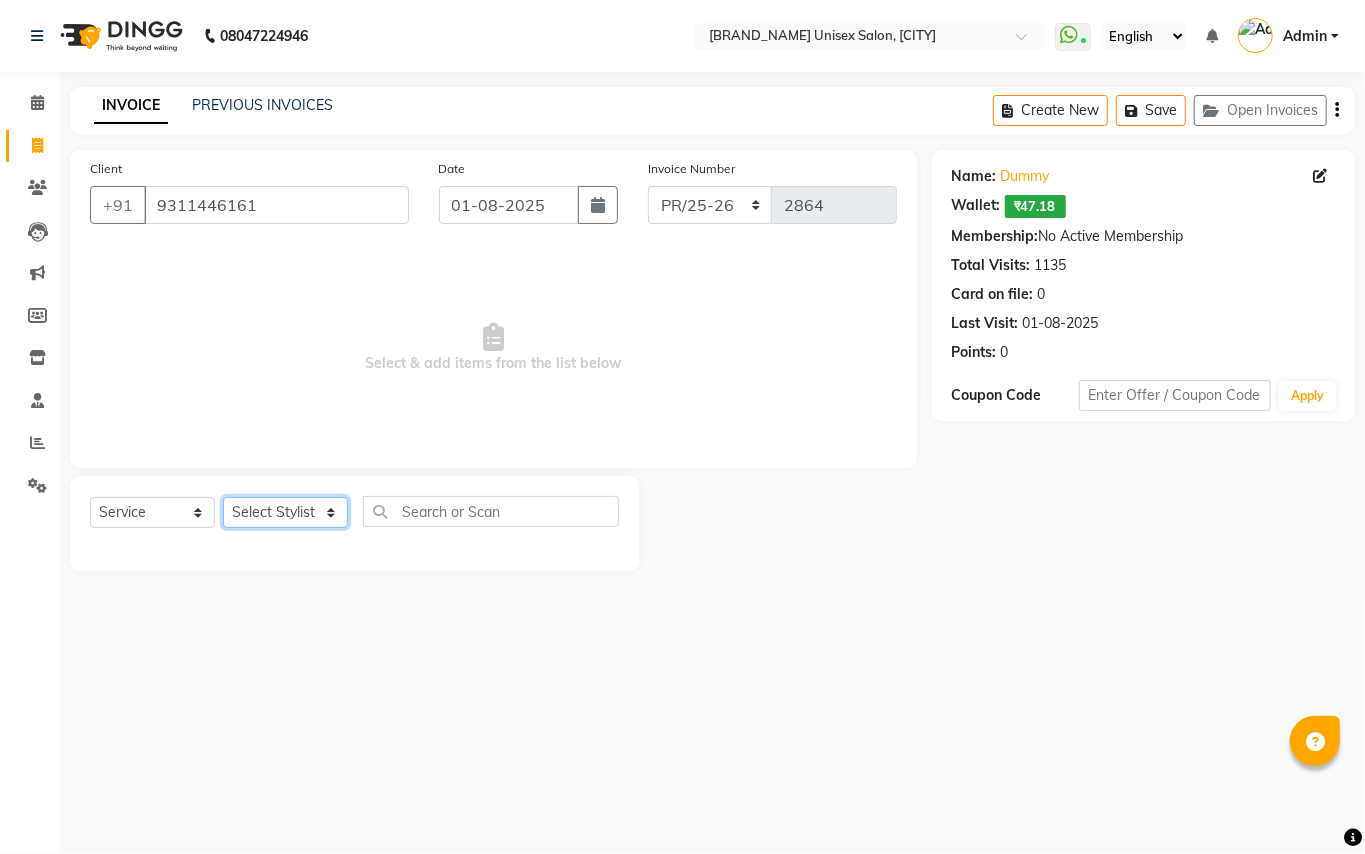 click on "Select Stylist [PERSON] [PERSON] [PERSON] [PERSON] [PERSON] [PERSON] [PERSON] [PERSON] [PERSON] [PERSON] [PERSON] [PERSON] [PERSON] [PERSON] [PERSON] [PERSON] [PERSON] [PERSON] [PERSON]" 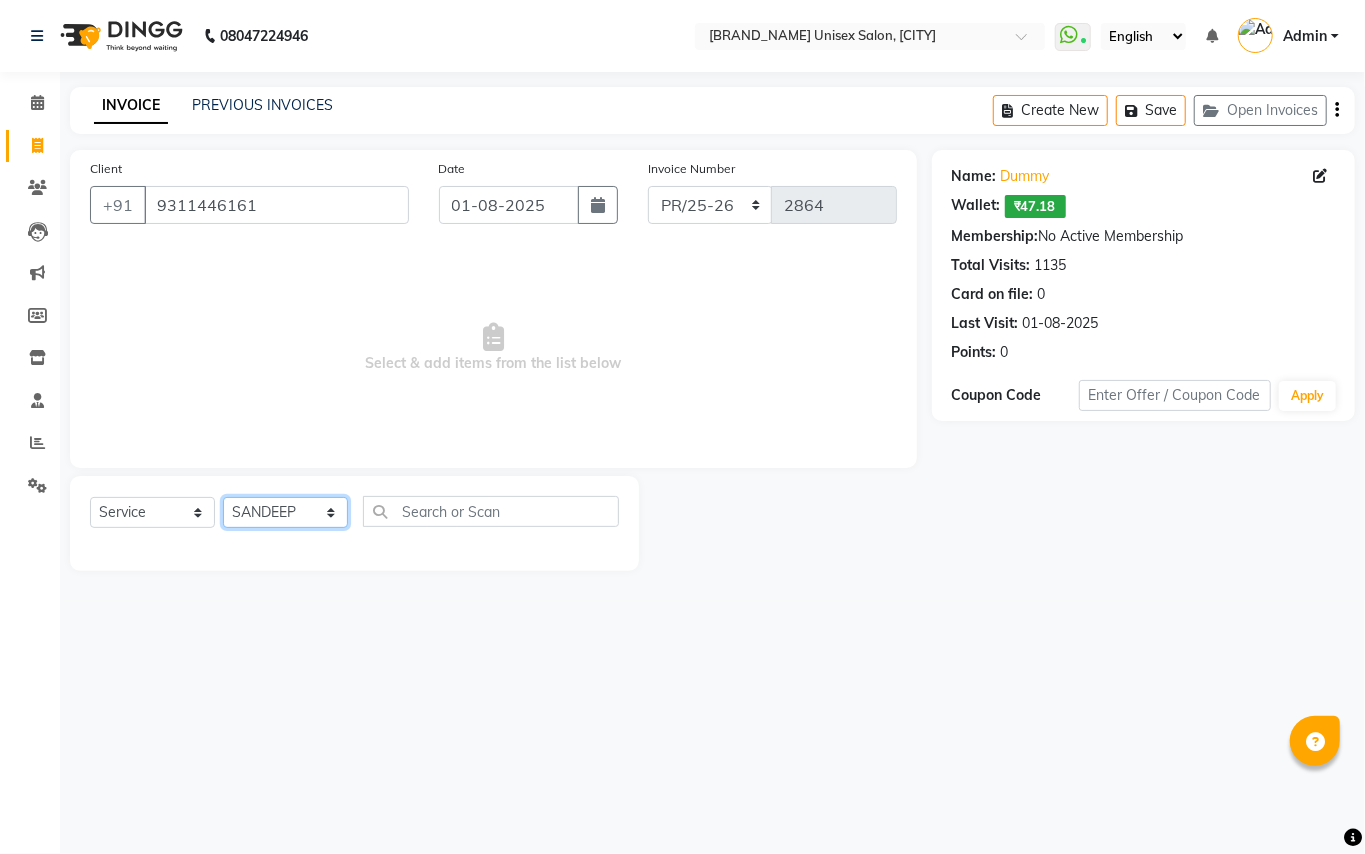 drag, startPoint x: 265, startPoint y: 518, endPoint x: 382, endPoint y: 524, distance: 117.15375 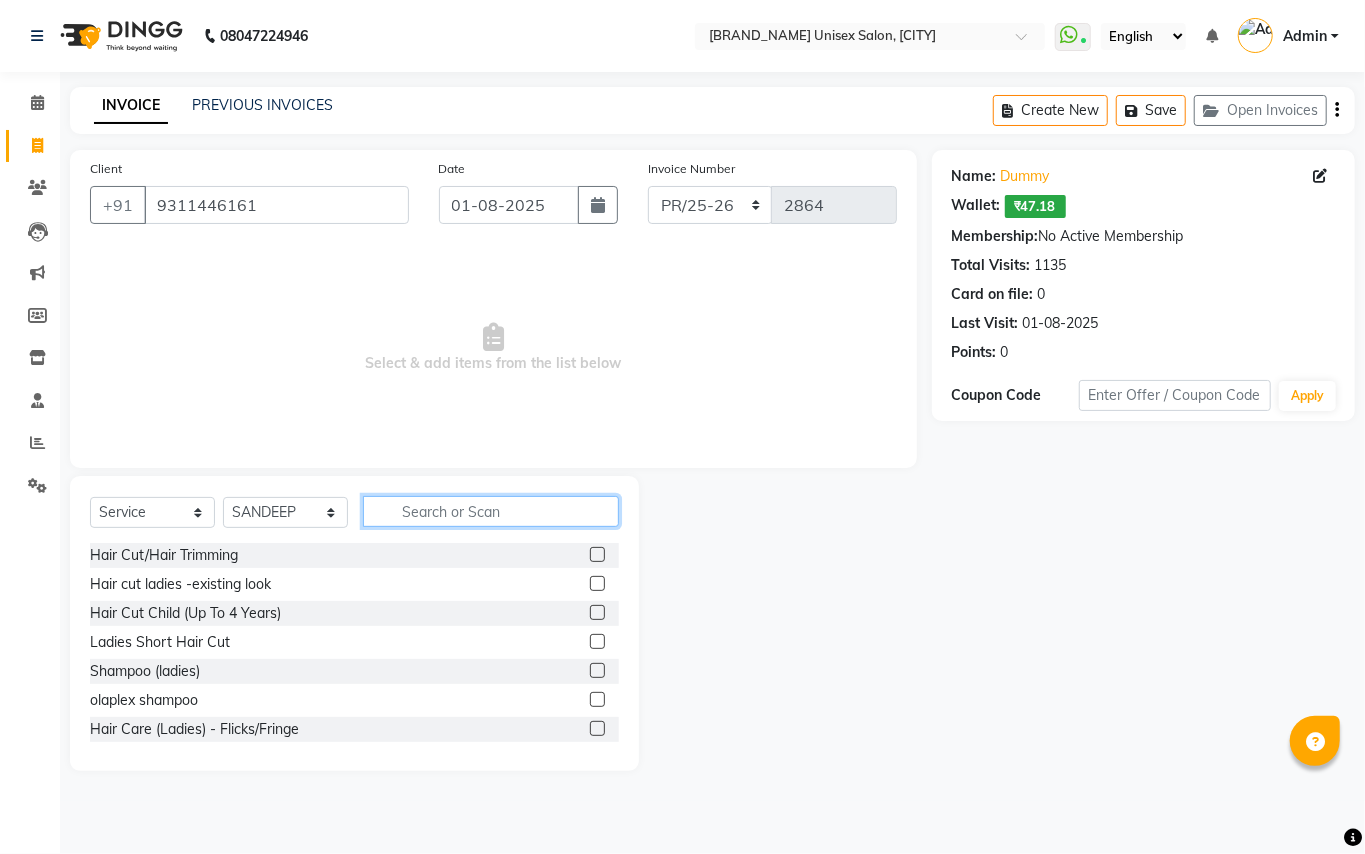 click 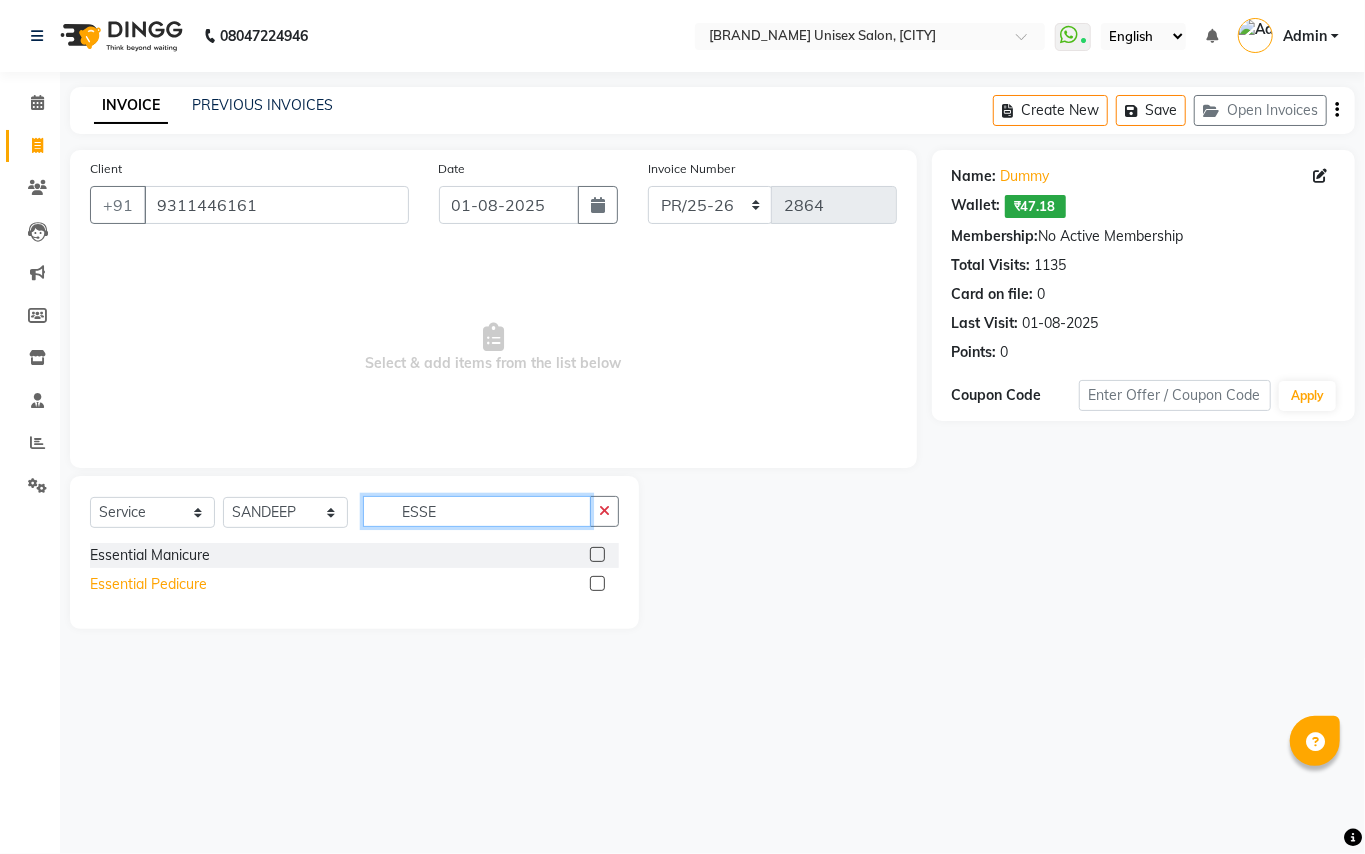 type on "ESSE" 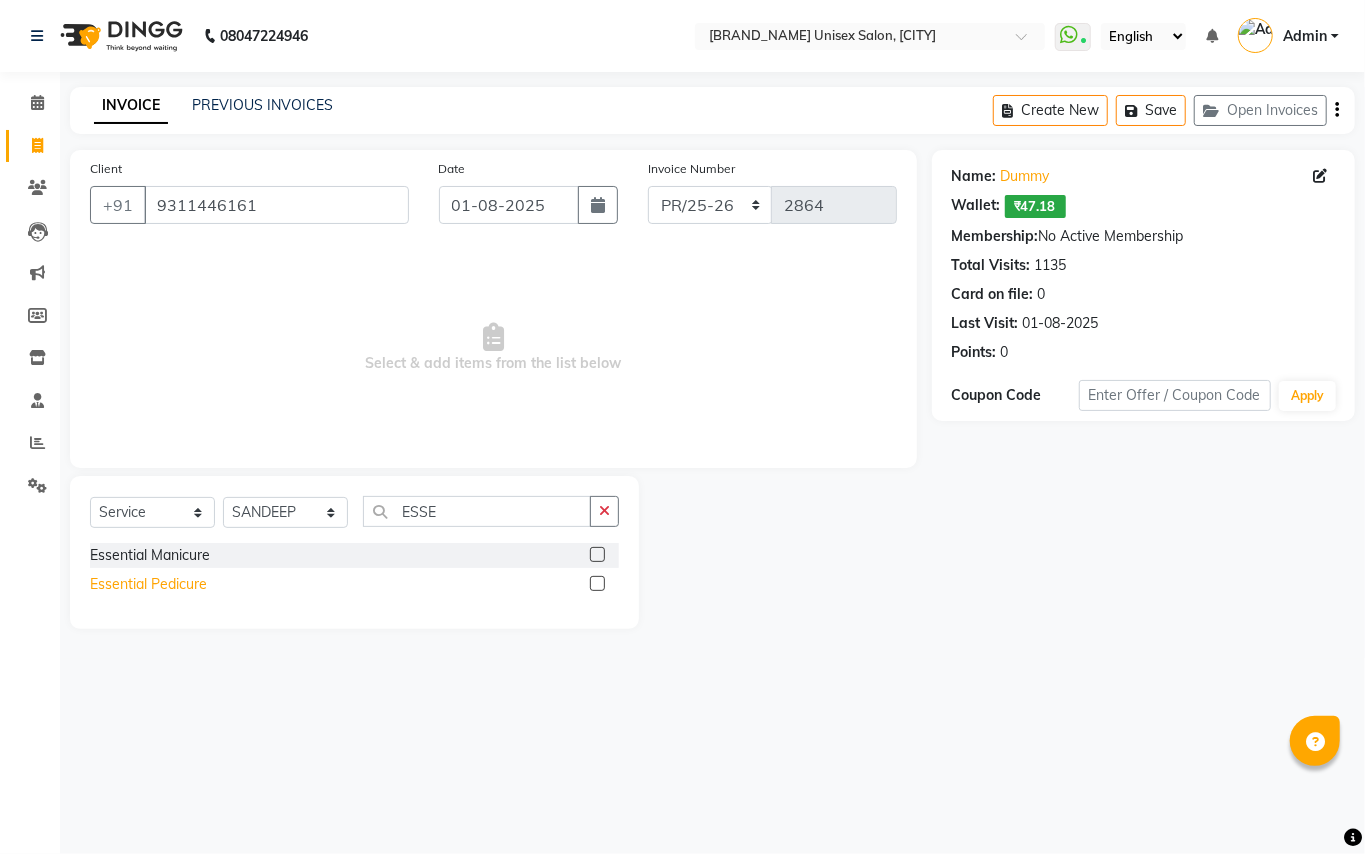 click on "Essential Pedicure" 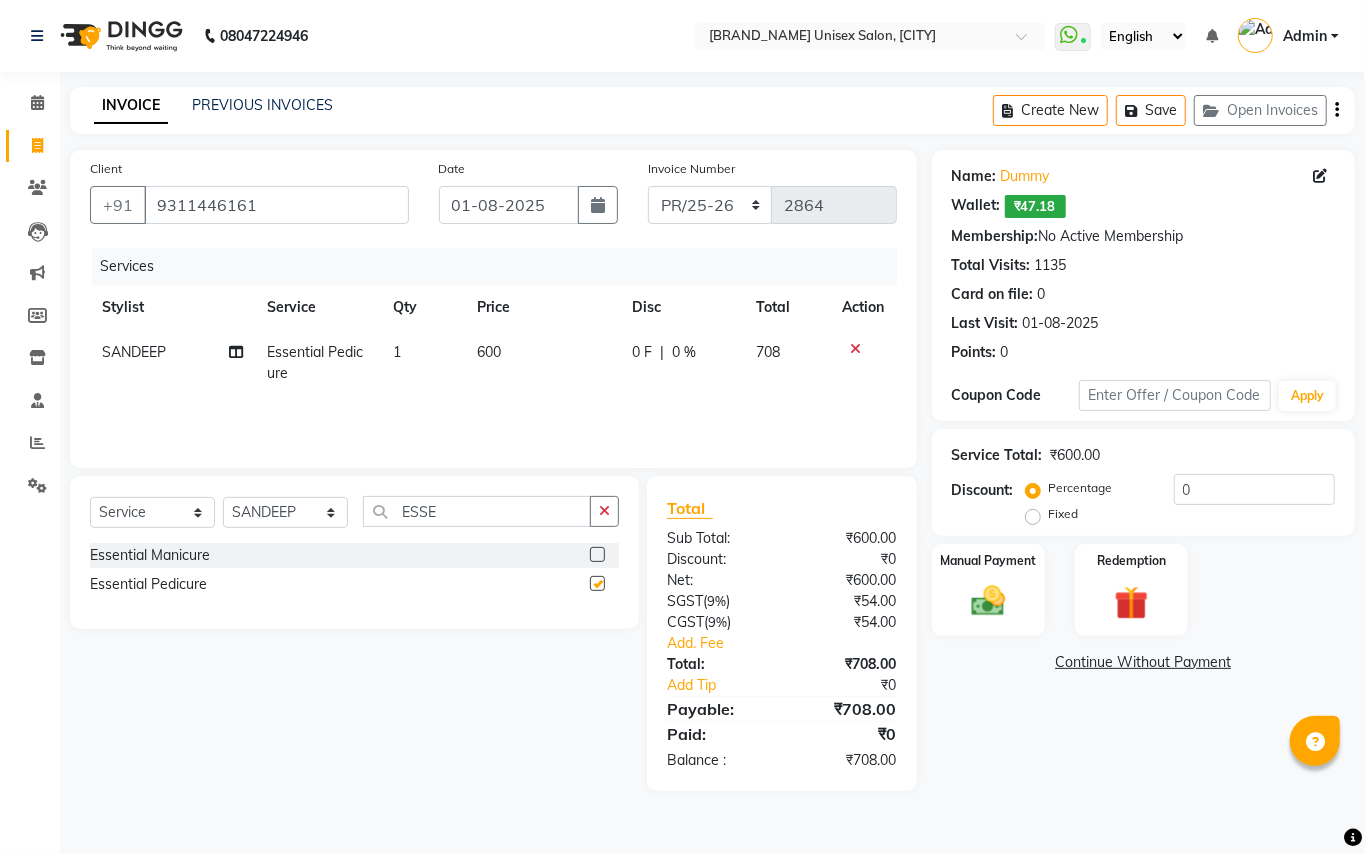 checkbox on "false" 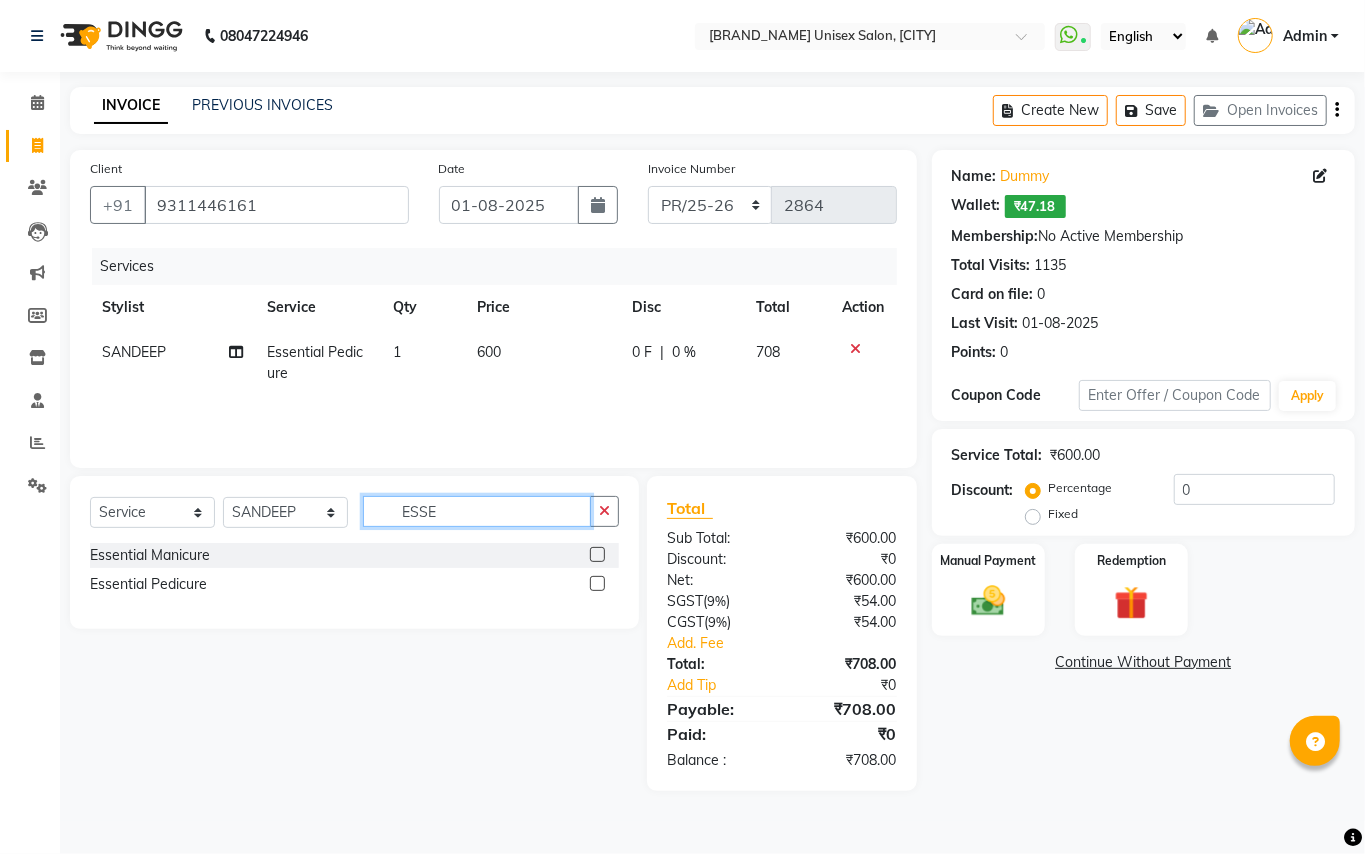 drag, startPoint x: 450, startPoint y: 517, endPoint x: 206, endPoint y: 412, distance: 265.6332 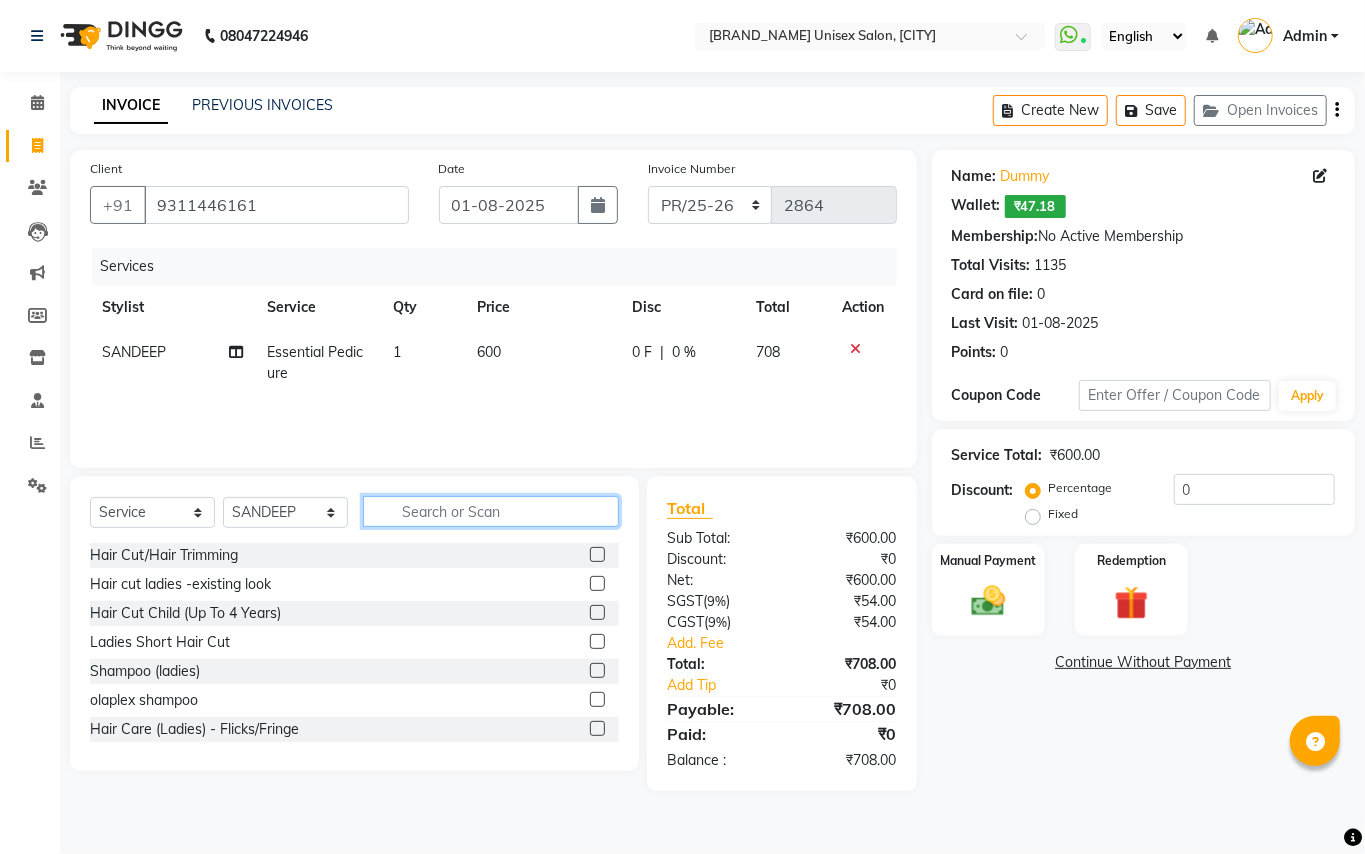 type 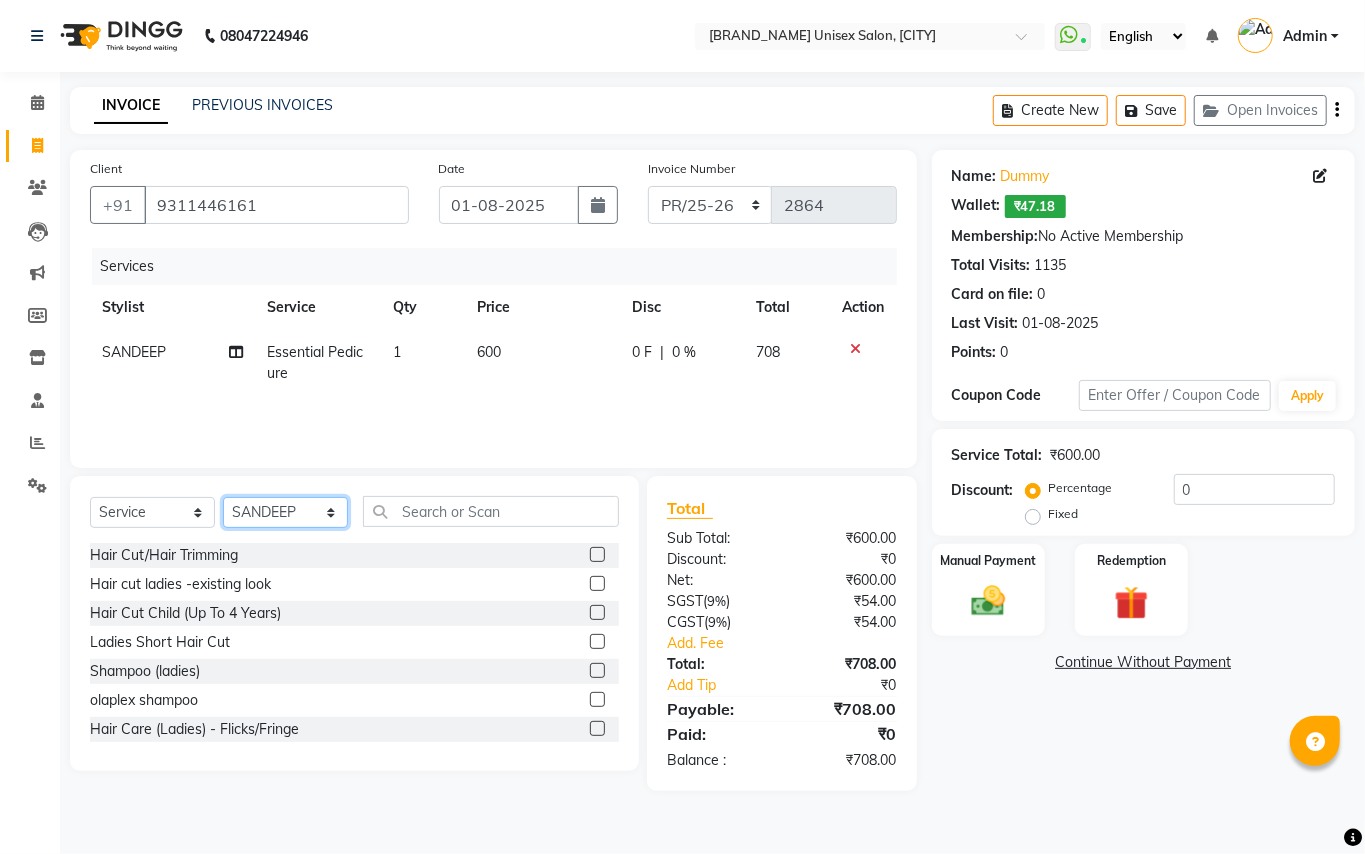 drag, startPoint x: 256, startPoint y: 512, endPoint x: 266, endPoint y: 516, distance: 10.770329 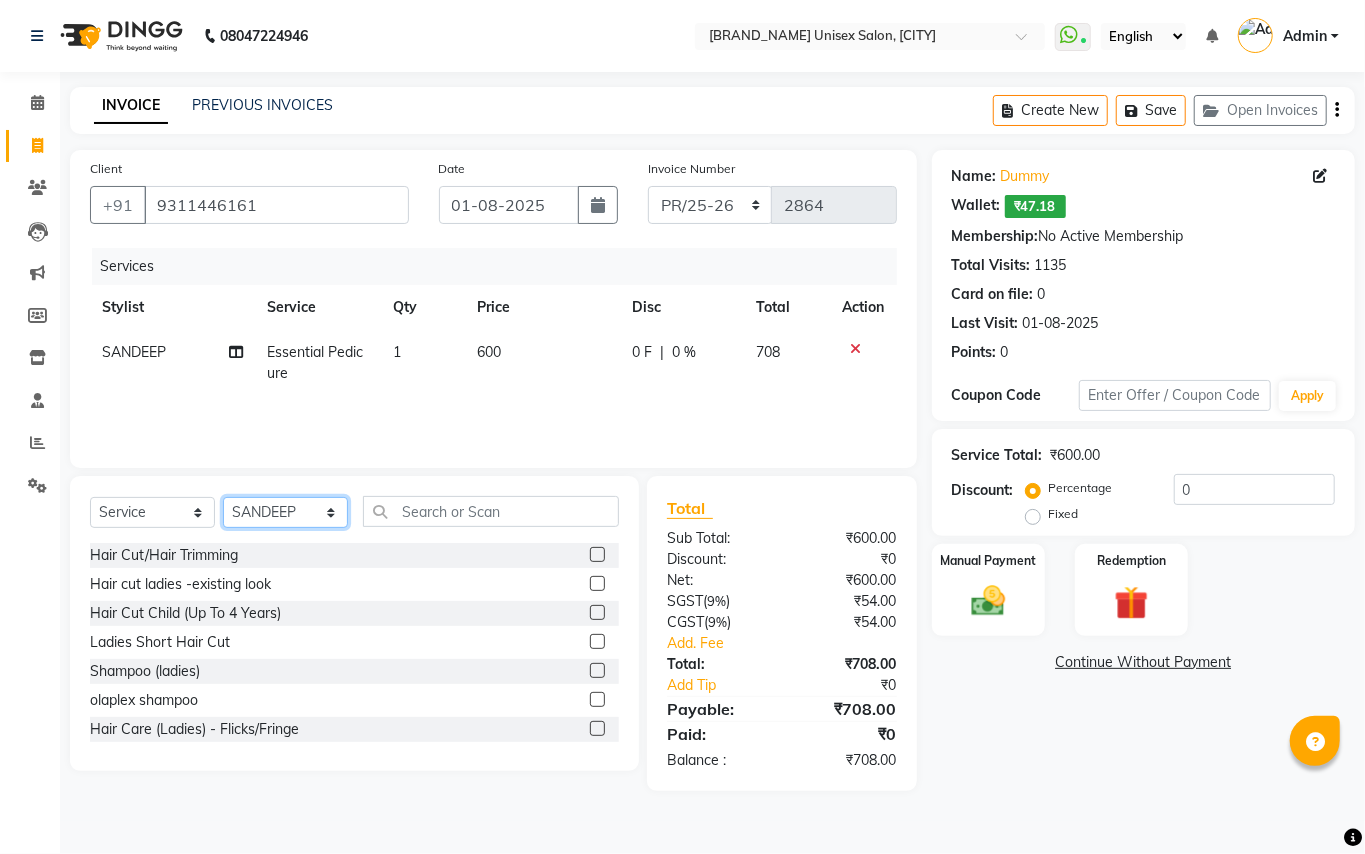 select on "17655" 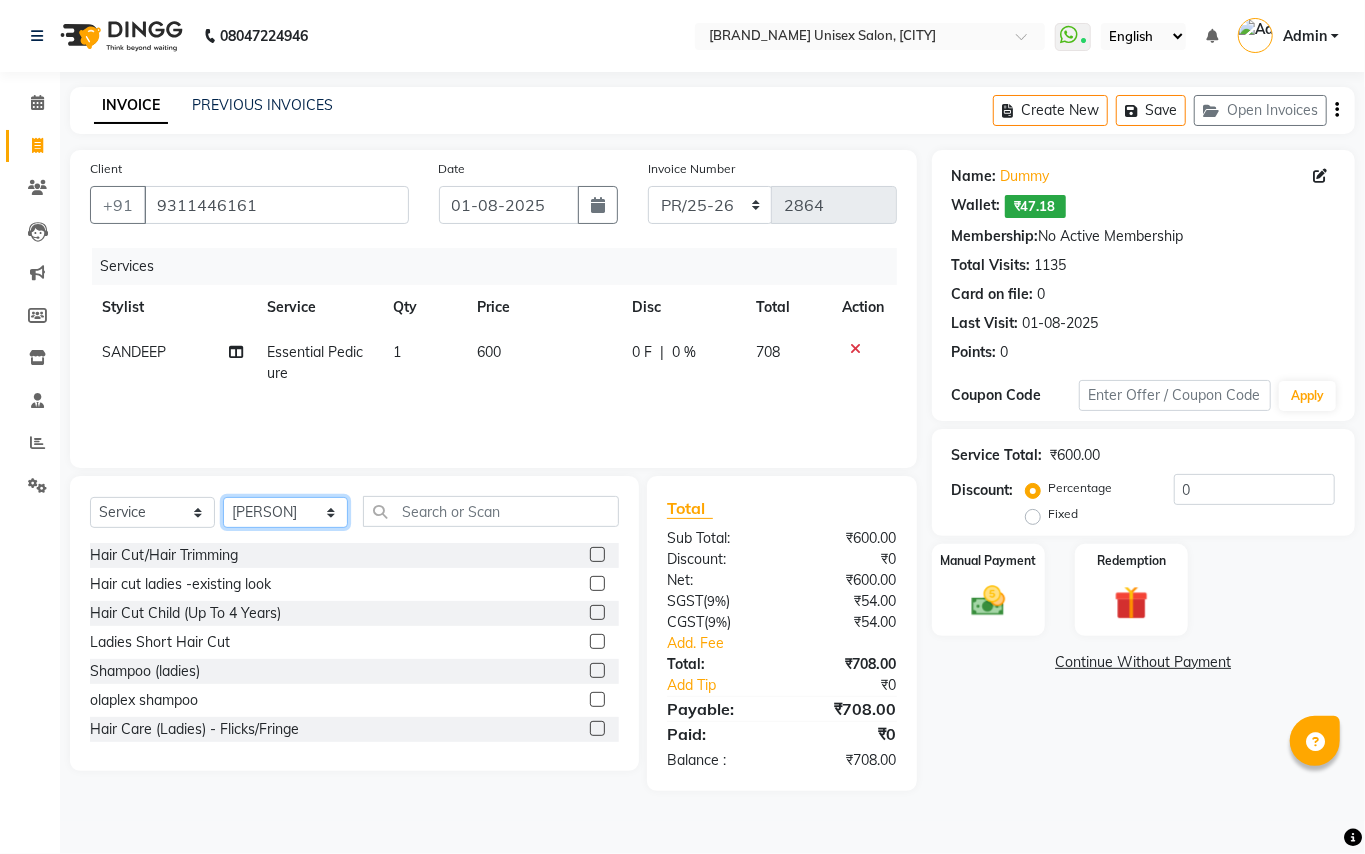 drag, startPoint x: 266, startPoint y: 516, endPoint x: 385, endPoint y: 520, distance: 119.06721 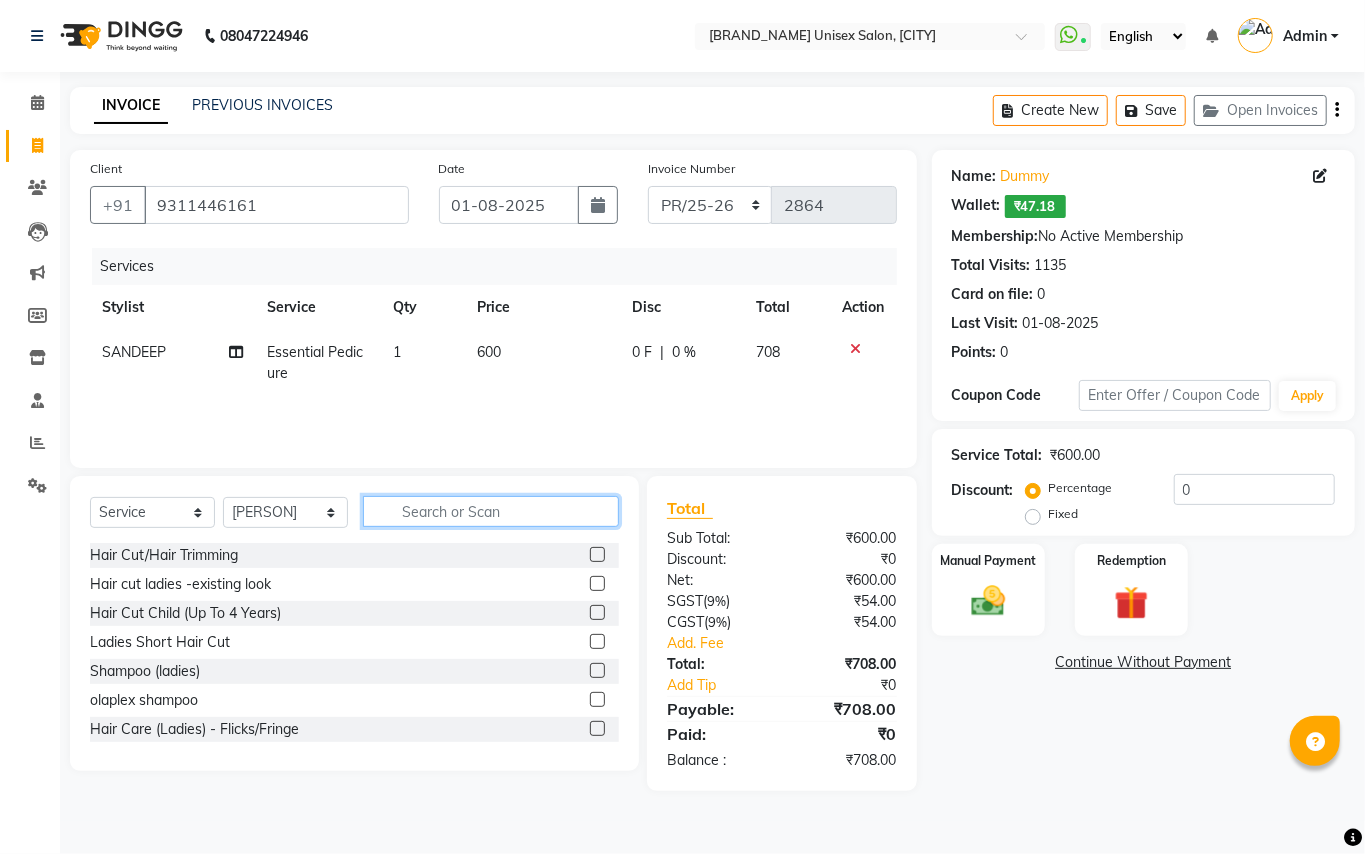 click 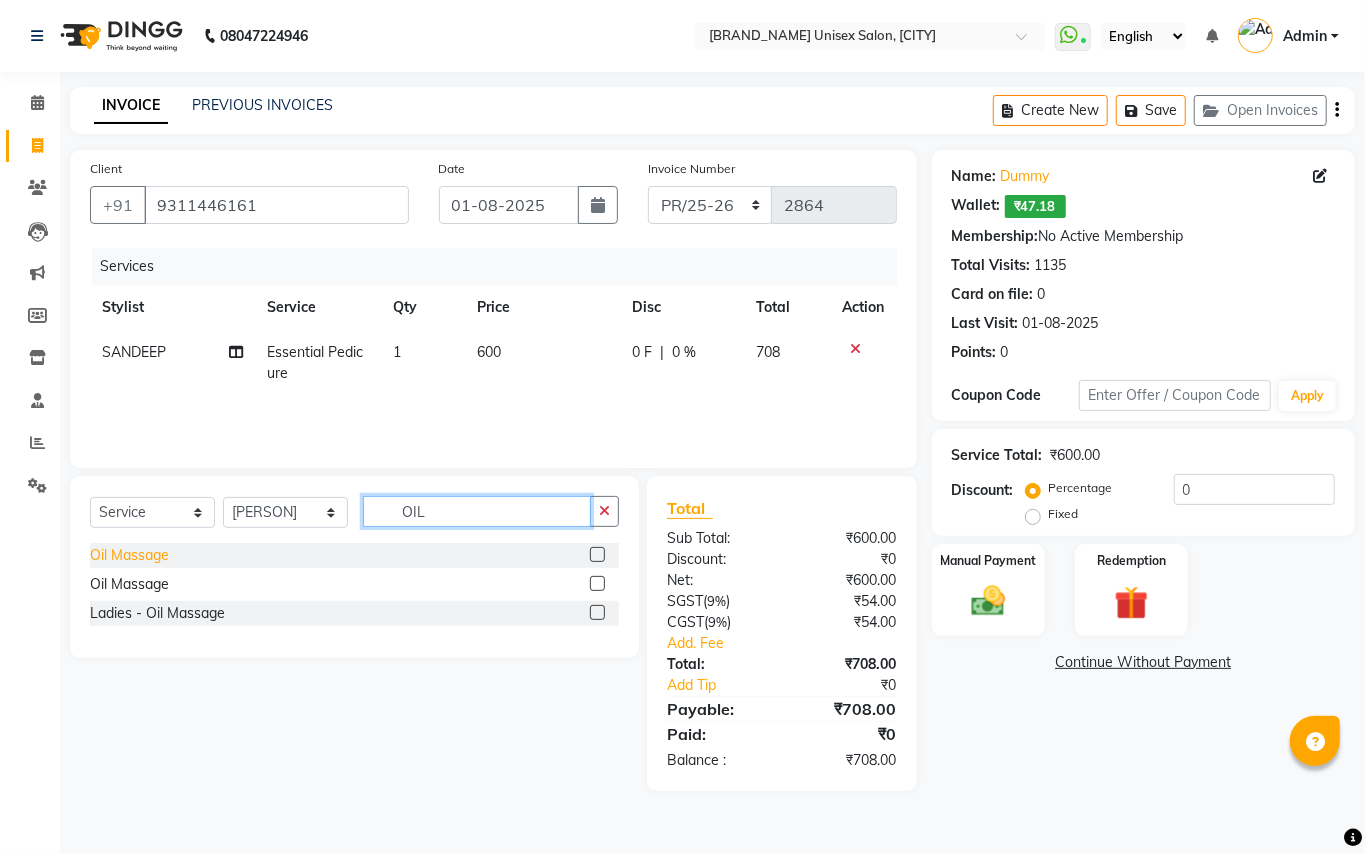 type on "OIL" 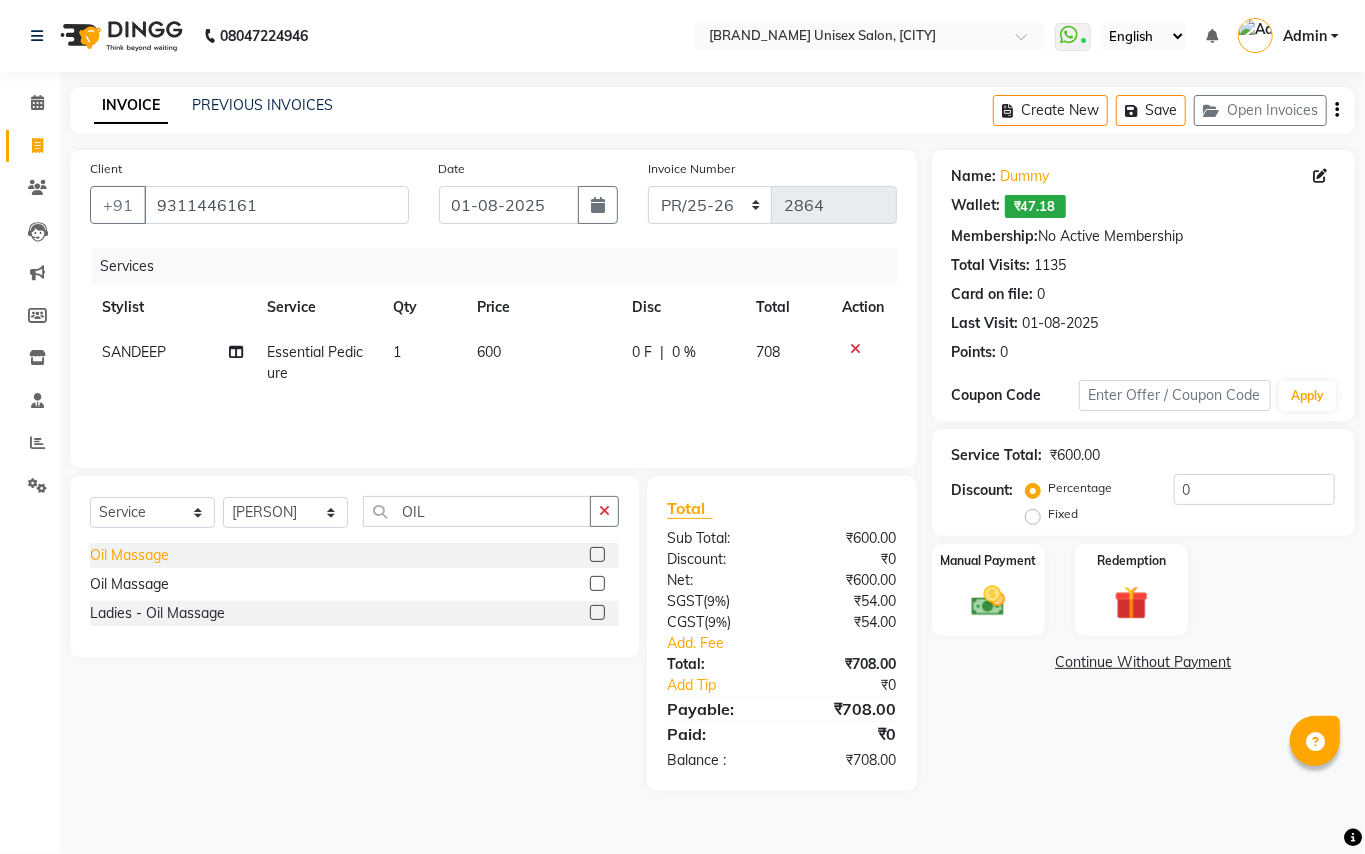 click on "Oil Massage" 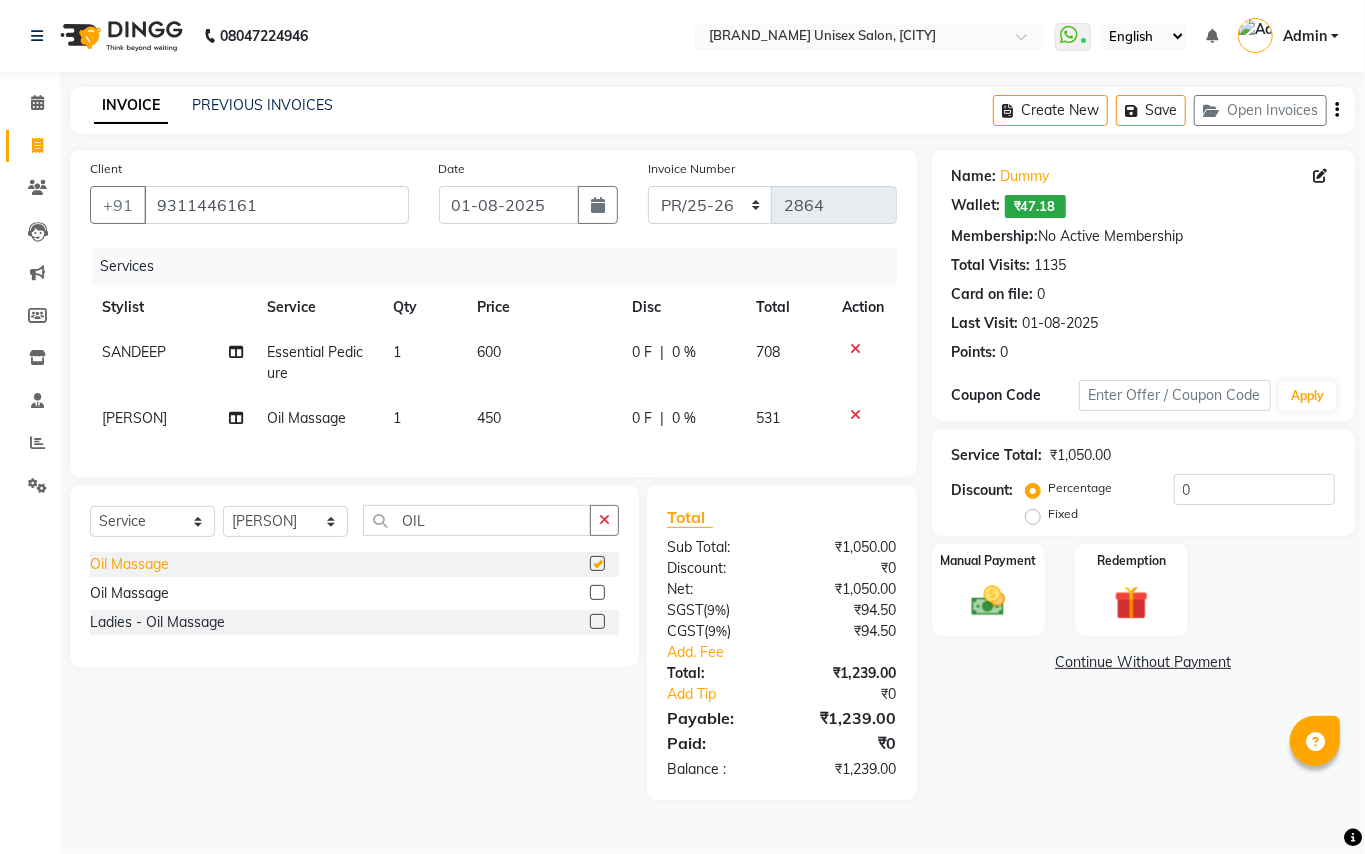 checkbox on "false" 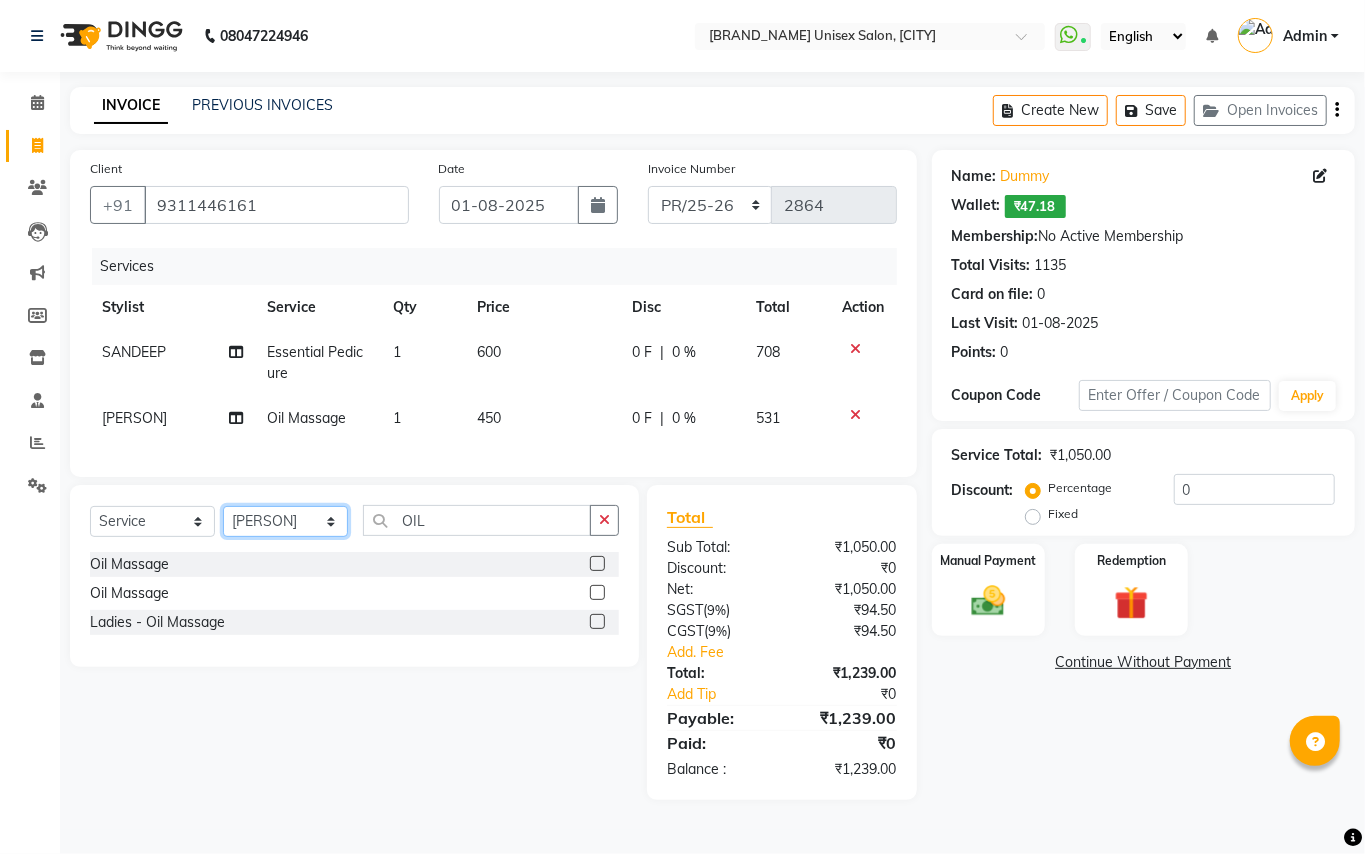 click on "Select Stylist [PERSON] [PERSON] [PERSON] [PERSON] [PERSON] [PERSON] [PERSON] [PERSON] [PERSON] [PERSON] [PERSON] [PERSON] [PERSON] [PERSON] [PERSON] [PERSON] [PERSON] [PERSON] [PERSON]" 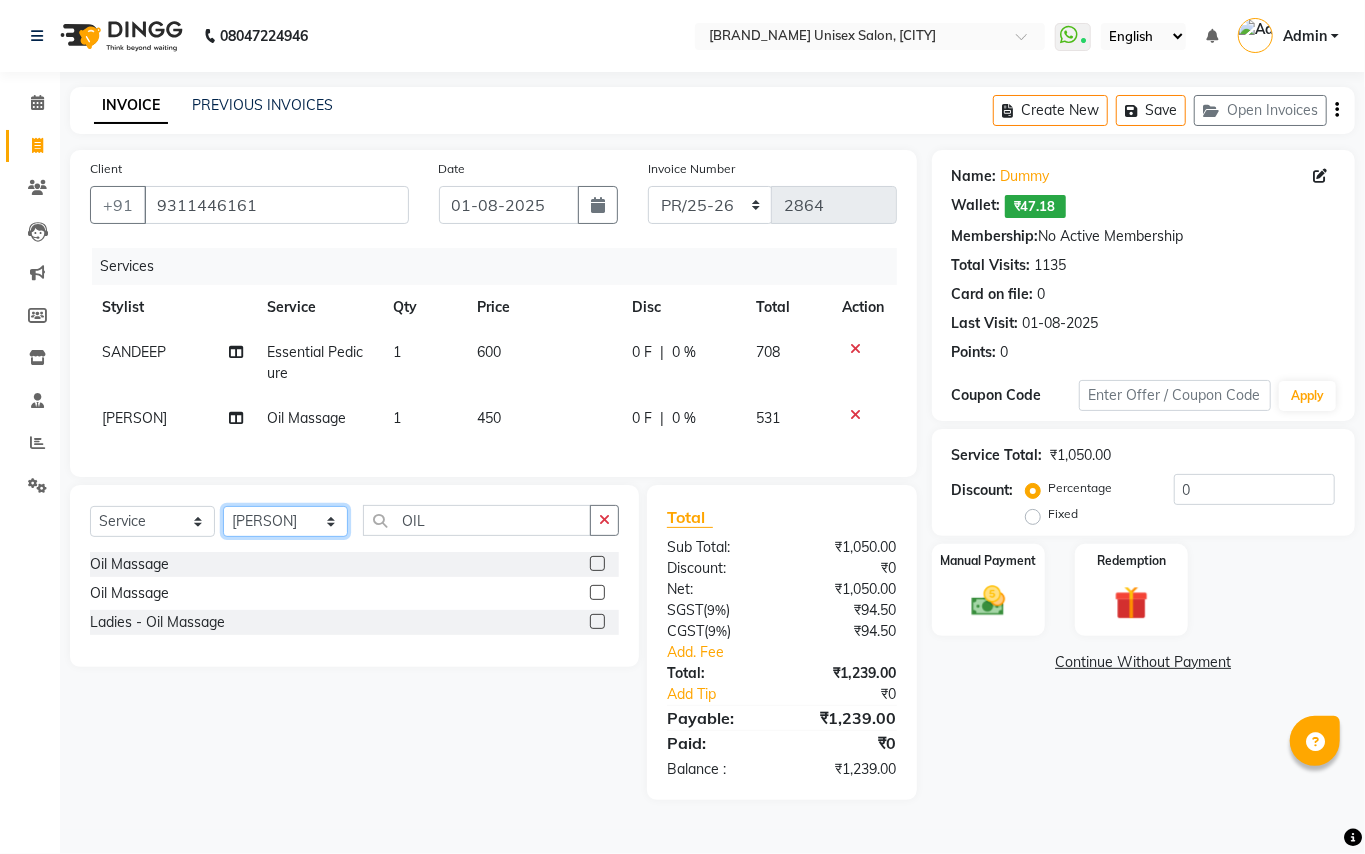 select on "87445" 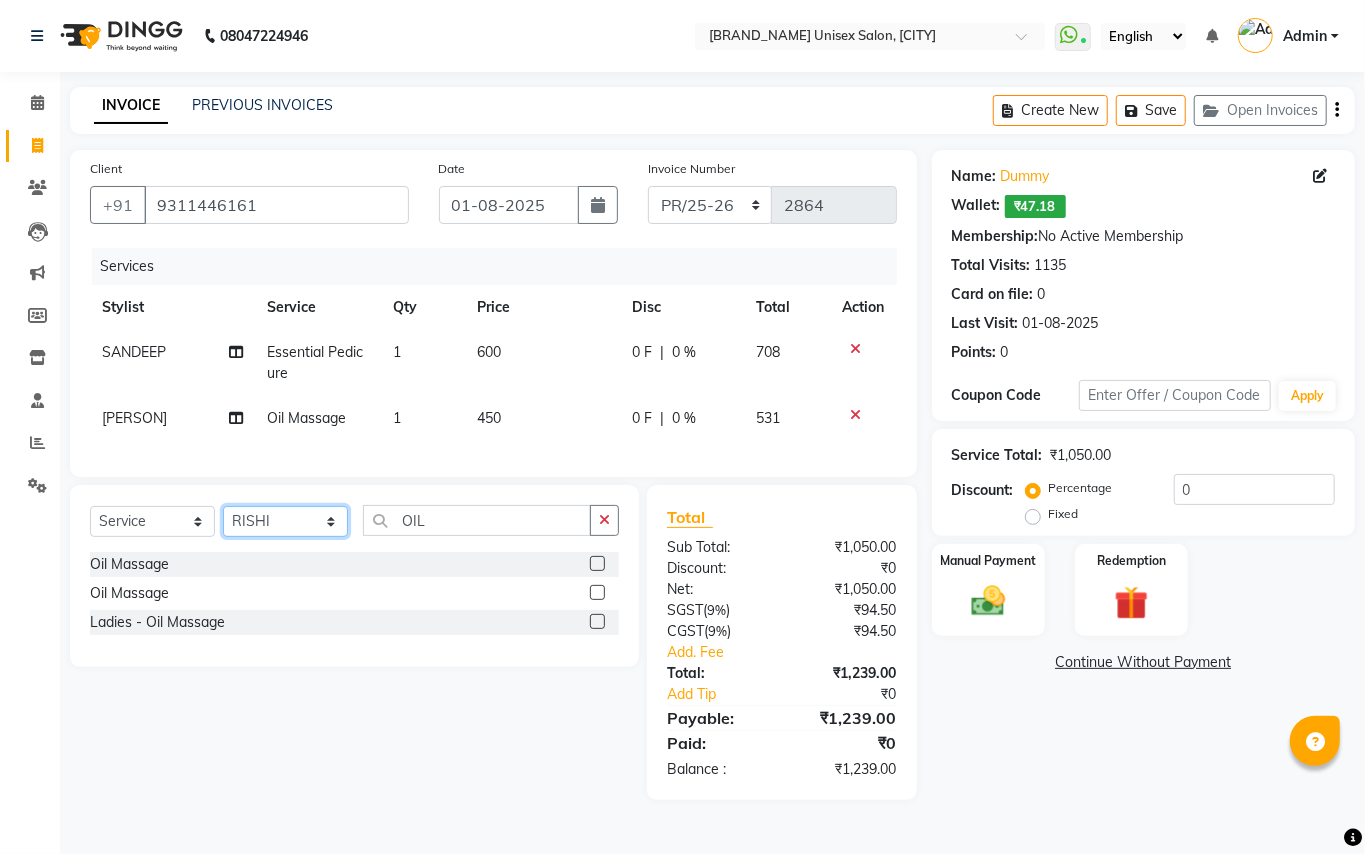 drag, startPoint x: 270, startPoint y: 545, endPoint x: 504, endPoint y: 537, distance: 234.13672 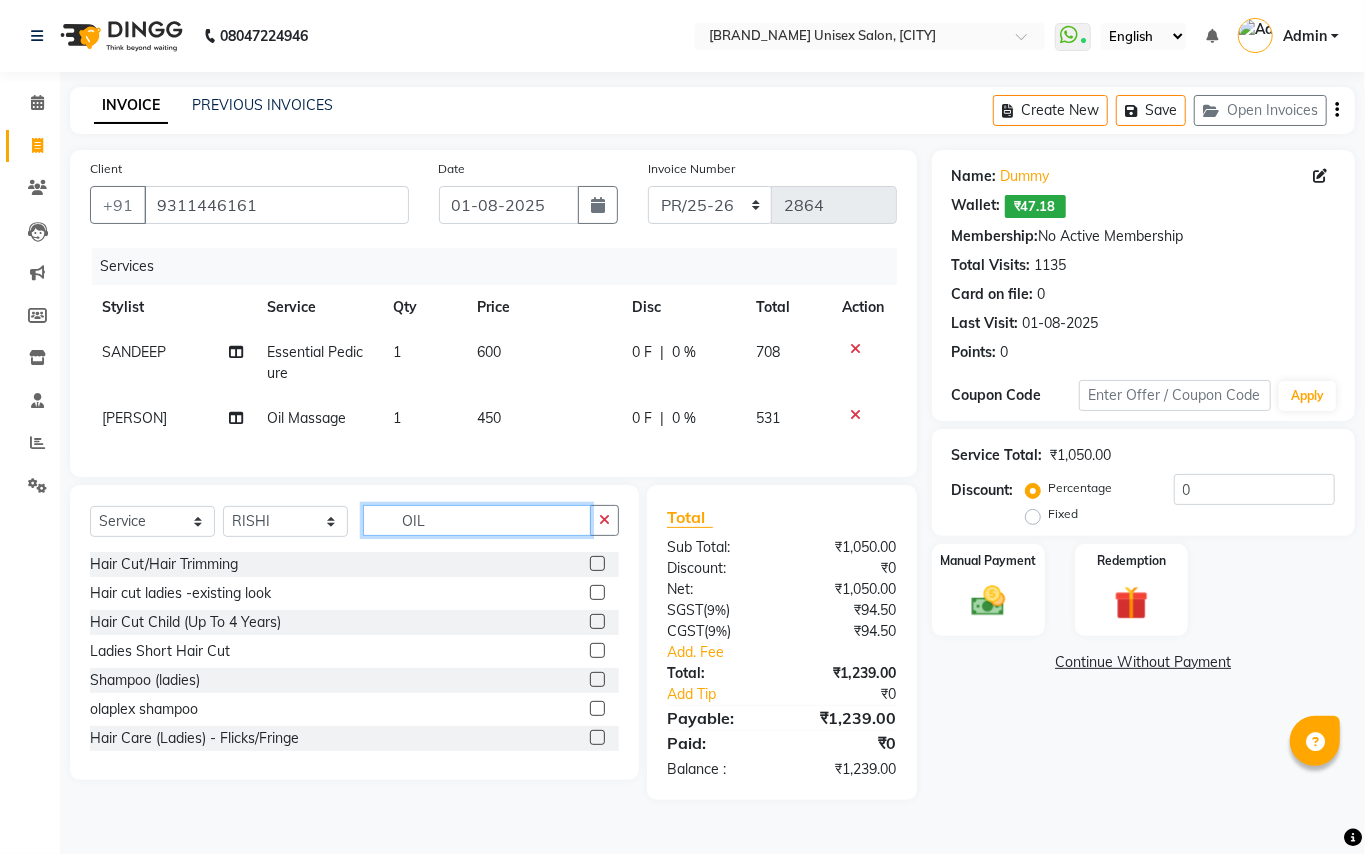 click on "Client +[COUNTRY_CODE] [PHONE] Date [DATE] Invoice Number [INVOICE_NUMBER] Services Stylist Service Qty Price Disc Total Action [PERSON] Essential Pedicure 1 600 0 F | 0 % 708 [PERSON] Oil Massage 1 450 0 F | 0 % 531 Select Service Product Membership Package Voucher Prepaid Gift Card Select Stylist [PERSON] [PERSON] [PERSON] [PERSON] [PERSON] [PERSON] [PERSON] [PERSON] [PERSON] [PERSON] [PERSON] [PERSON] [PERSON] [PERSON] [PERSON] [PERSON] [PERSON] [PERSON] [PERSON] OIL Hair Cut/Hair Trimming Hair cut ladies -existing look Hair Cut Child (Up To 4 Years) Ladies Short Hair Cut Shampoo (ladies) olaplex shampoo Hair Care (Ladies) - Flicks/Fringe Oil Massage Henna Mustache Trim Threading Face Threading Hair Cut Gents - Style Change Gents - Tonsure (Mundan) Shampoogents Shampoogents (Long Hair) Beard Triming / Shave Oil Massage half color touch up Beard Colour Hair Styling (Gel/ Serum Application) Colour Touch Up men's Colour Touch-Up Amonia Free) Highlighting Rebonding Dry Head Massage Full Front Chest Clipper Full Back Clipper Ear Wax )" 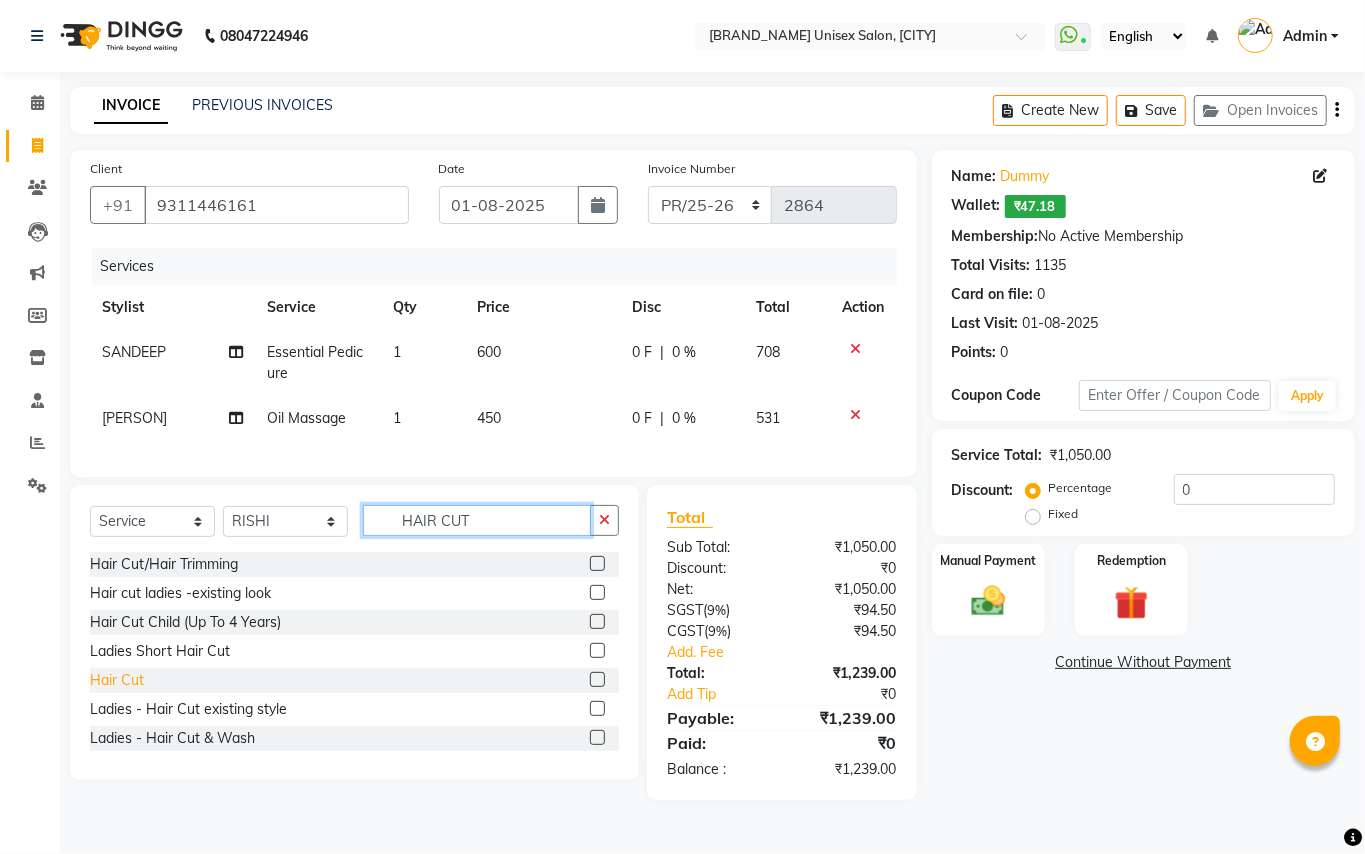 type on "HAIR CUT" 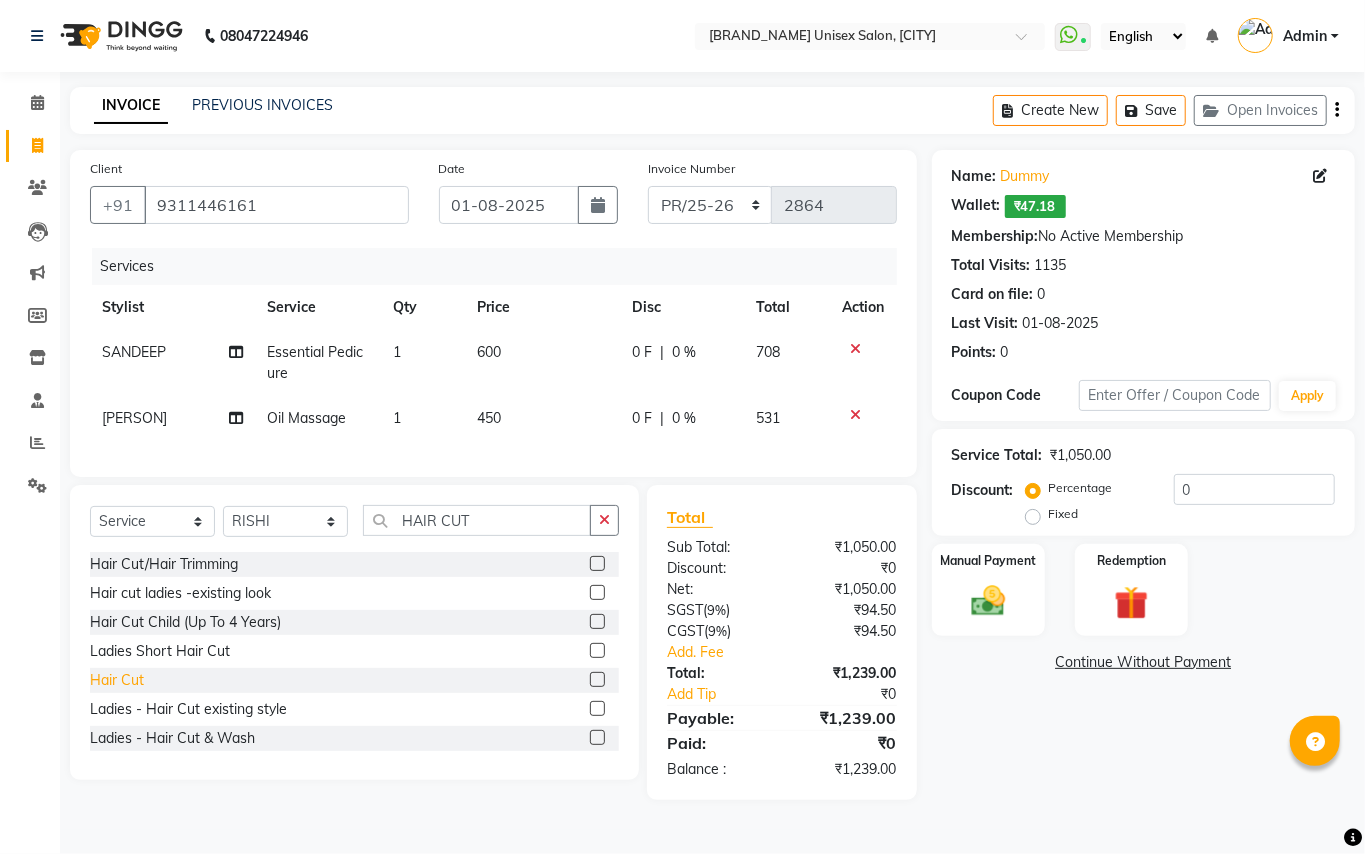 click on "Hair Cut" 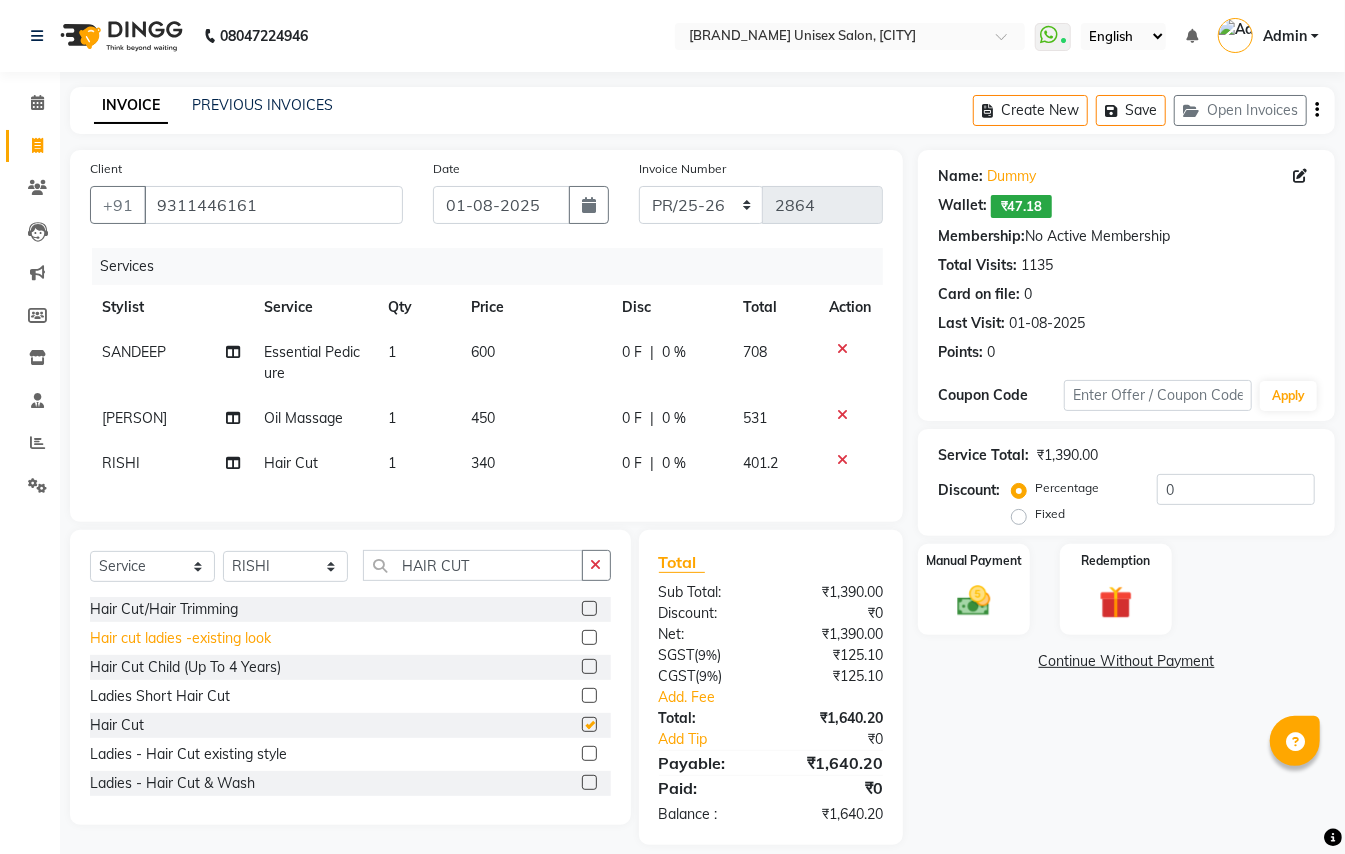checkbox on "false" 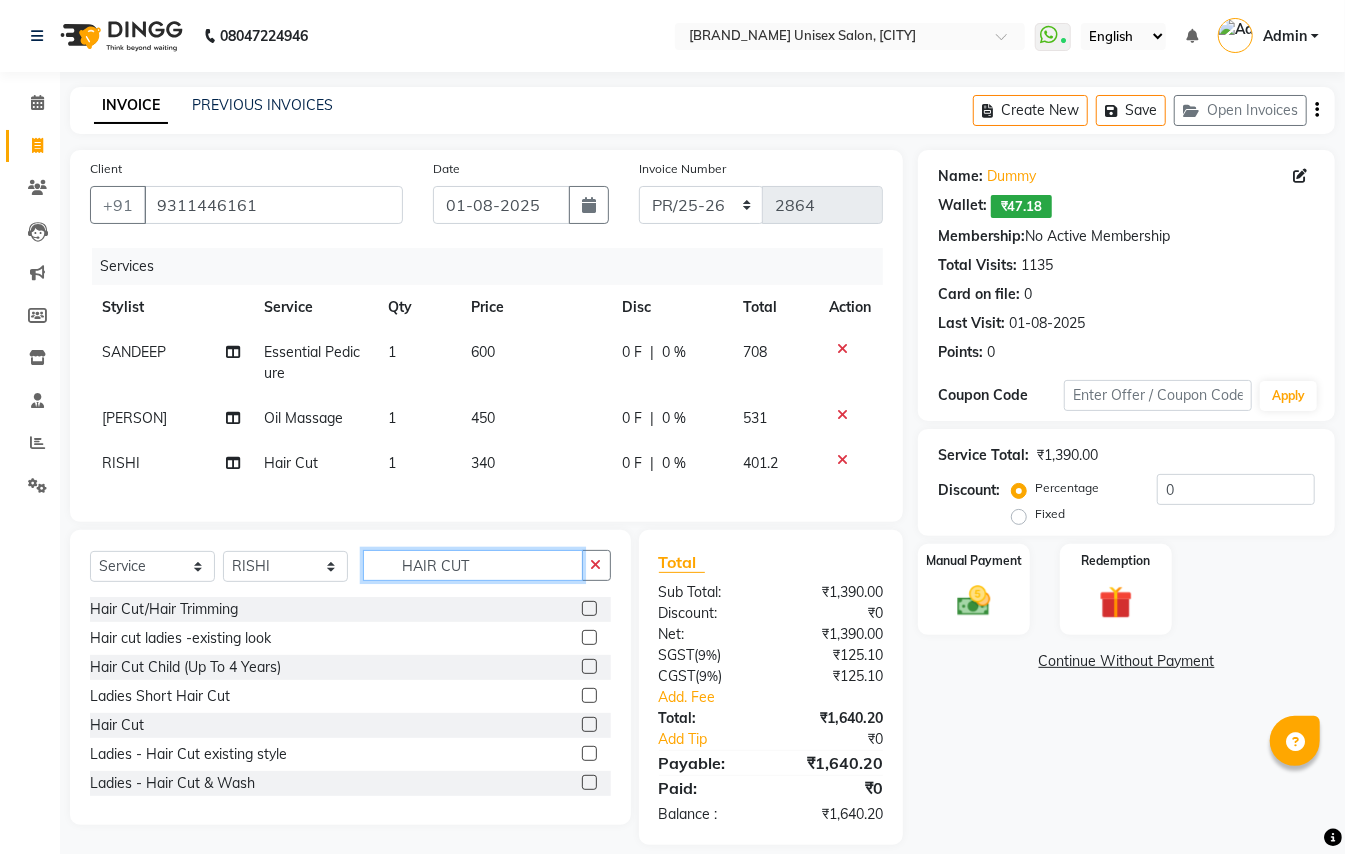 drag, startPoint x: 472, startPoint y: 589, endPoint x: 217, endPoint y: 517, distance: 264.96982 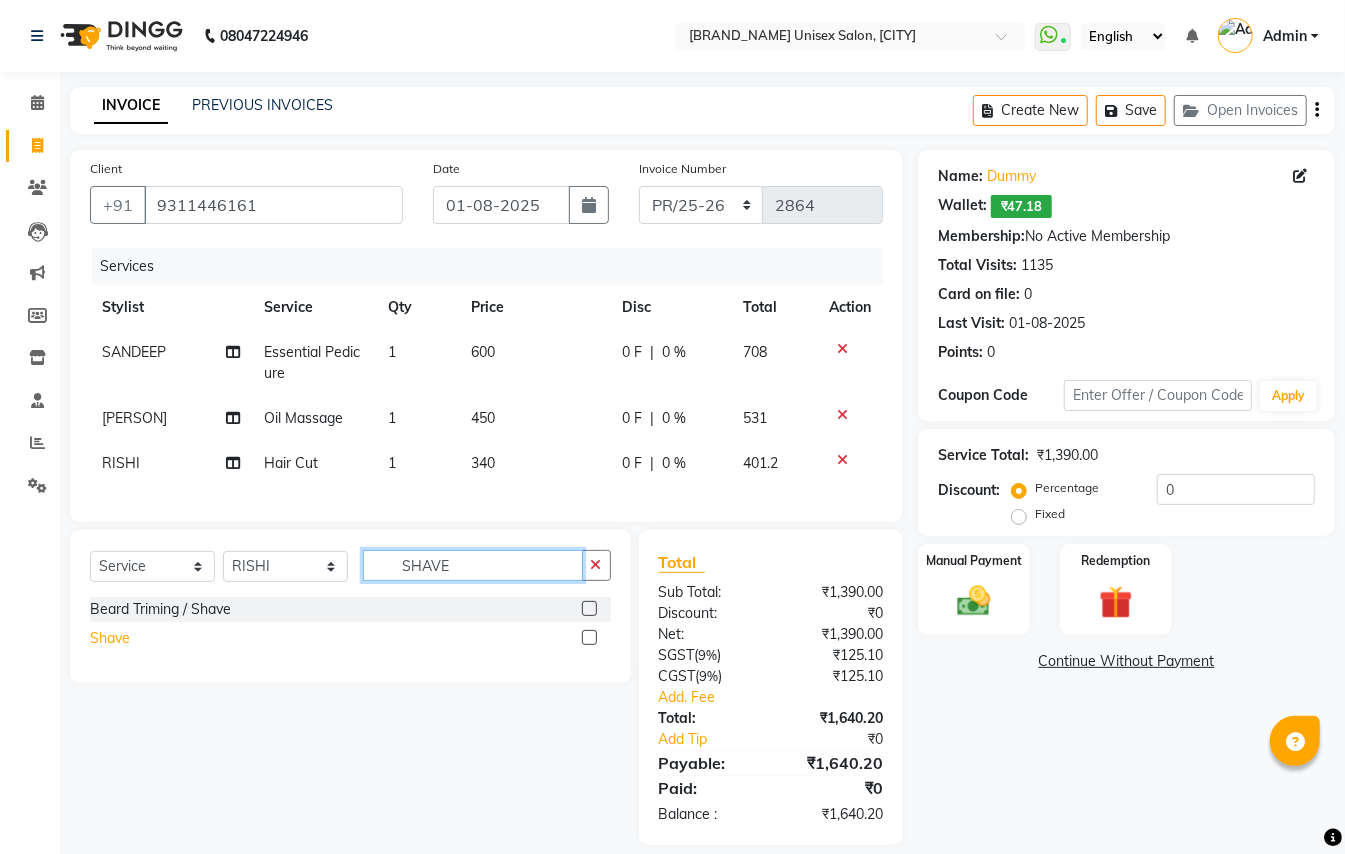 type on "SHAVE" 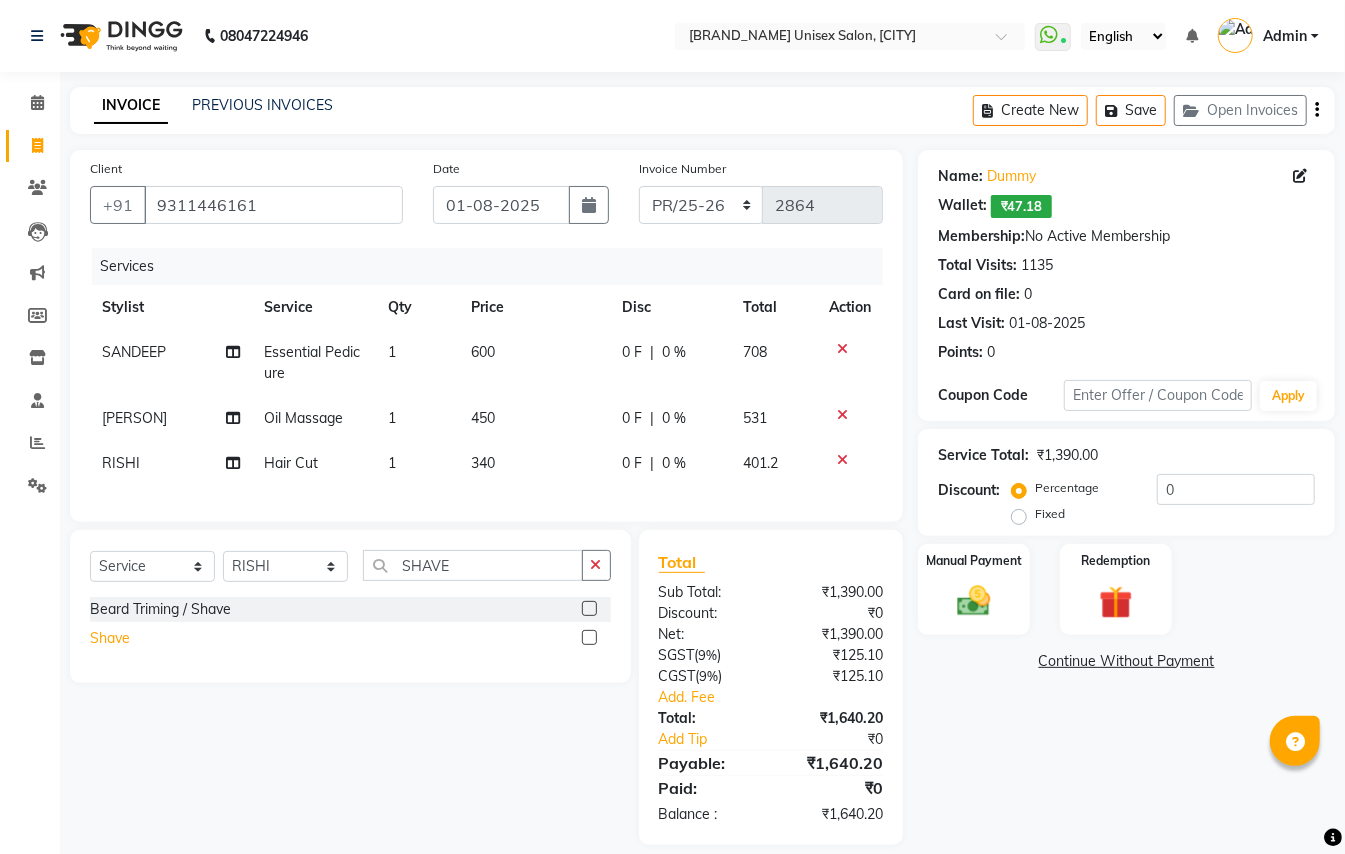 click on "Shave" 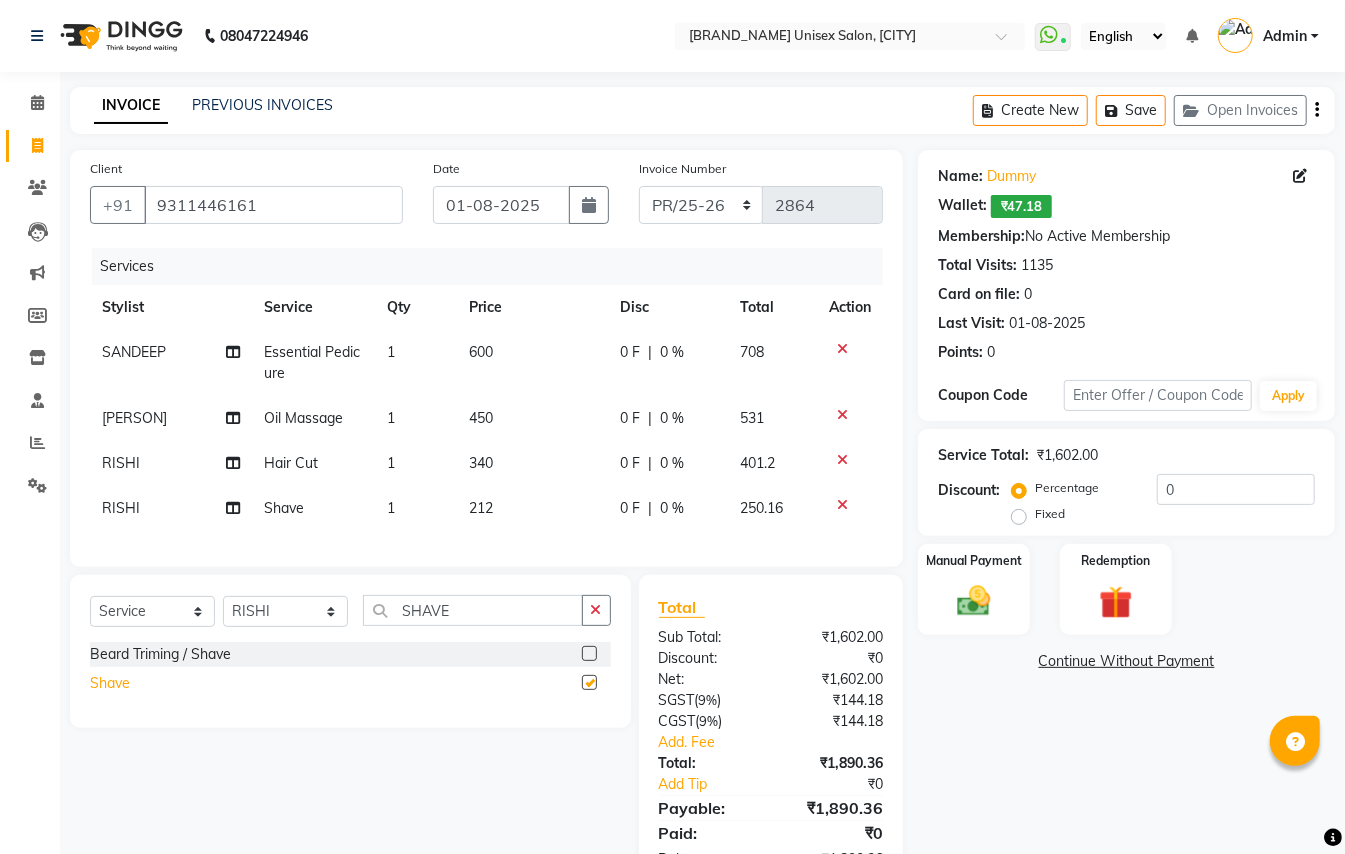 checkbox on "false" 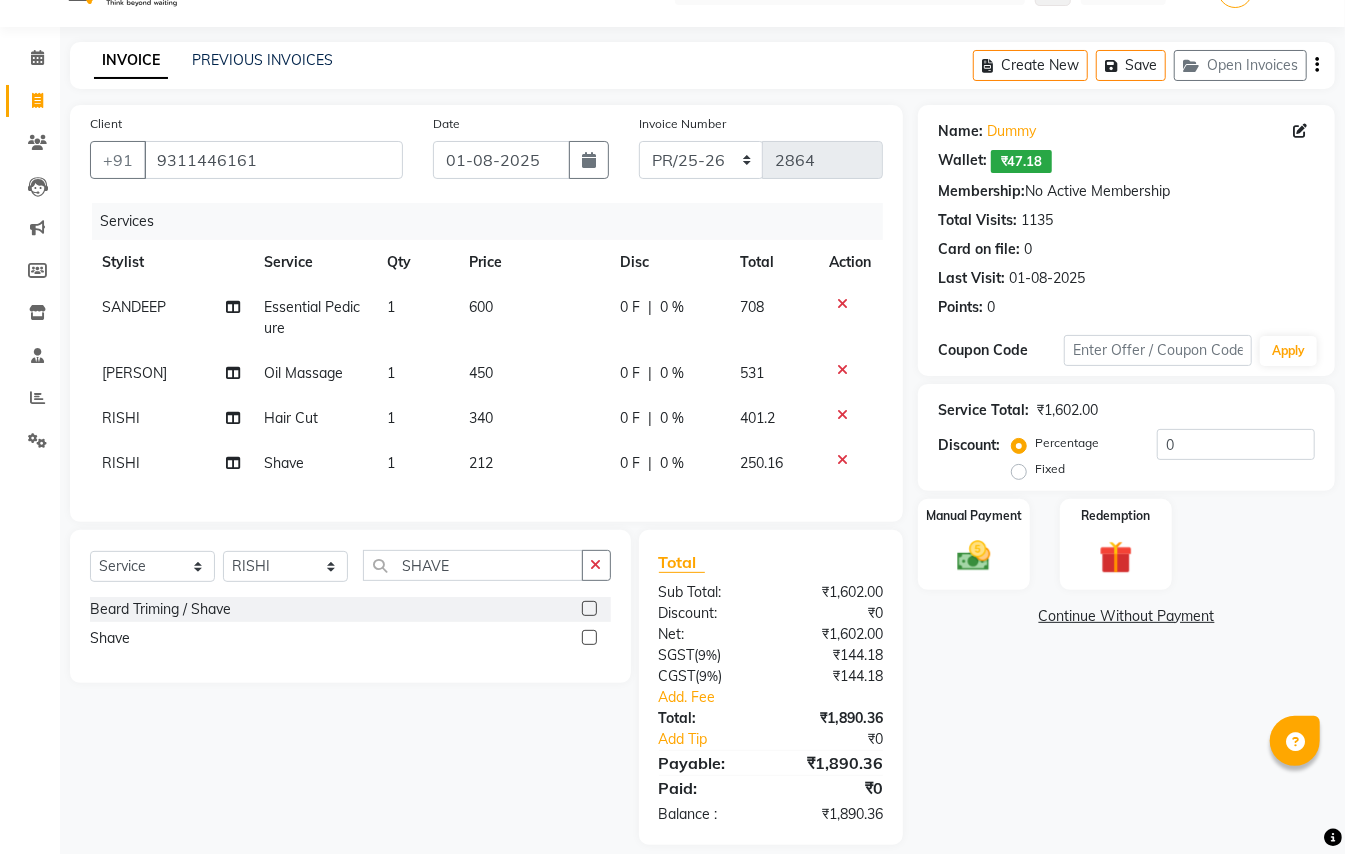 scroll, scrollTop: 86, scrollLeft: 0, axis: vertical 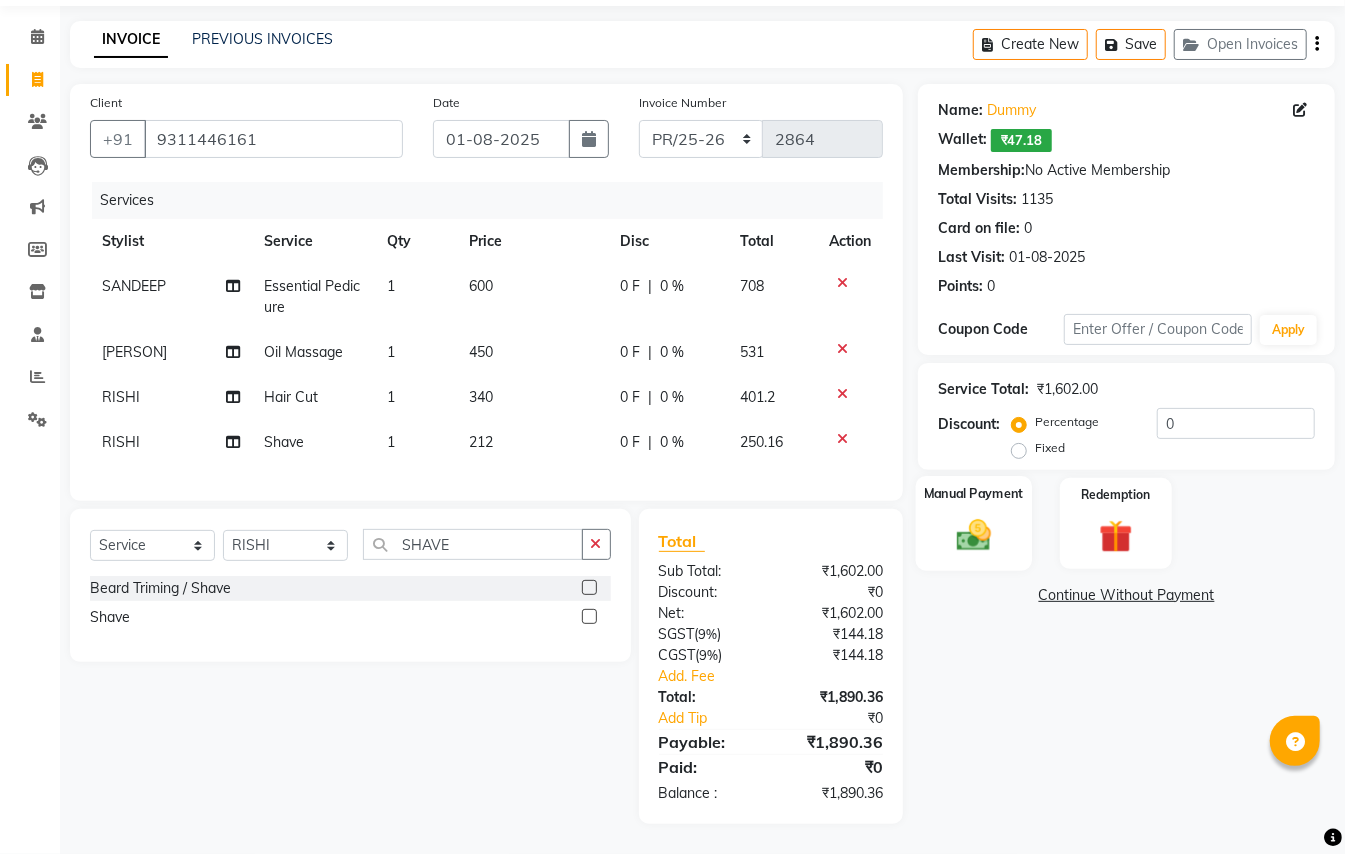 click 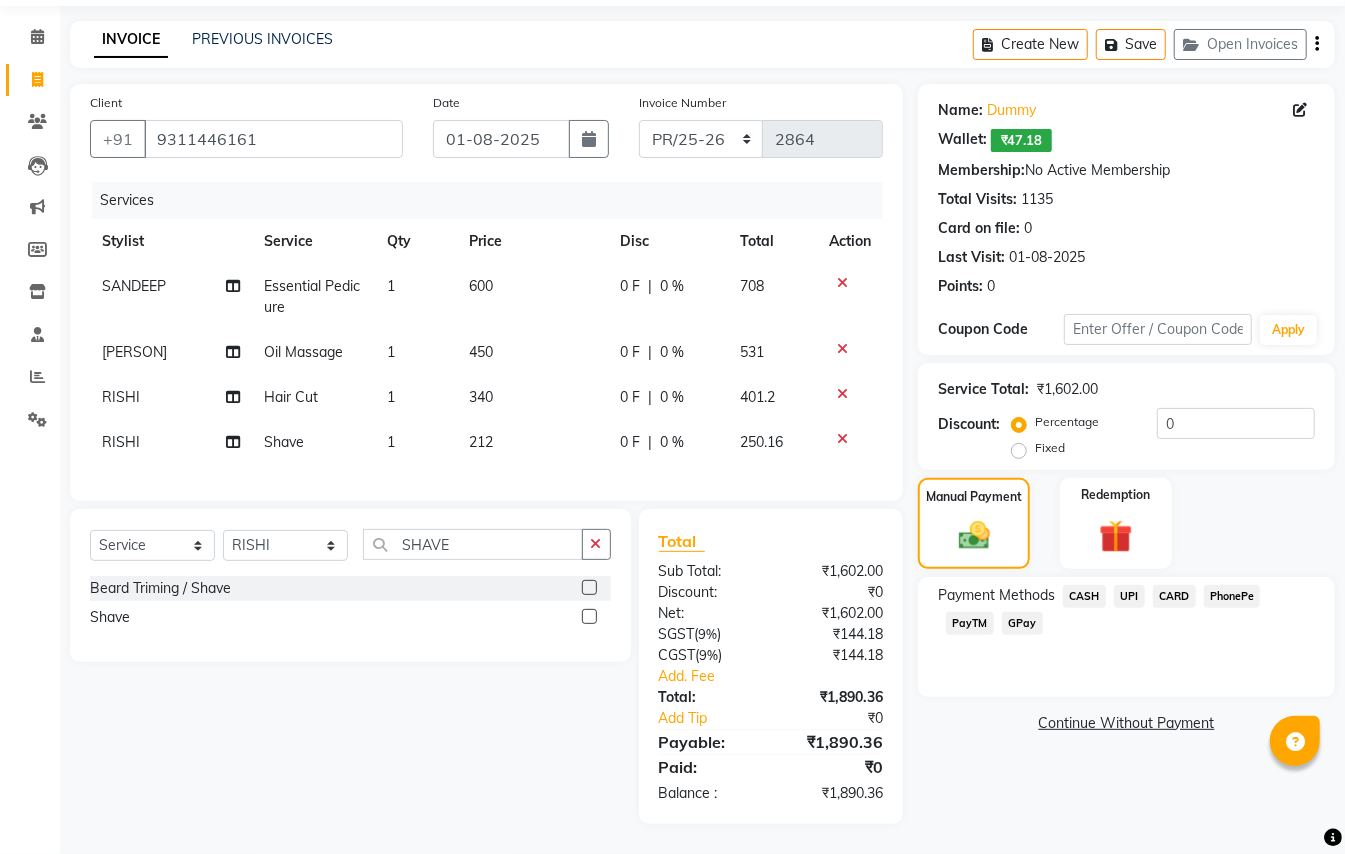 click on "CASH" 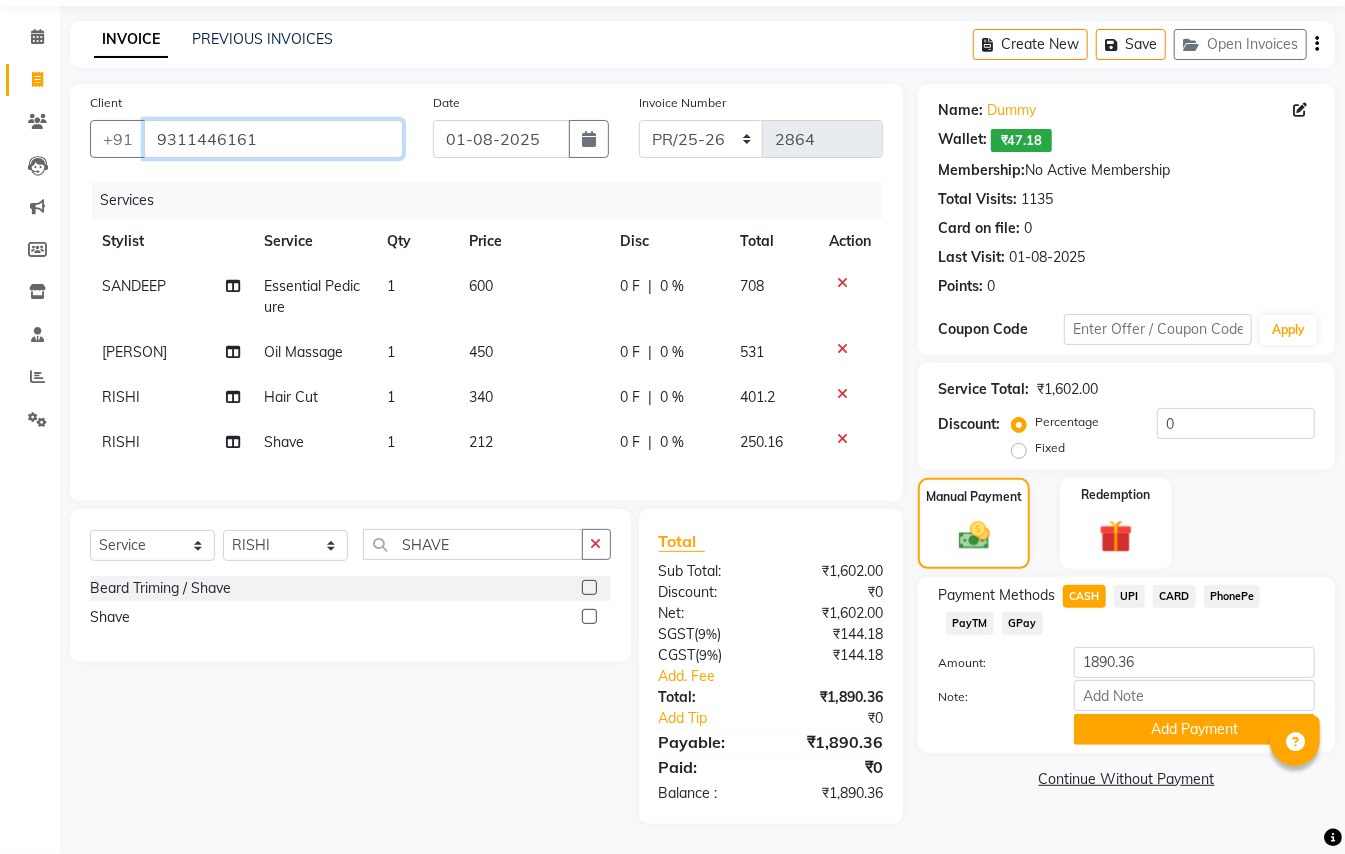 drag, startPoint x: 266, startPoint y: 120, endPoint x: 0, endPoint y: -22, distance: 301.52945 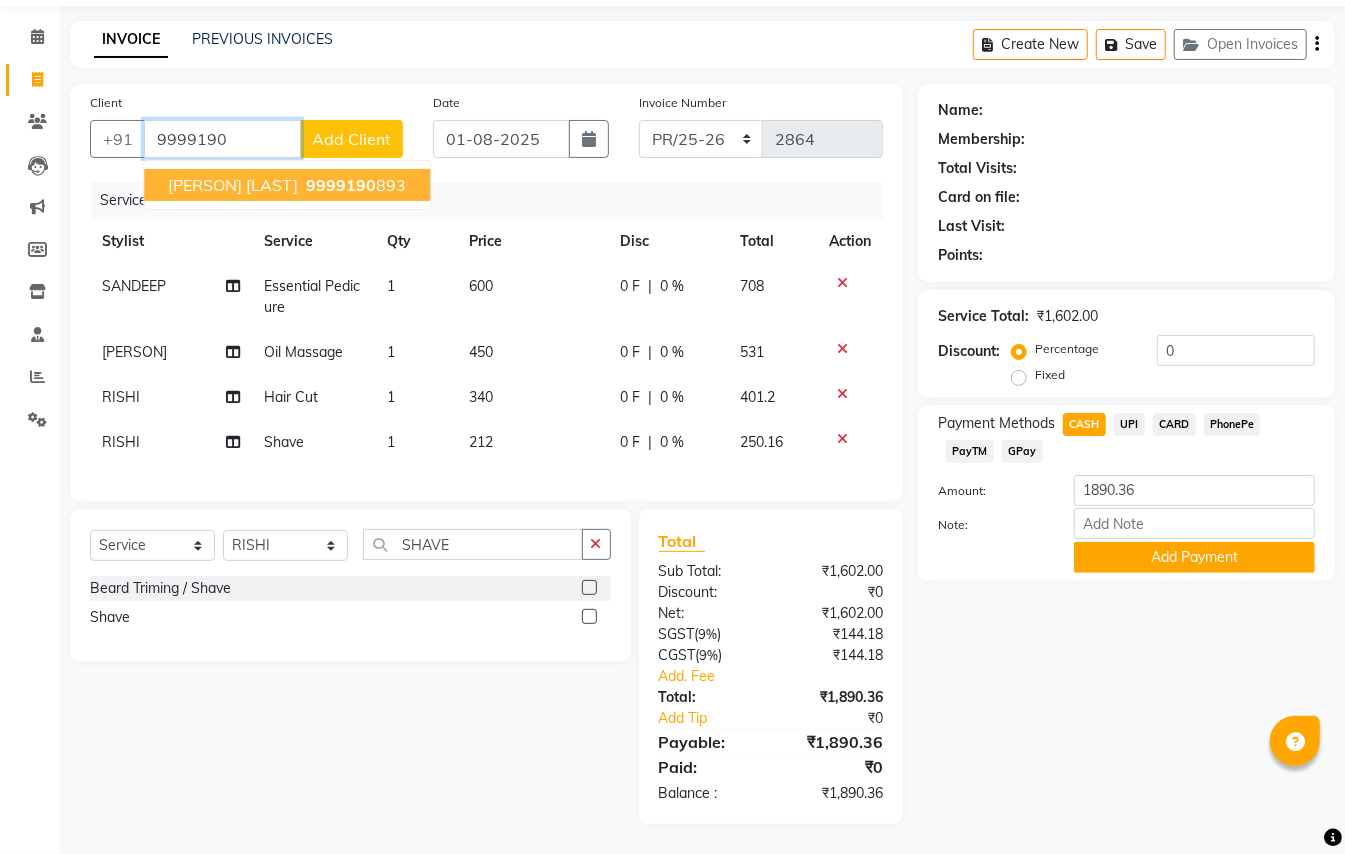 click on "[PERSON] [LAST] [PHONE]" at bounding box center [287, 185] 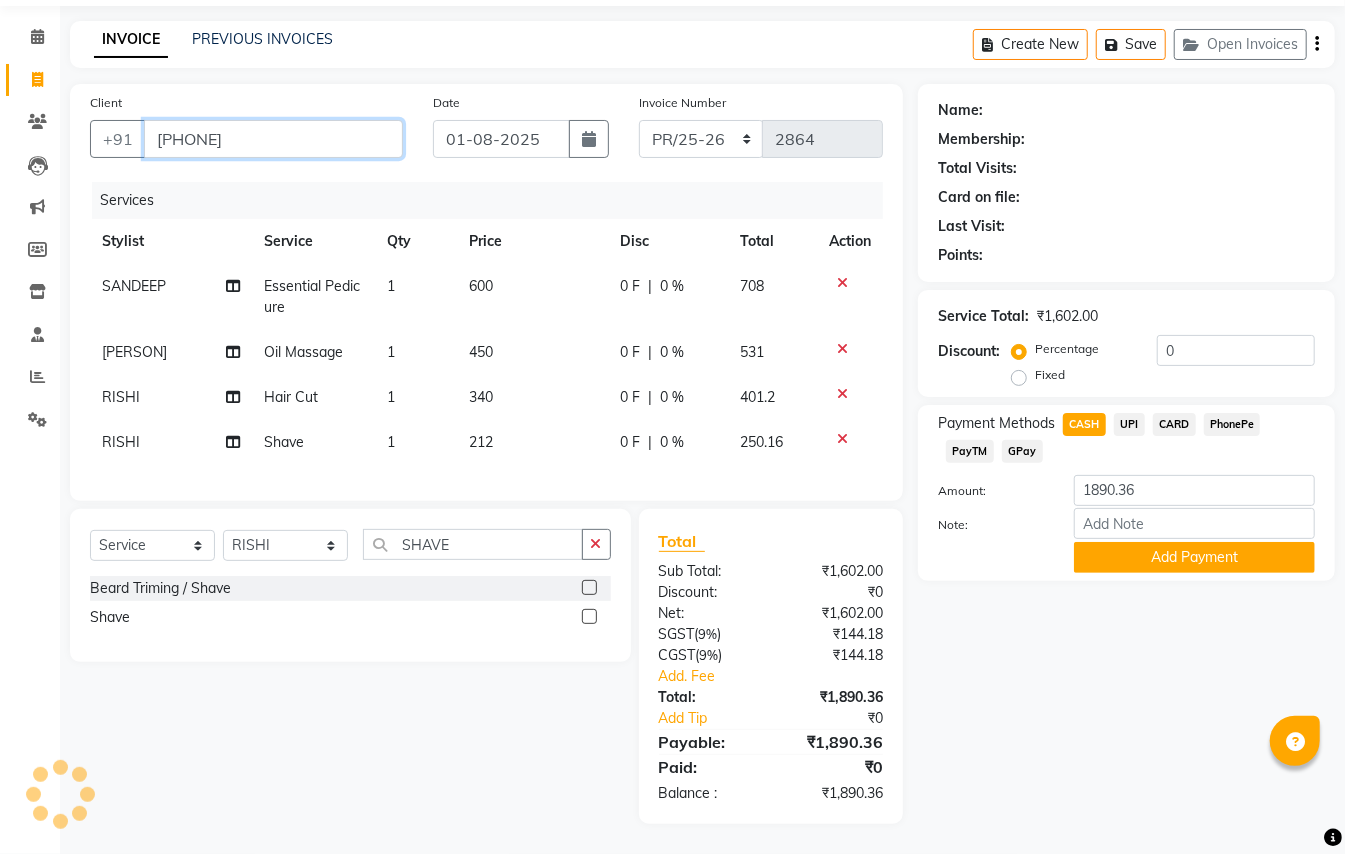 type on "[PHONE]" 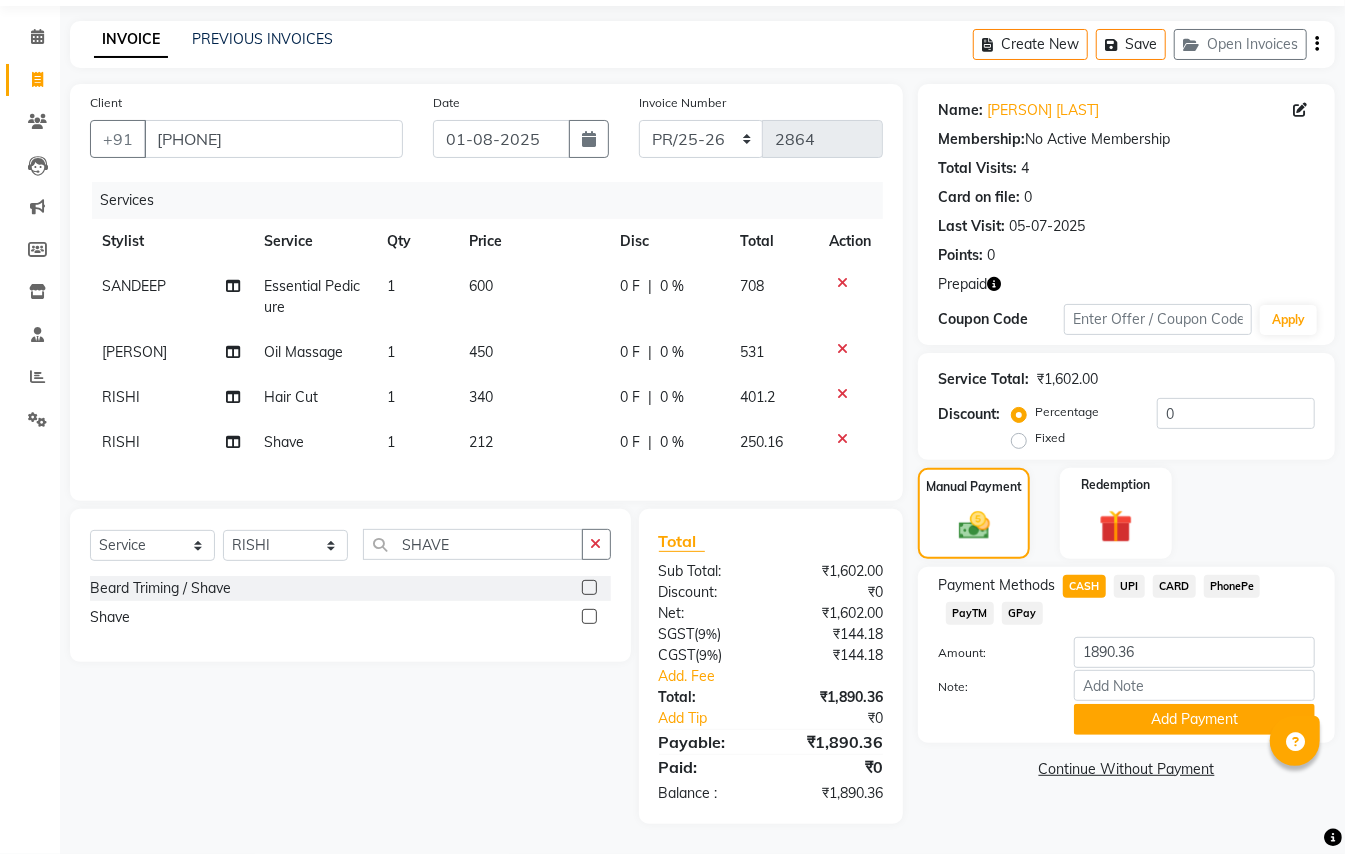 click 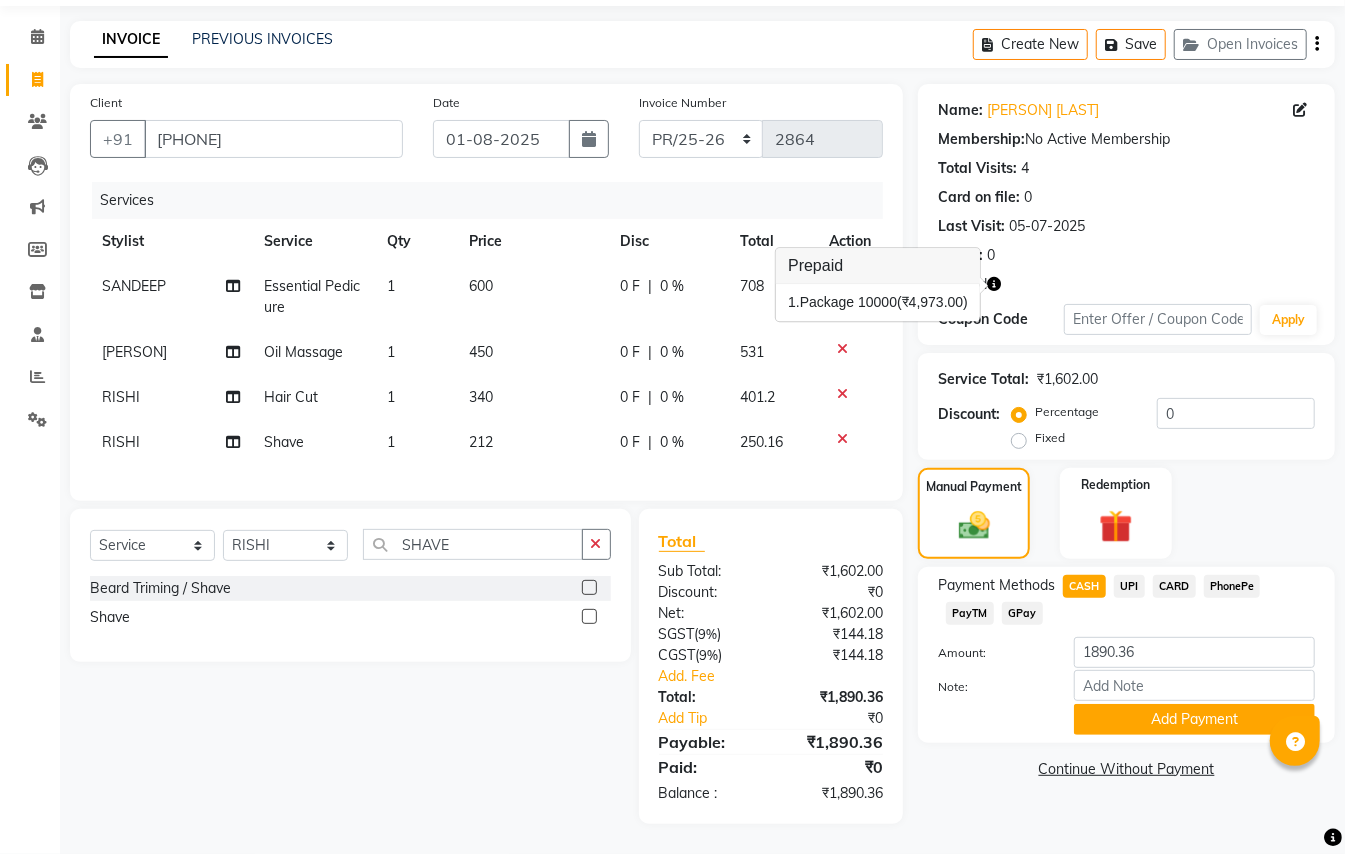 click 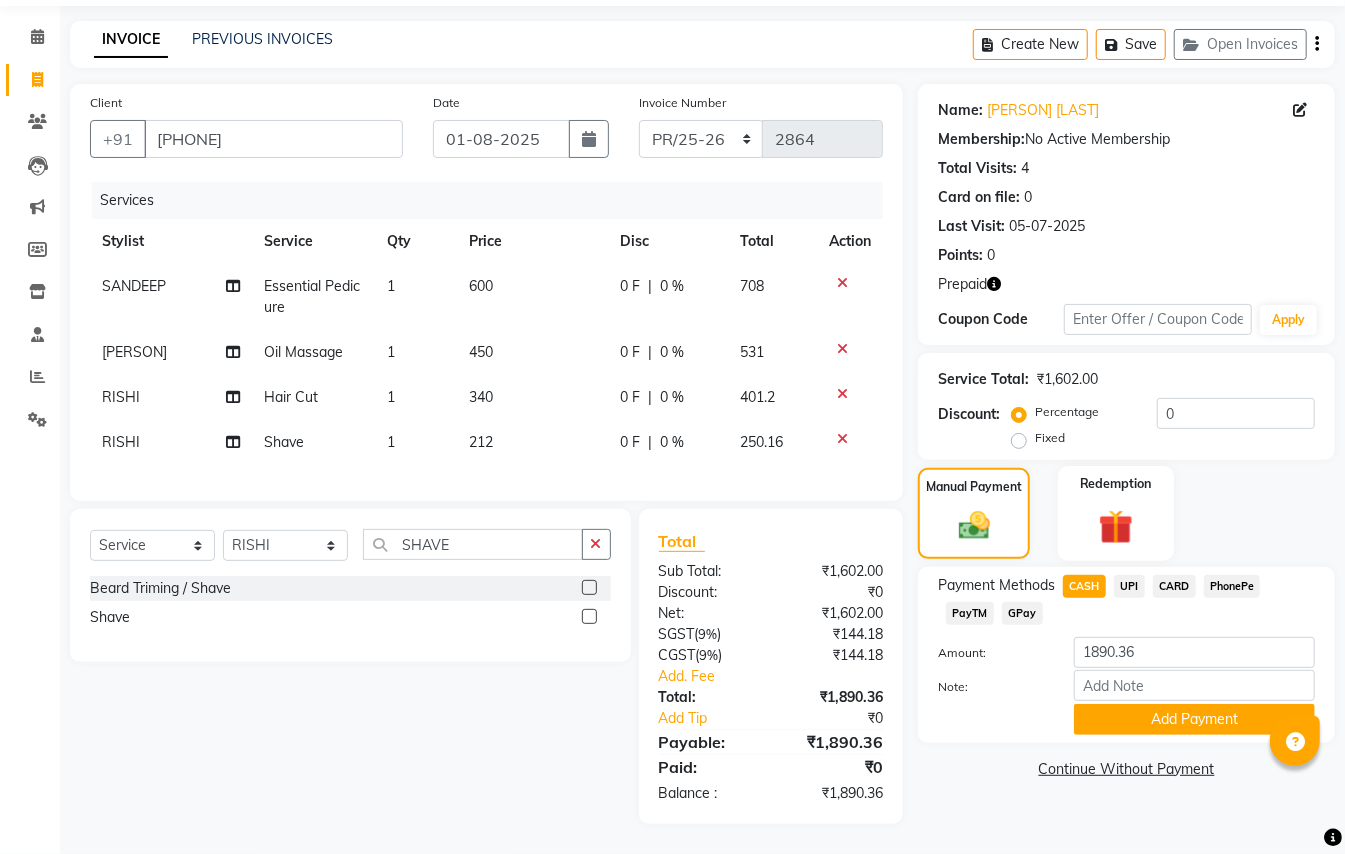 click 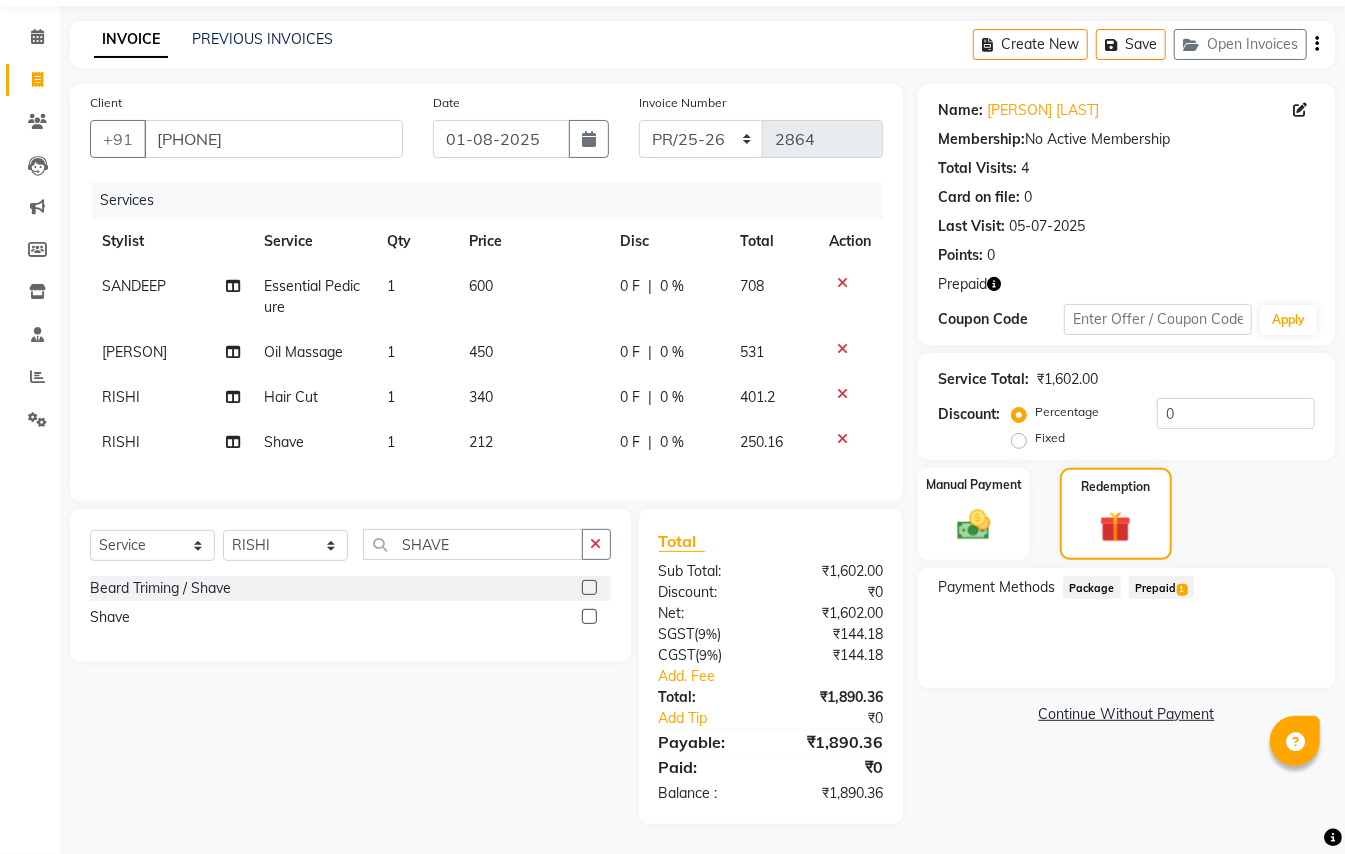 click on "Prepaid  1" 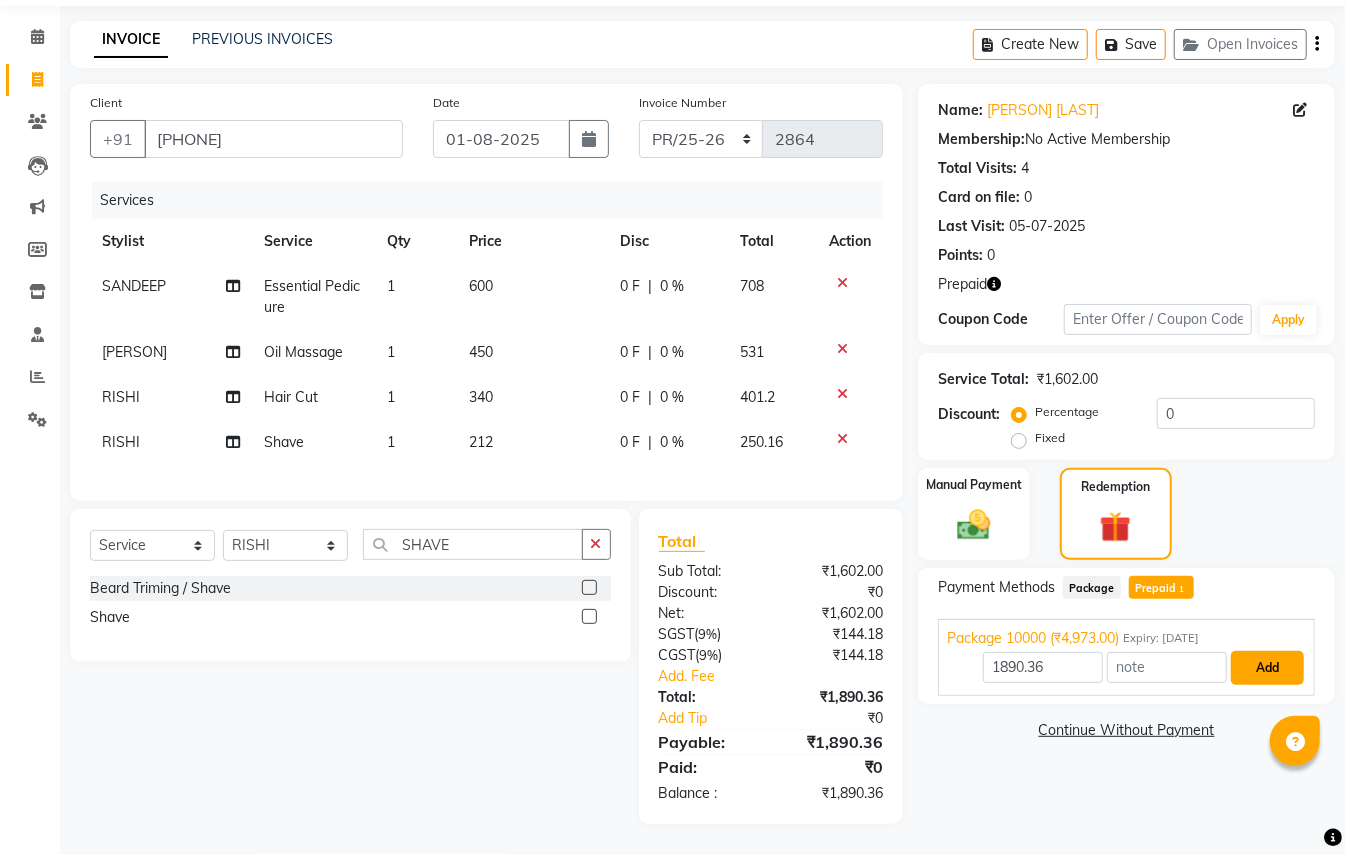 click on "Add" at bounding box center (1267, 668) 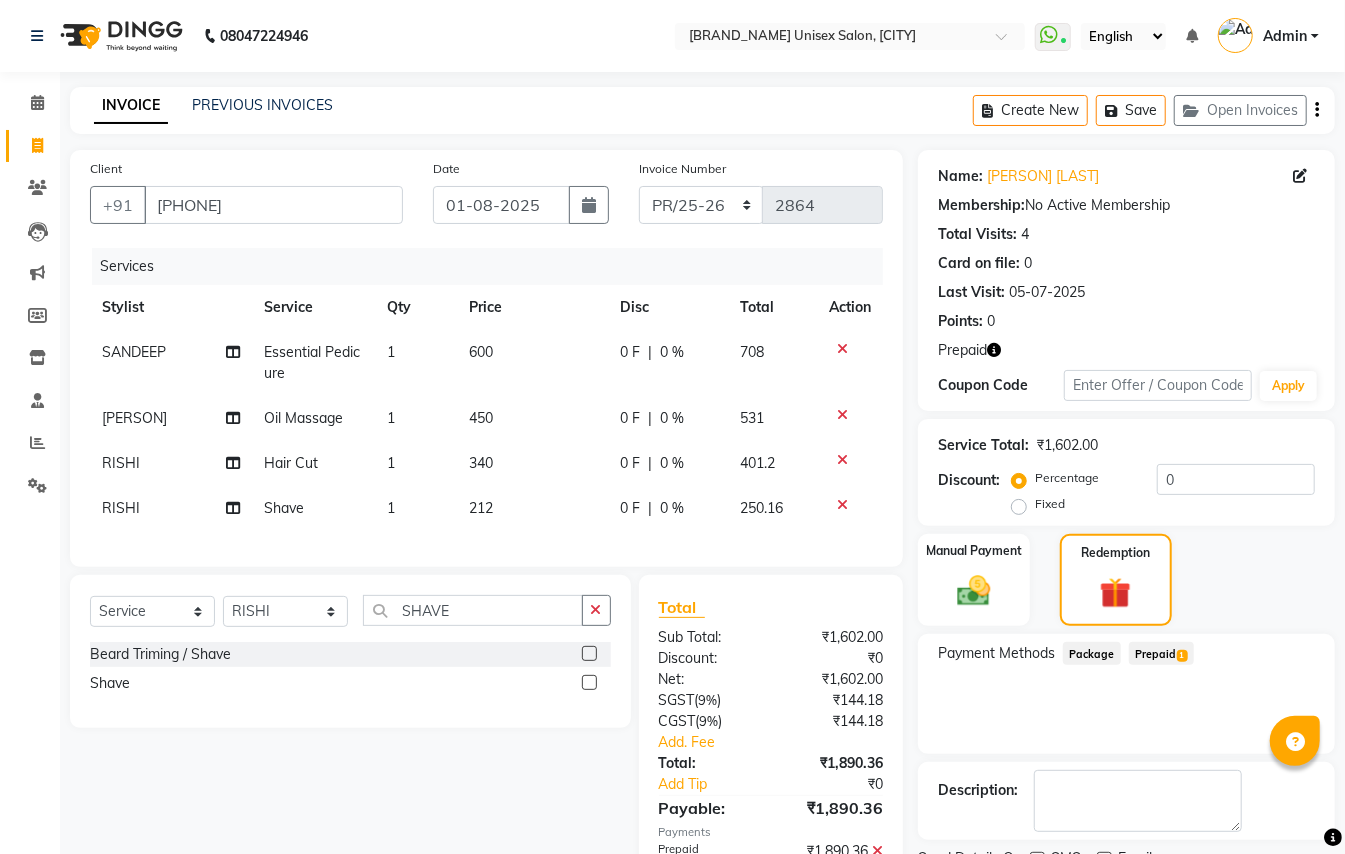 scroll, scrollTop: 128, scrollLeft: 0, axis: vertical 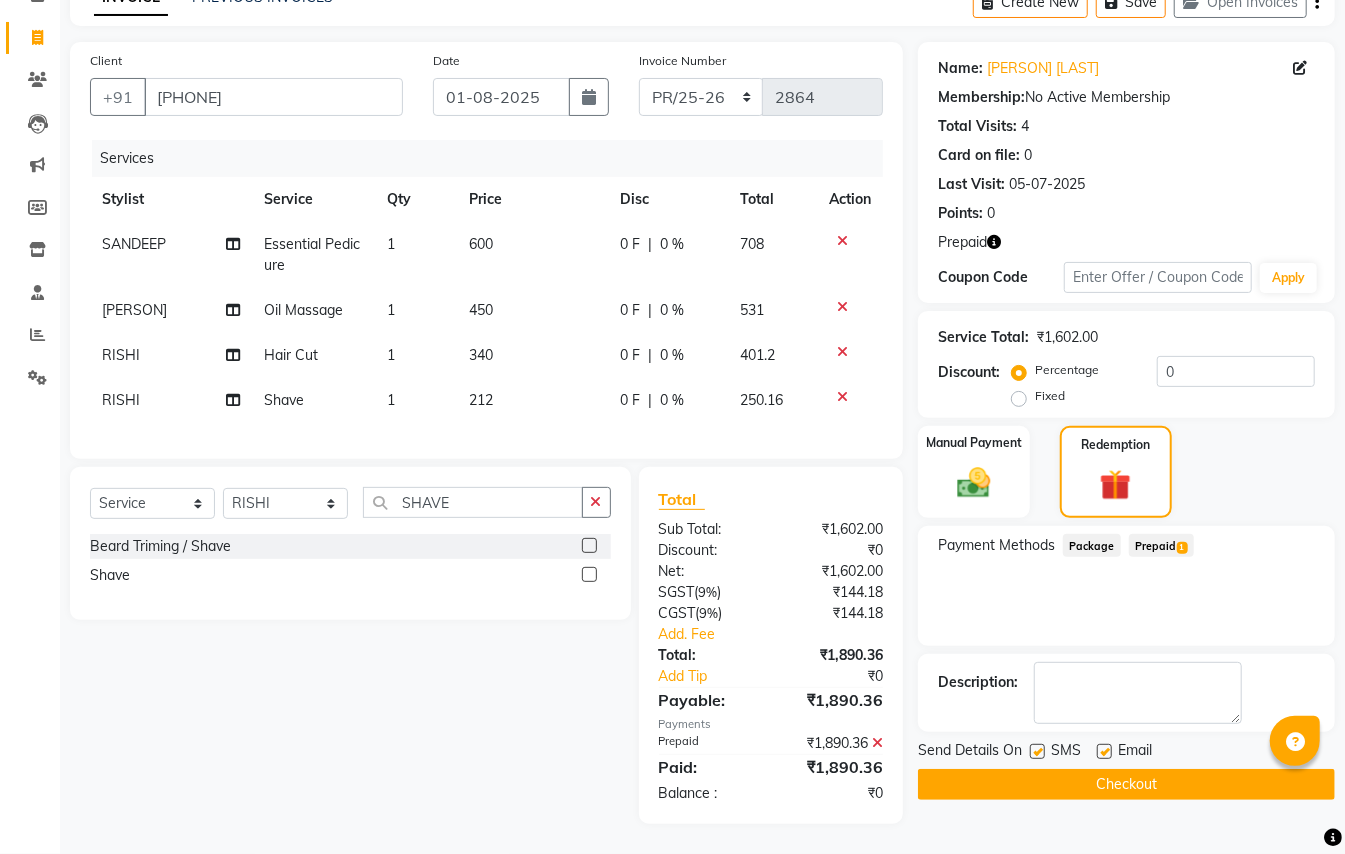 click on "Checkout" 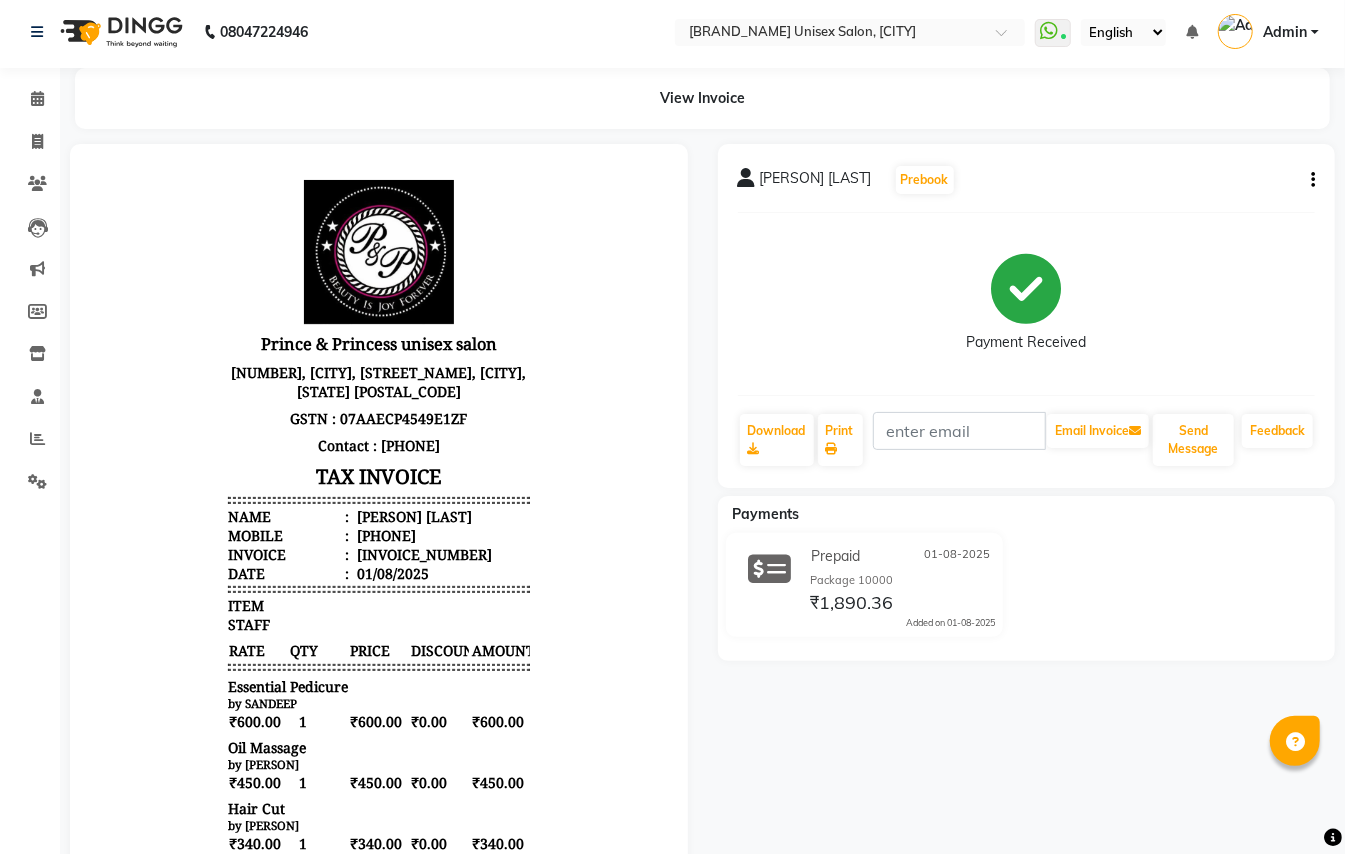 scroll, scrollTop: 0, scrollLeft: 0, axis: both 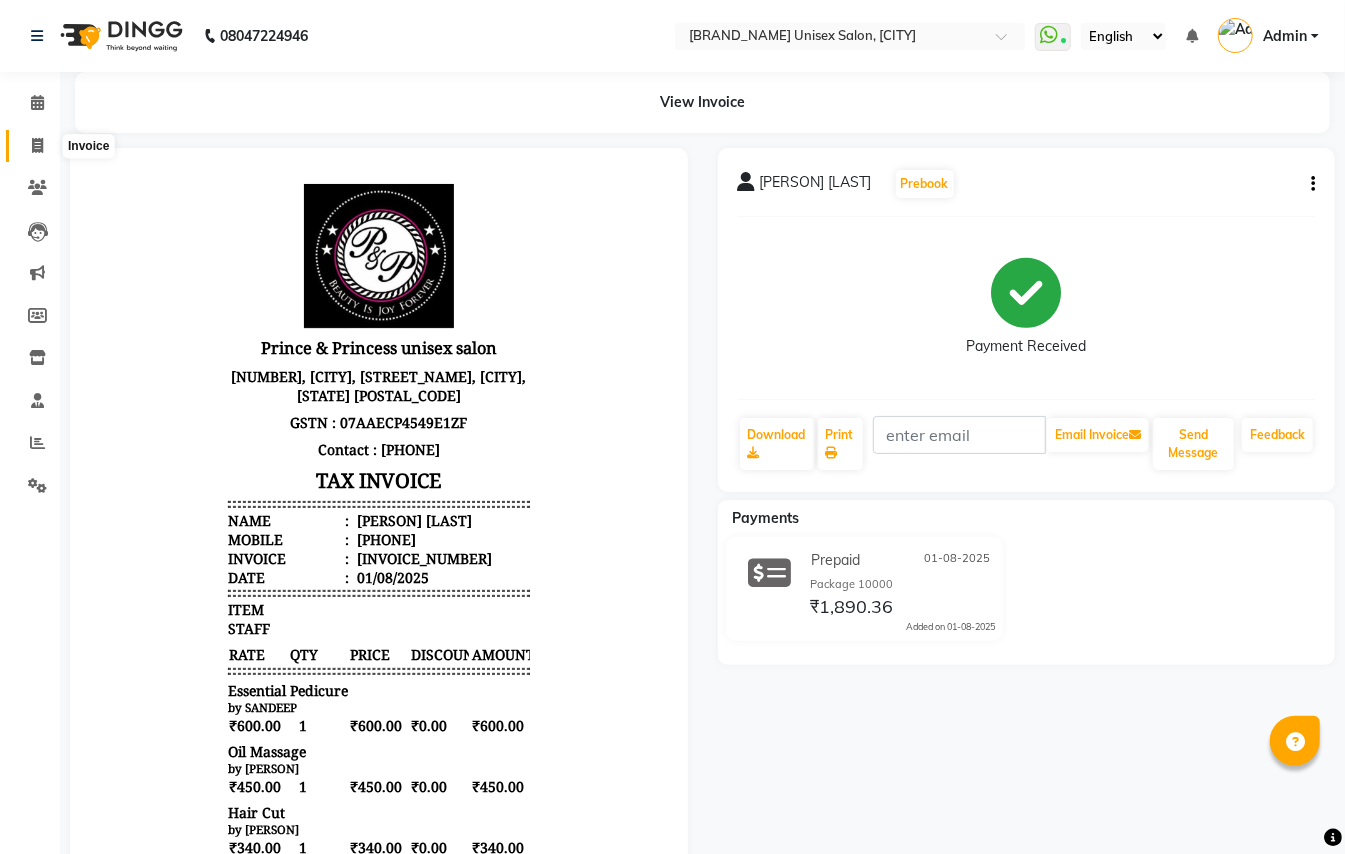 click 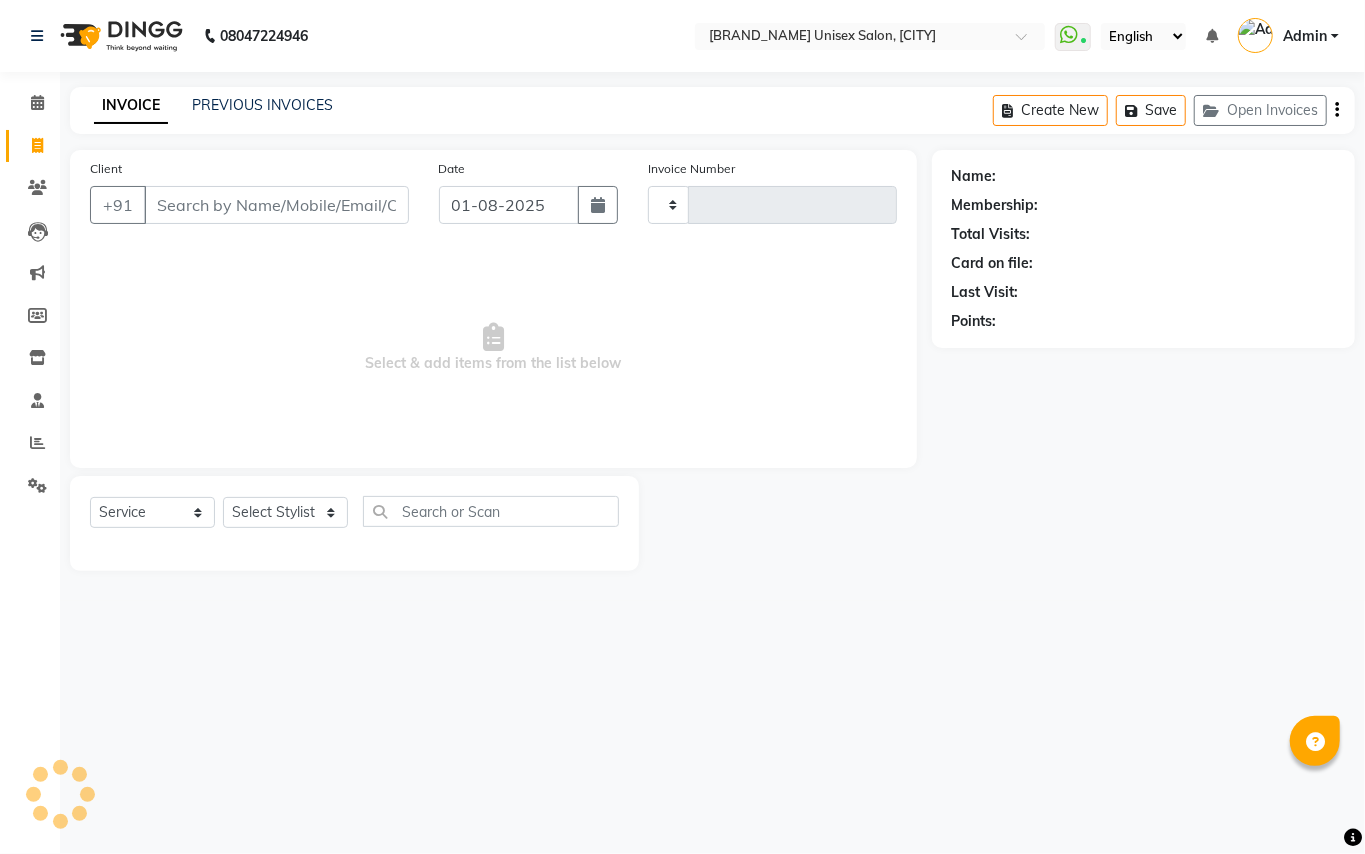 type on "2865" 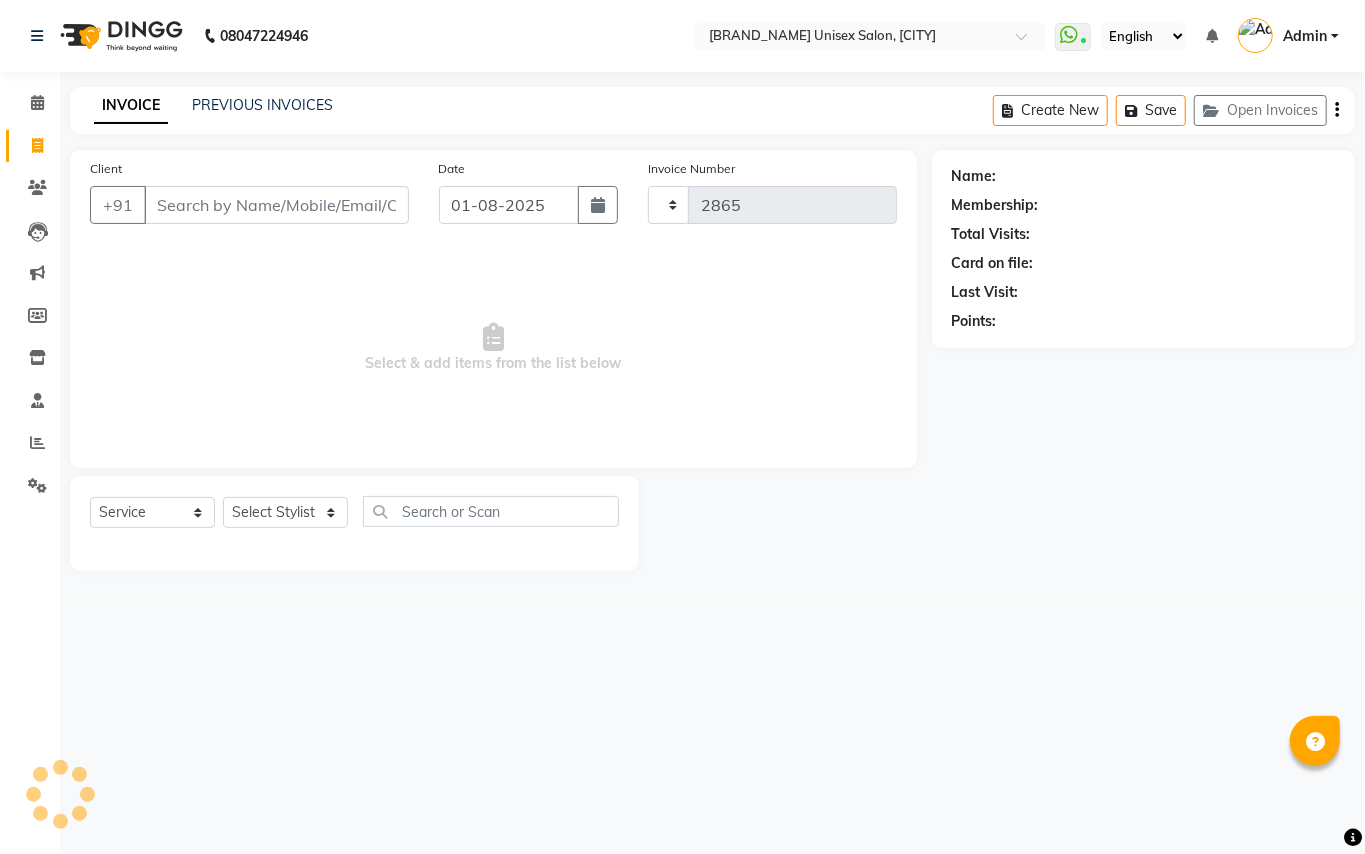 select on "3760" 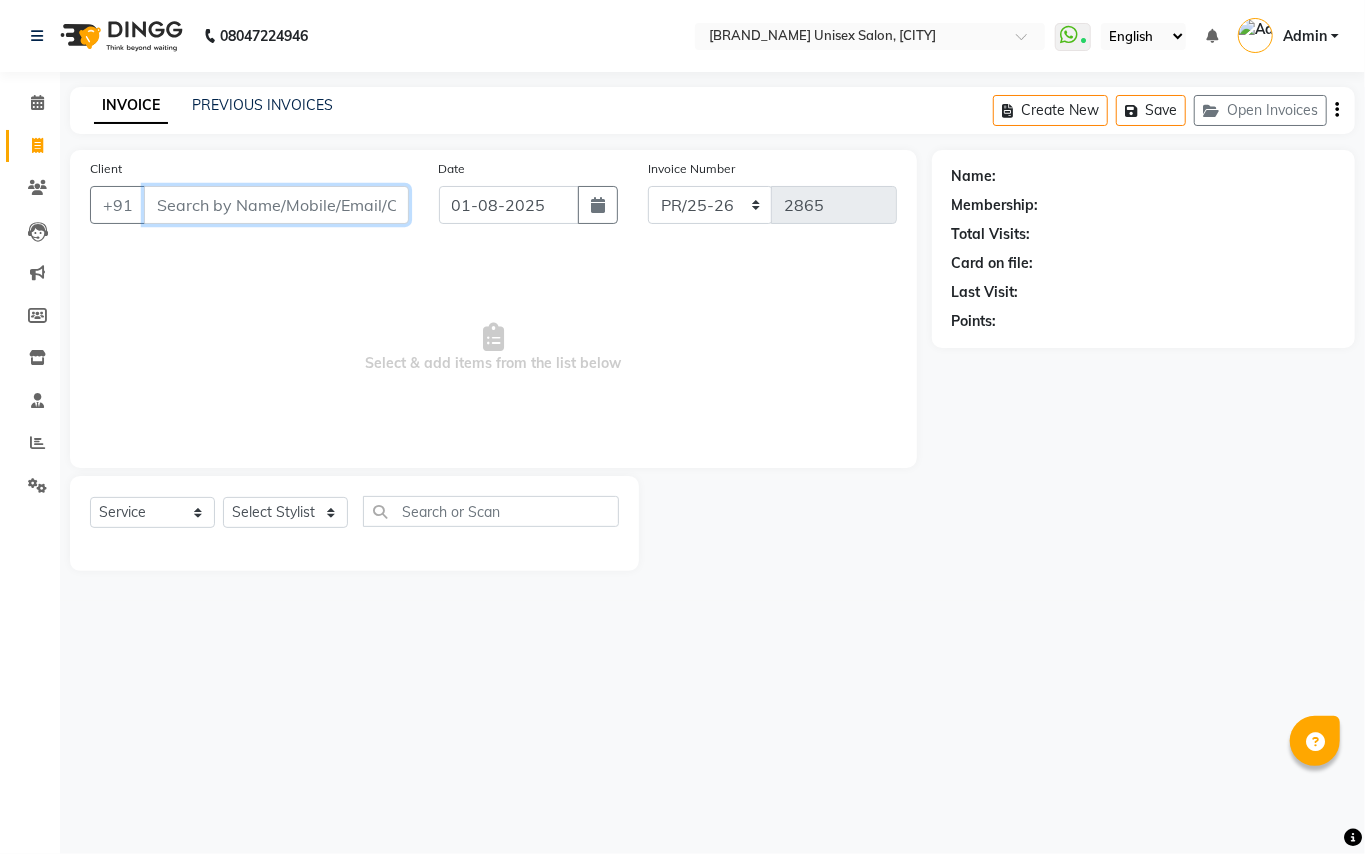 click on "Client" at bounding box center (276, 205) 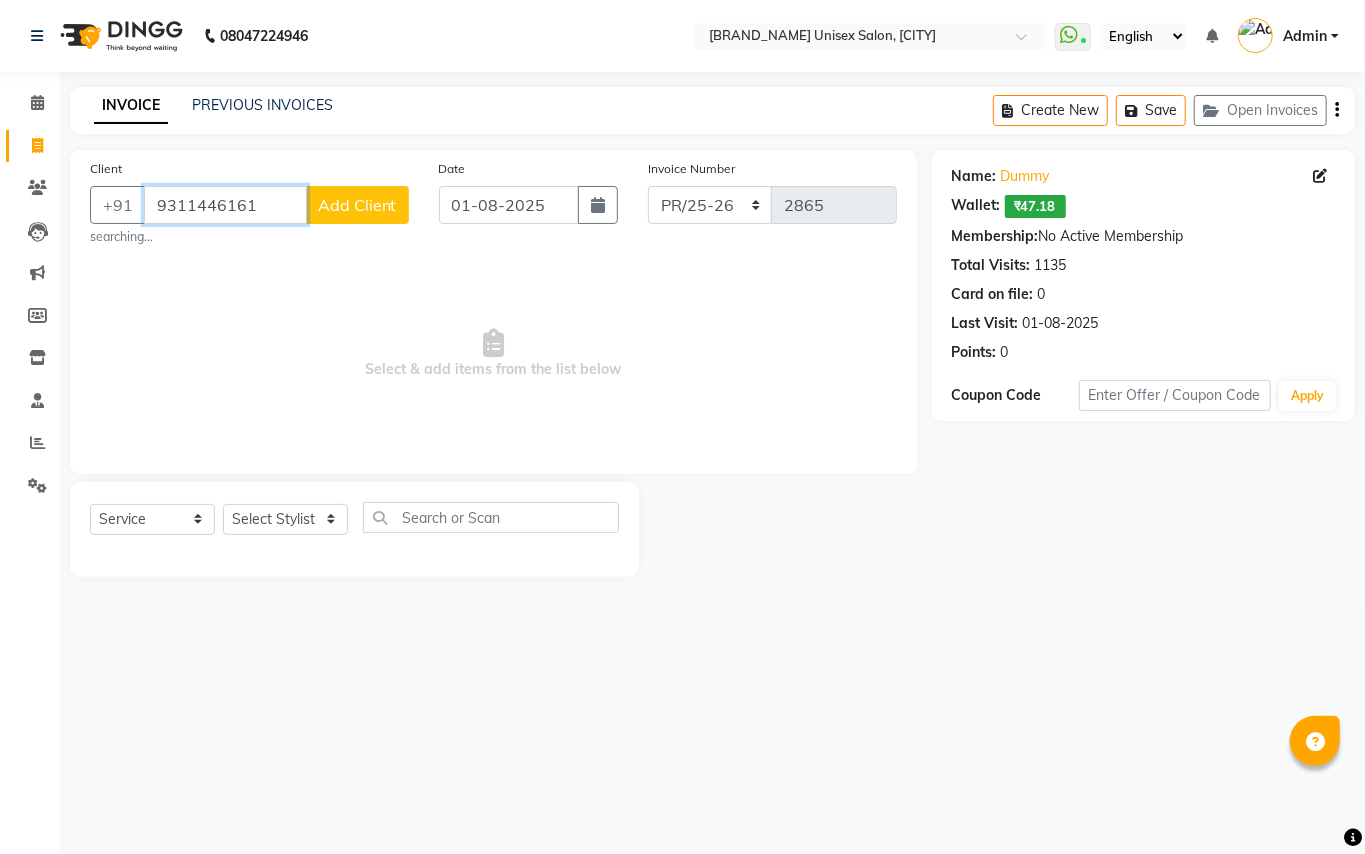 click on "9311446161" at bounding box center (225, 205) 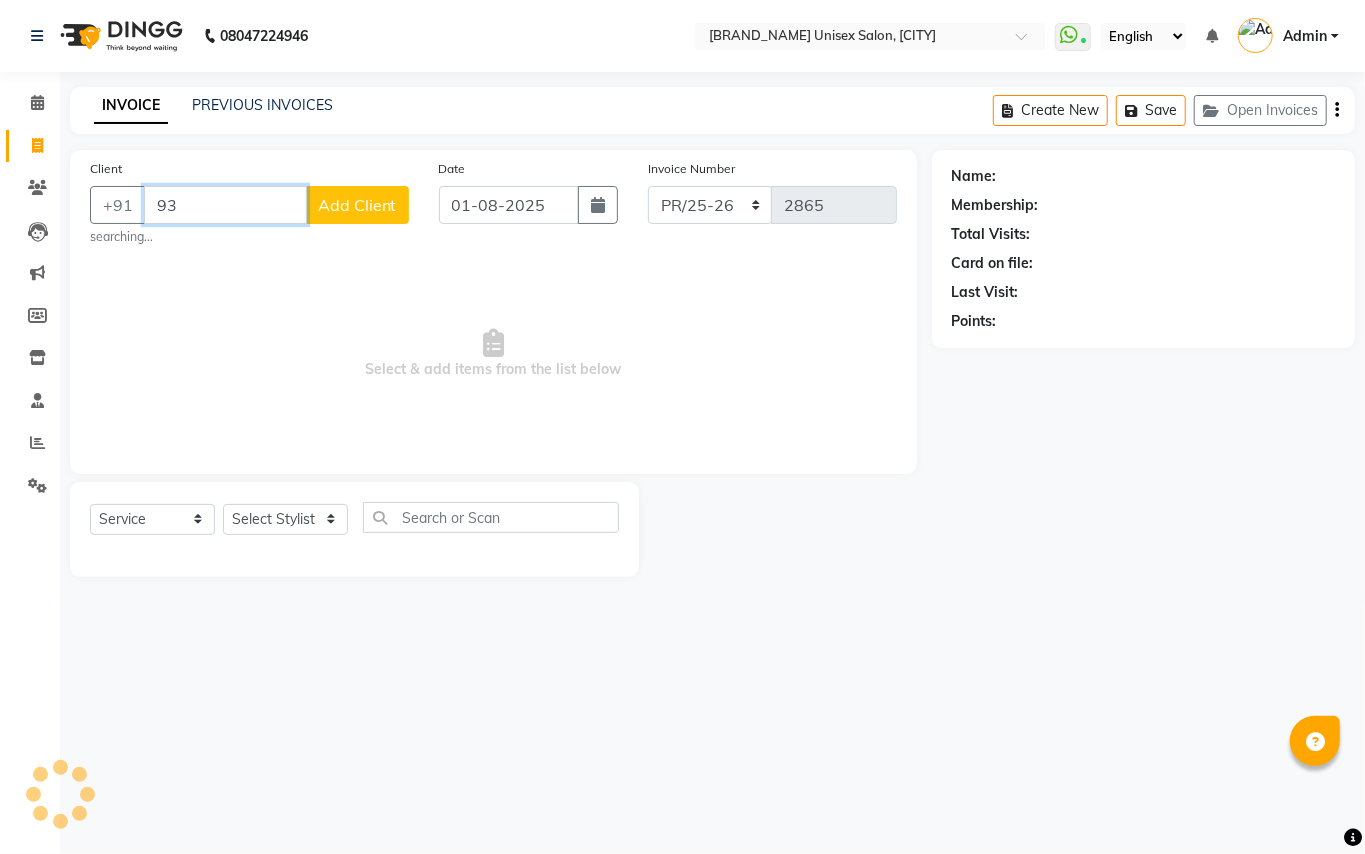 type on "9" 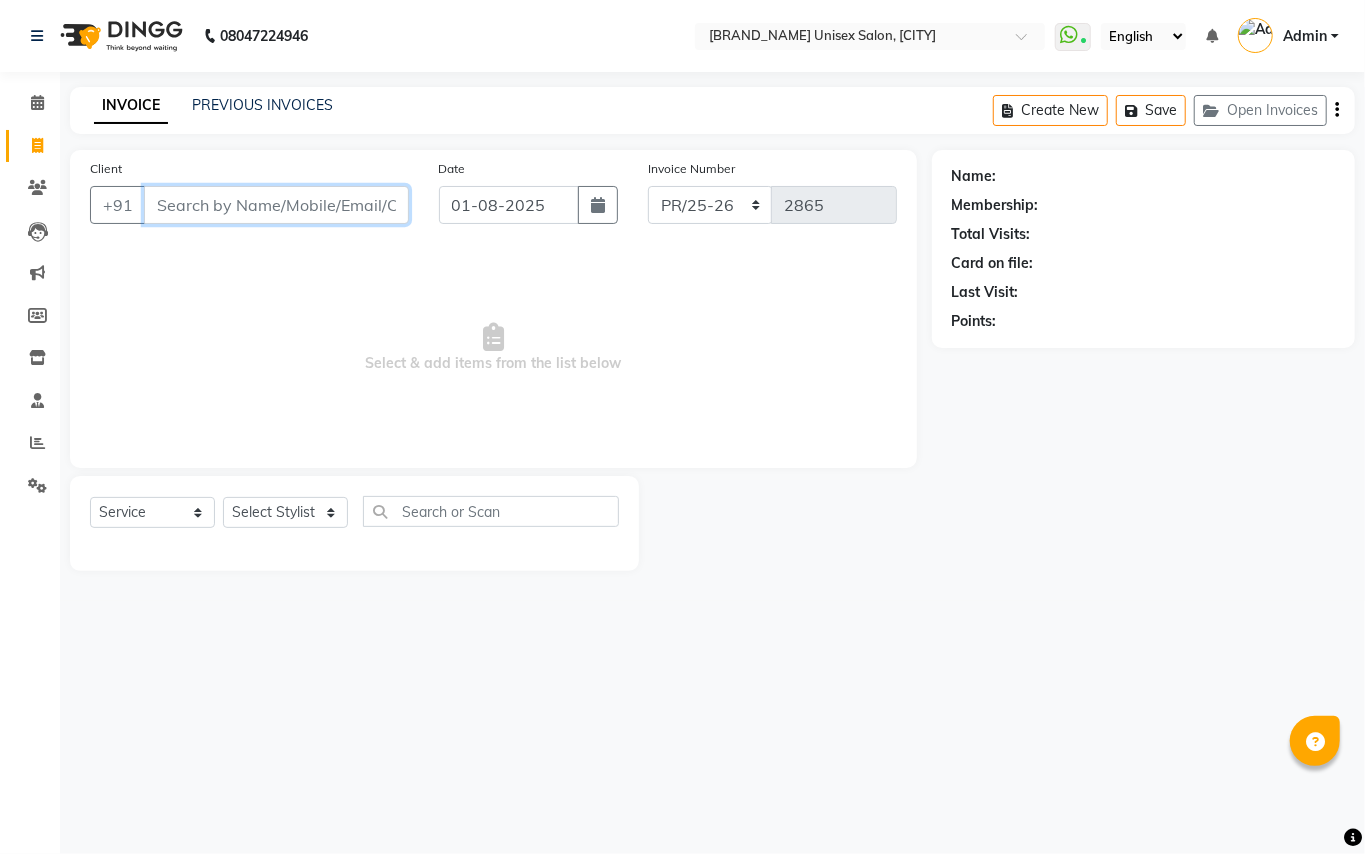 click on "Client" at bounding box center [276, 205] 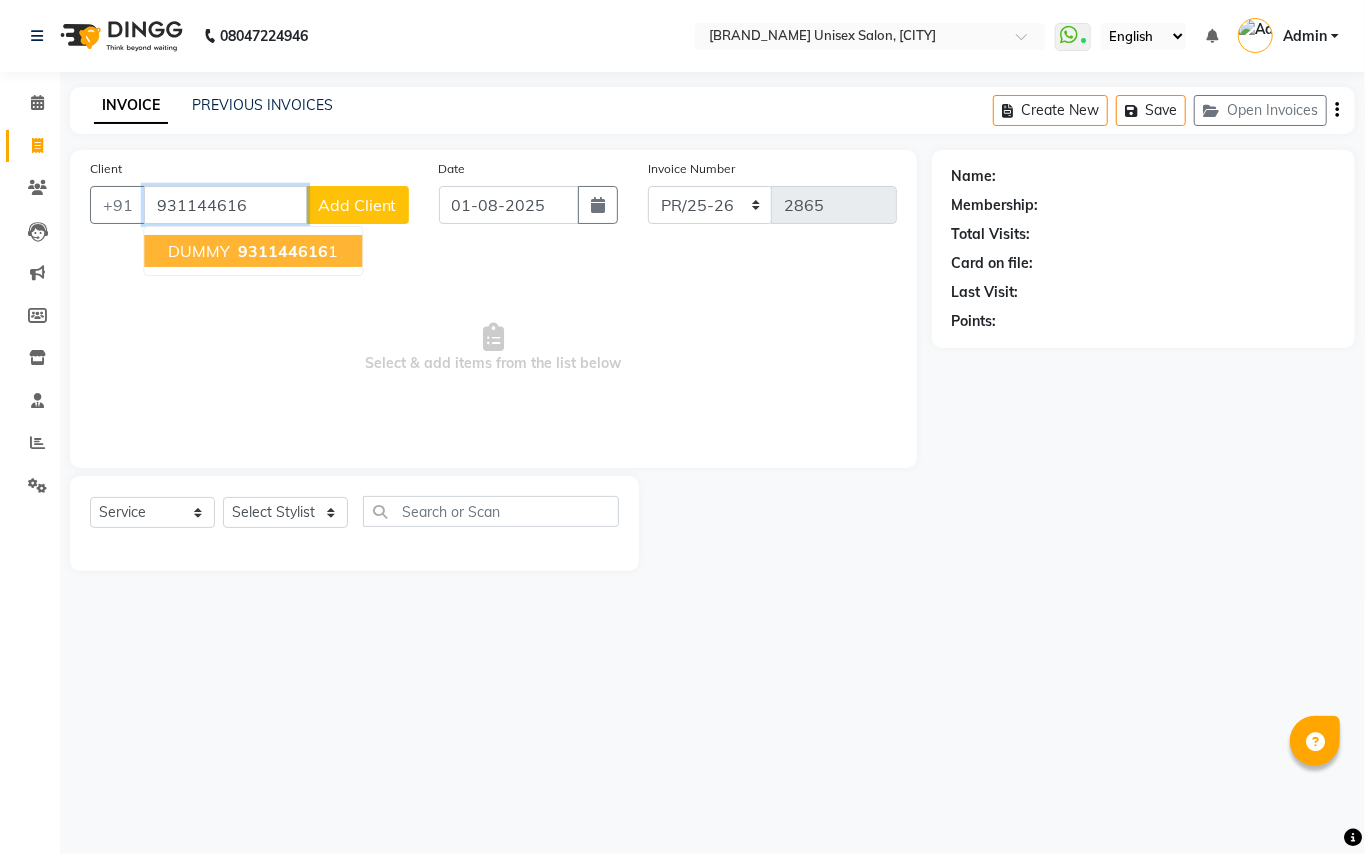 click on "931144616" at bounding box center (283, 251) 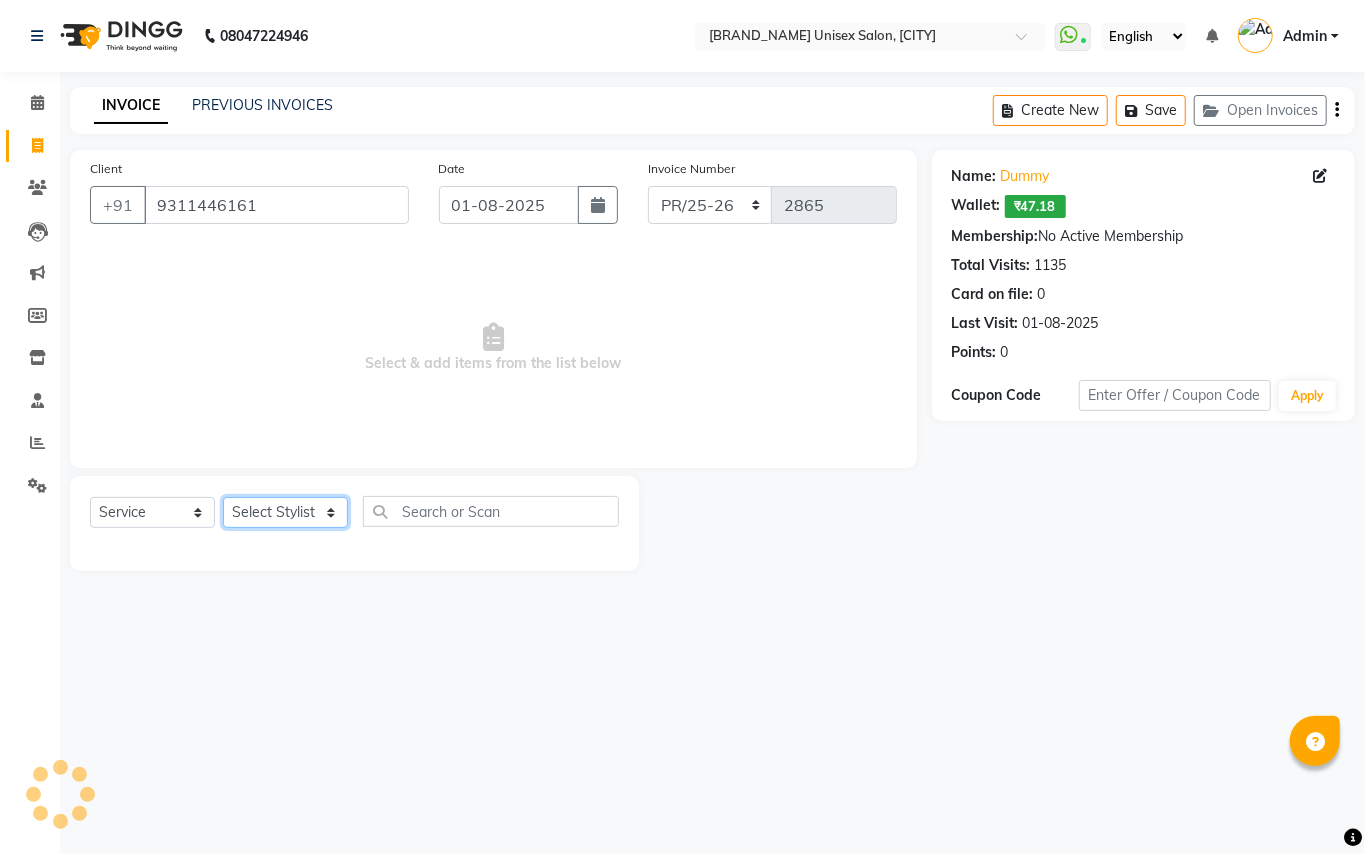 click on "Select Stylist [PERSON] [PERSON] [PERSON] [PERSON] [PERSON] [PERSON] [PERSON] [PERSON] [PERSON] [PERSON] [PERSON] [PERSON] [PERSON] [PERSON] [PERSON] [PERSON] [PERSON] [PERSON] [PERSON]" 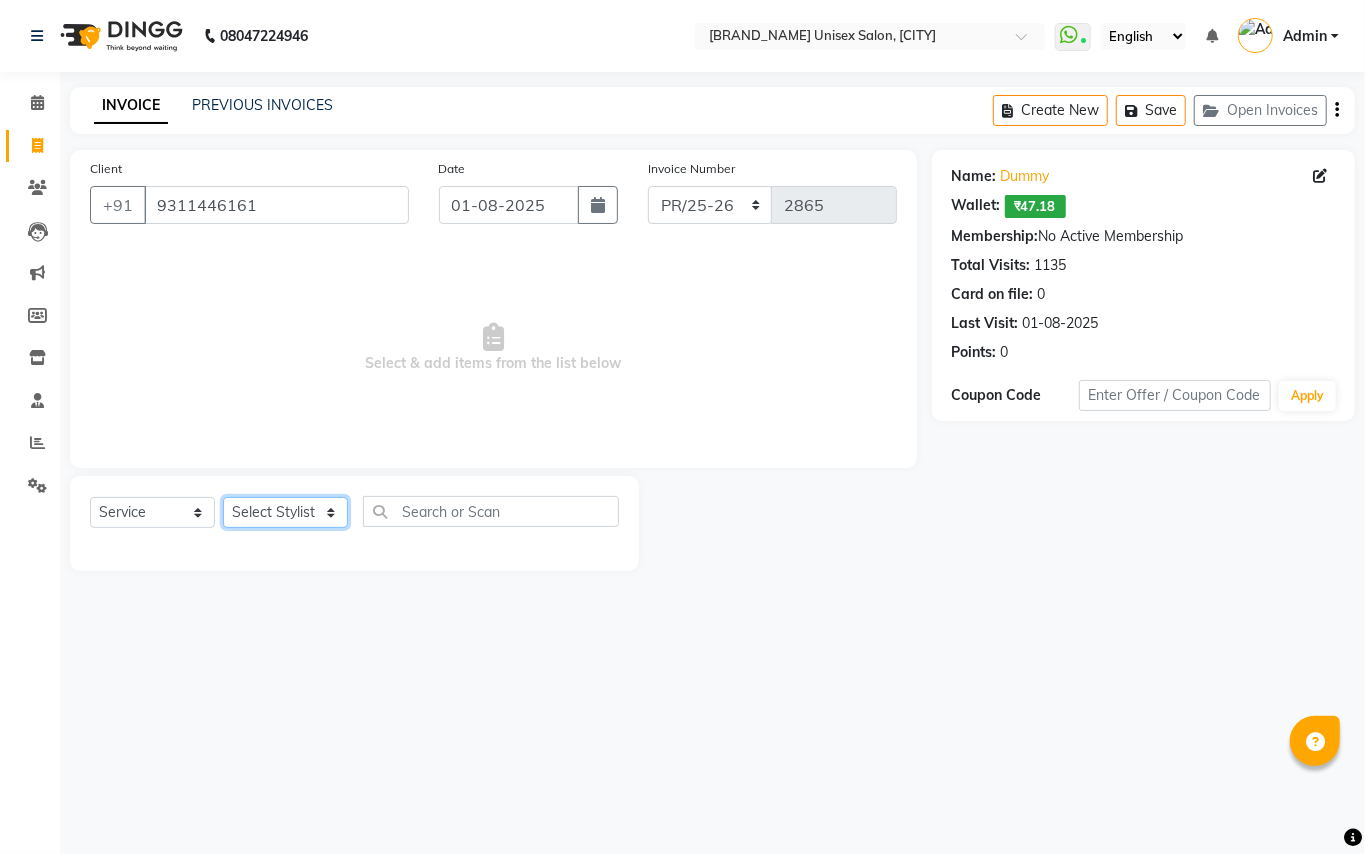 select on "37313" 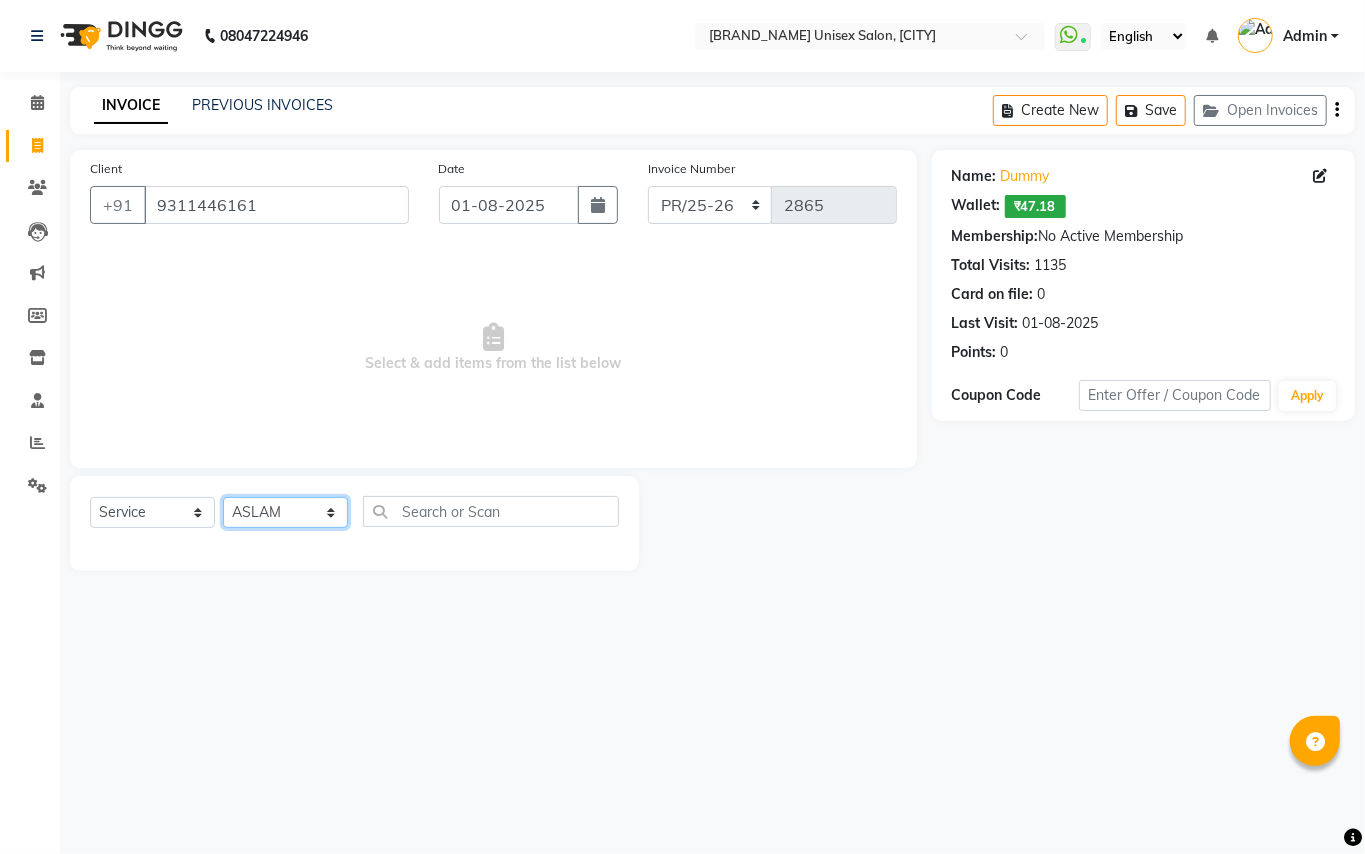 click on "Select Stylist [PERSON] [PERSON] [PERSON] [PERSON] [PERSON] [PERSON] [PERSON] [PERSON] [PERSON] [PERSON] [PERSON] [PERSON] [PERSON] [PERSON] [PERSON] [PERSON] [PERSON] [PERSON] [PERSON]" 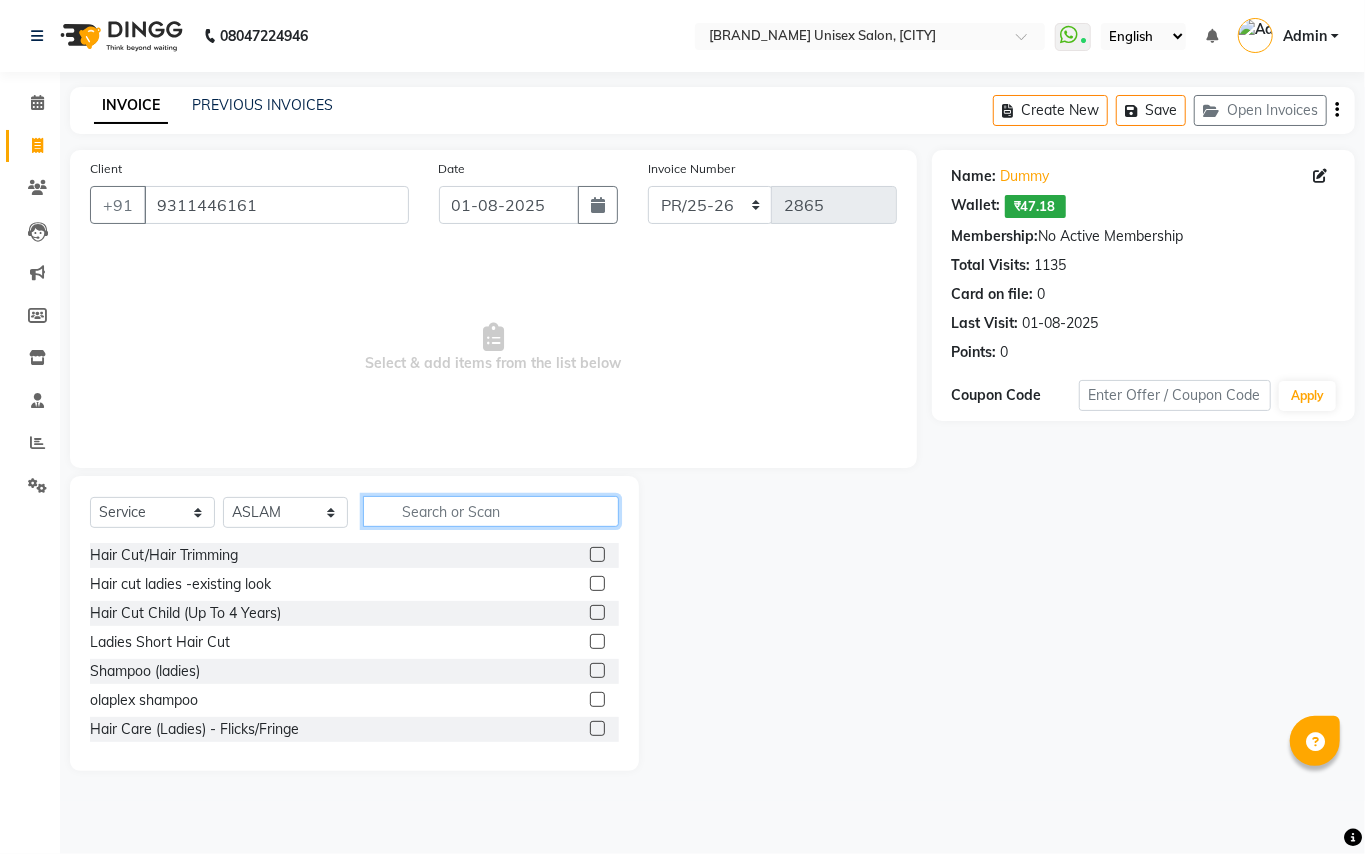 click 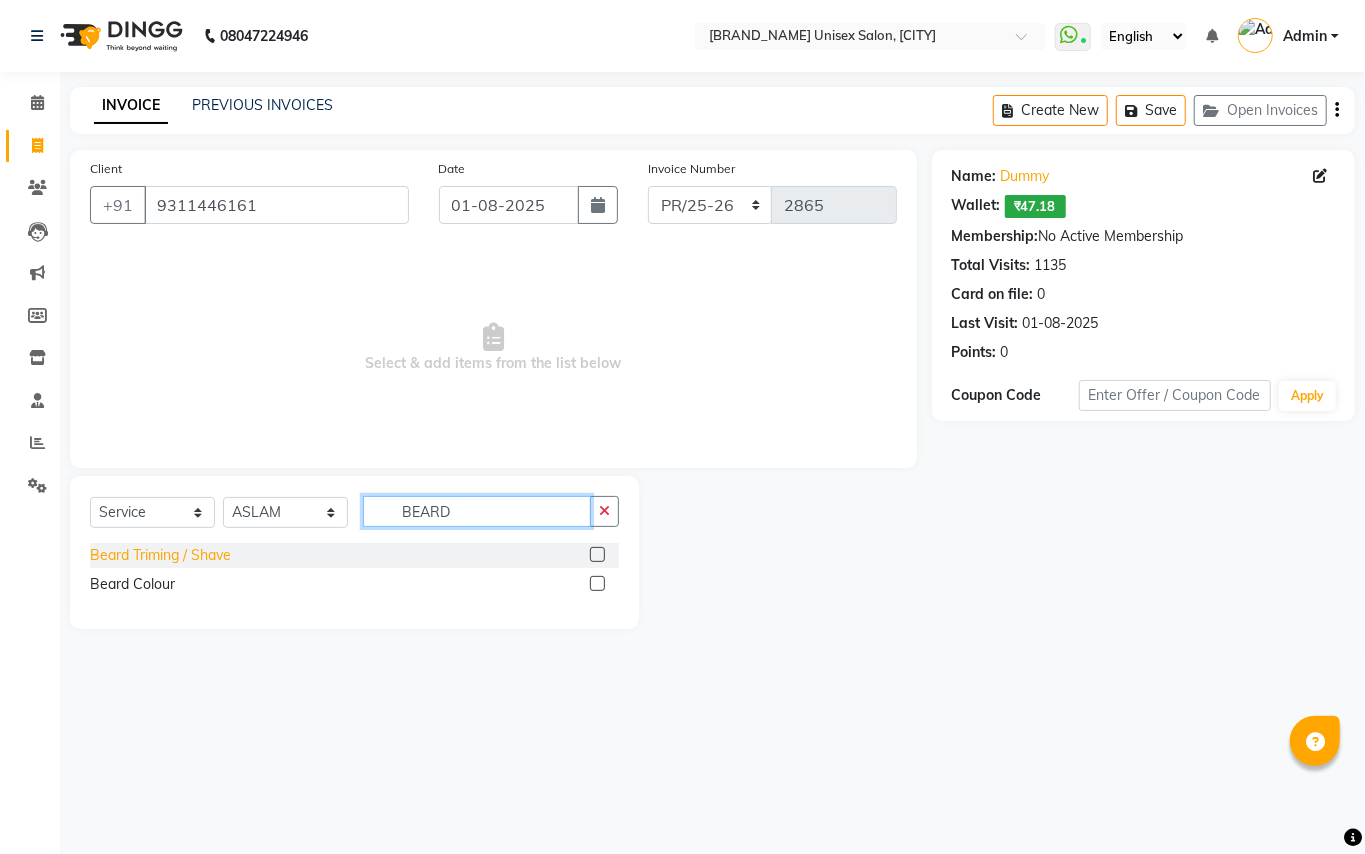 type on "BEARD" 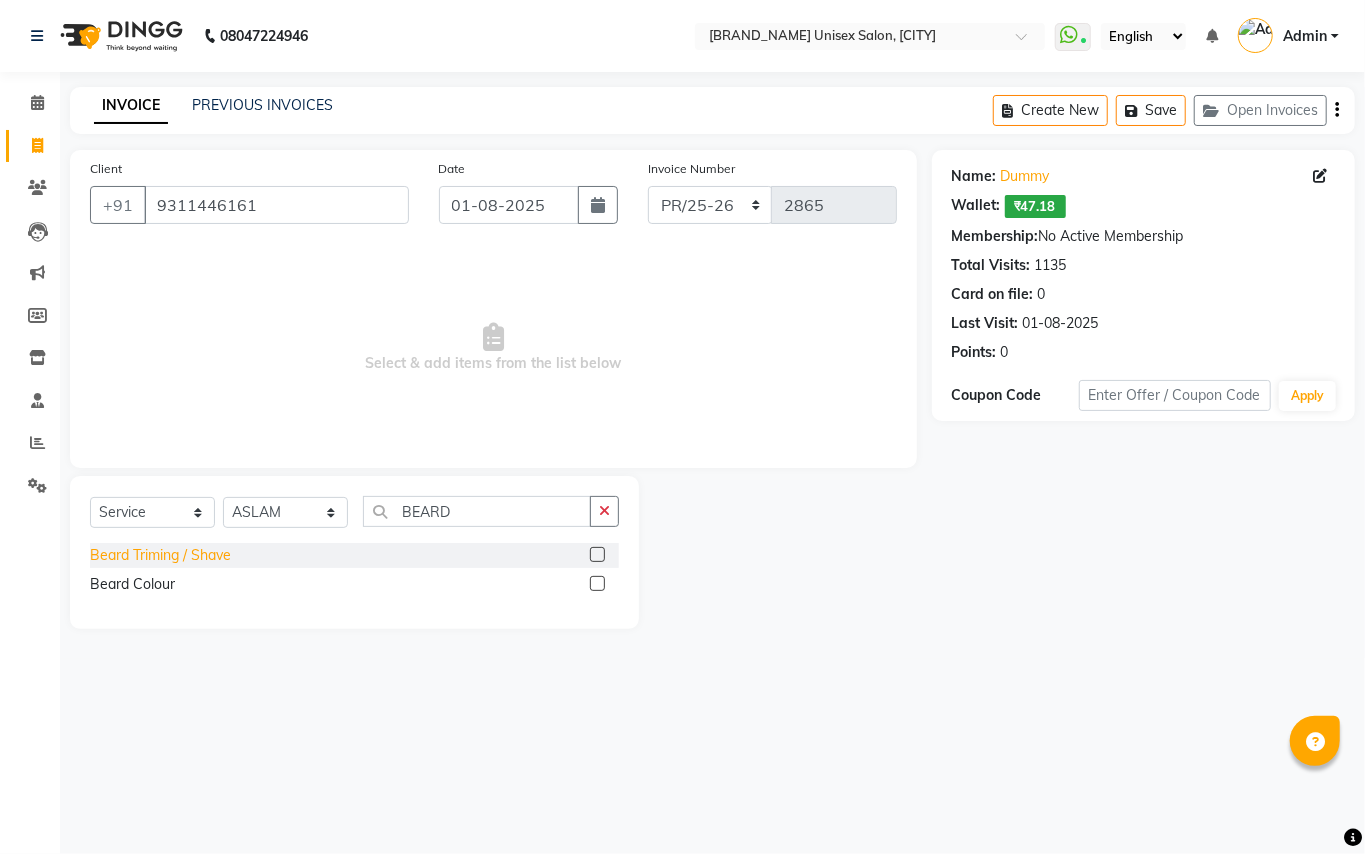 click on "Beard Triming / Shave" 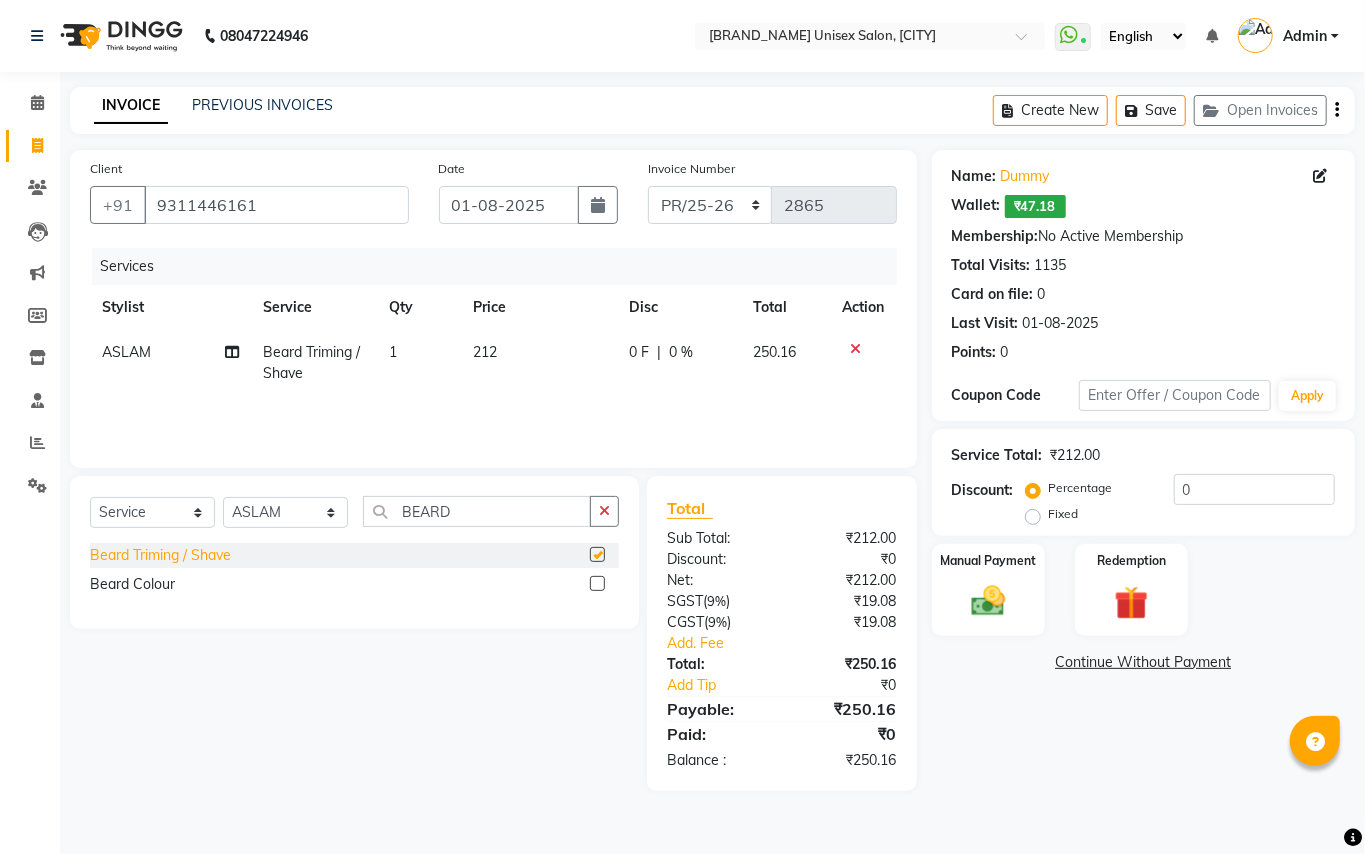 checkbox on "false" 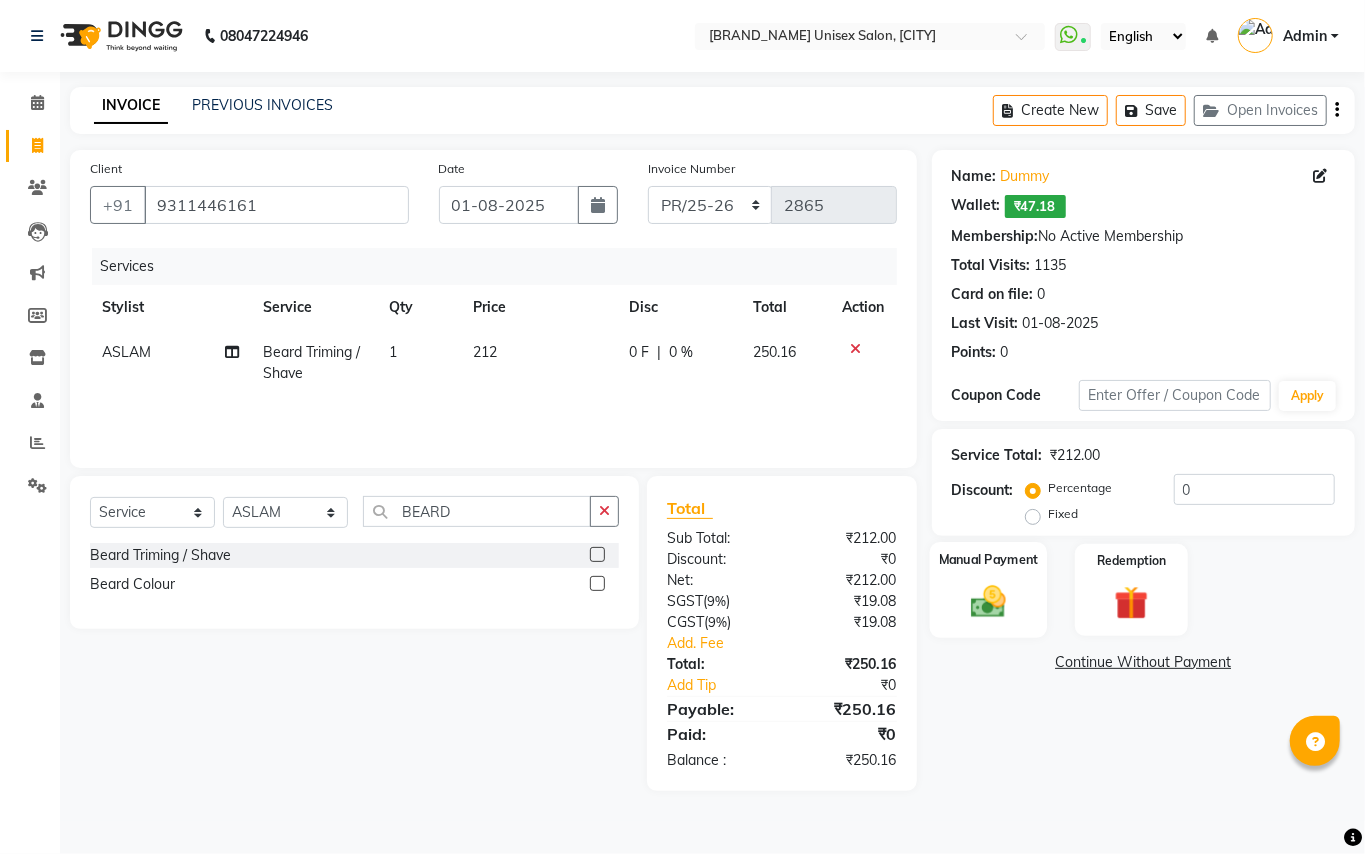 click 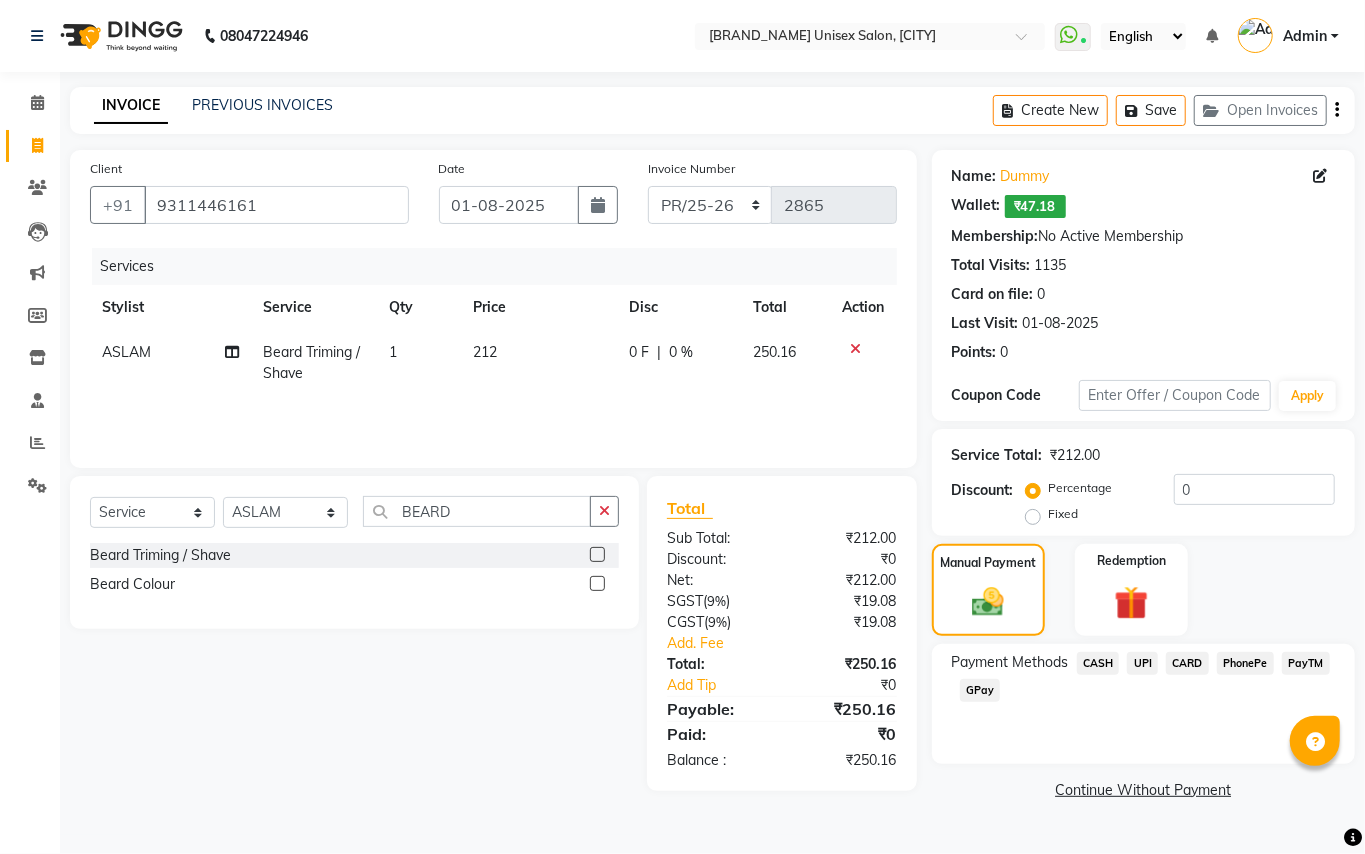 click on "CASH" 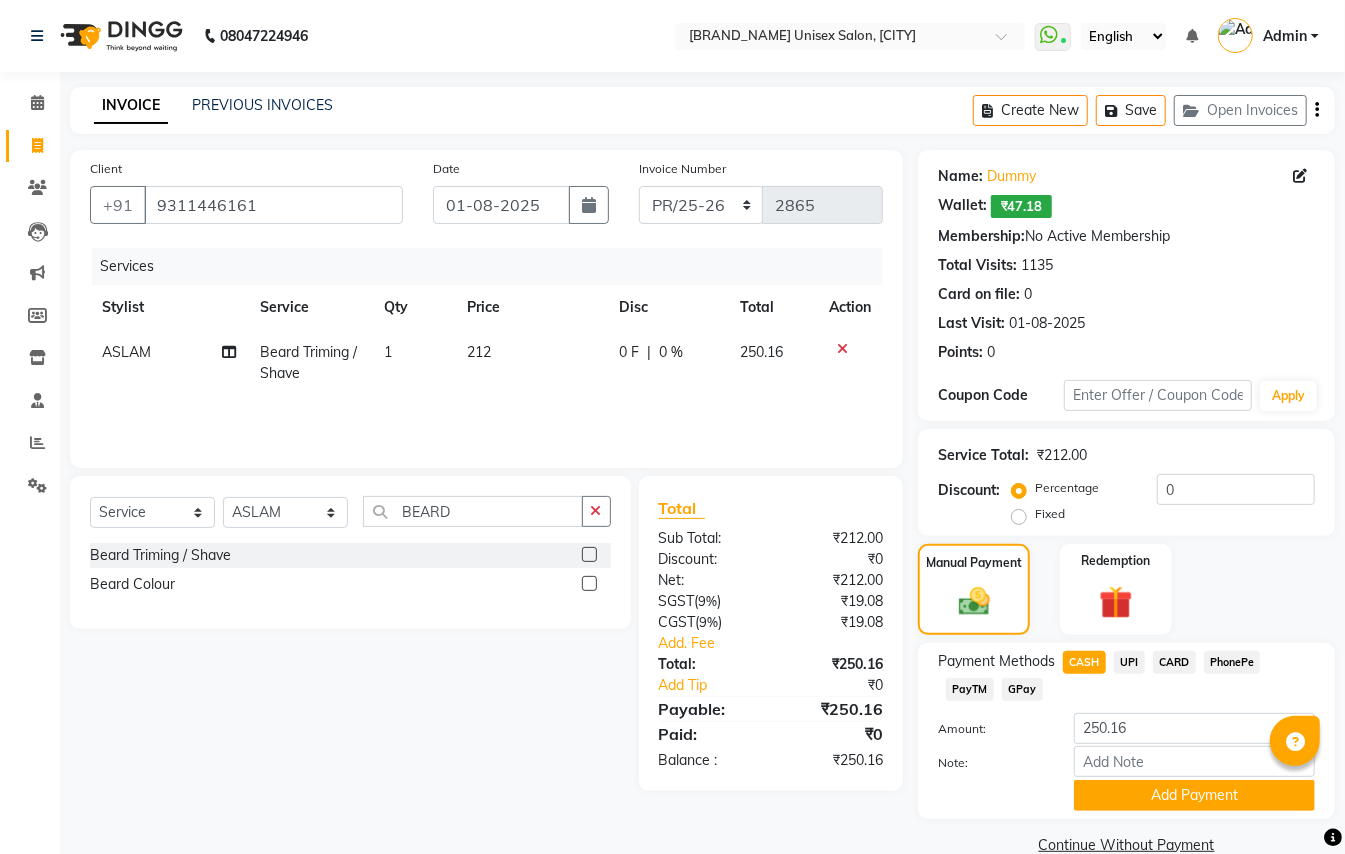 click on "CARD" 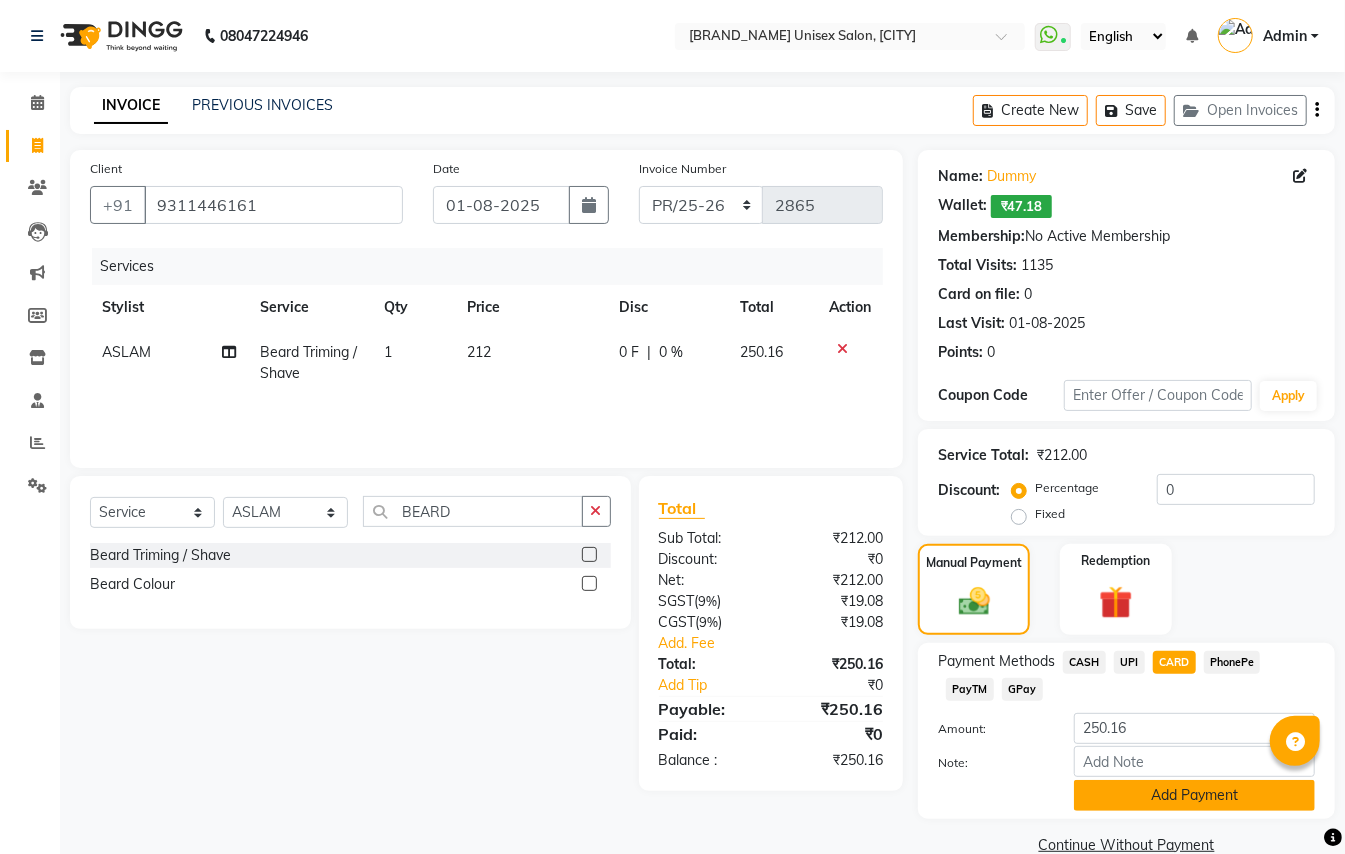 click on "Add Payment" 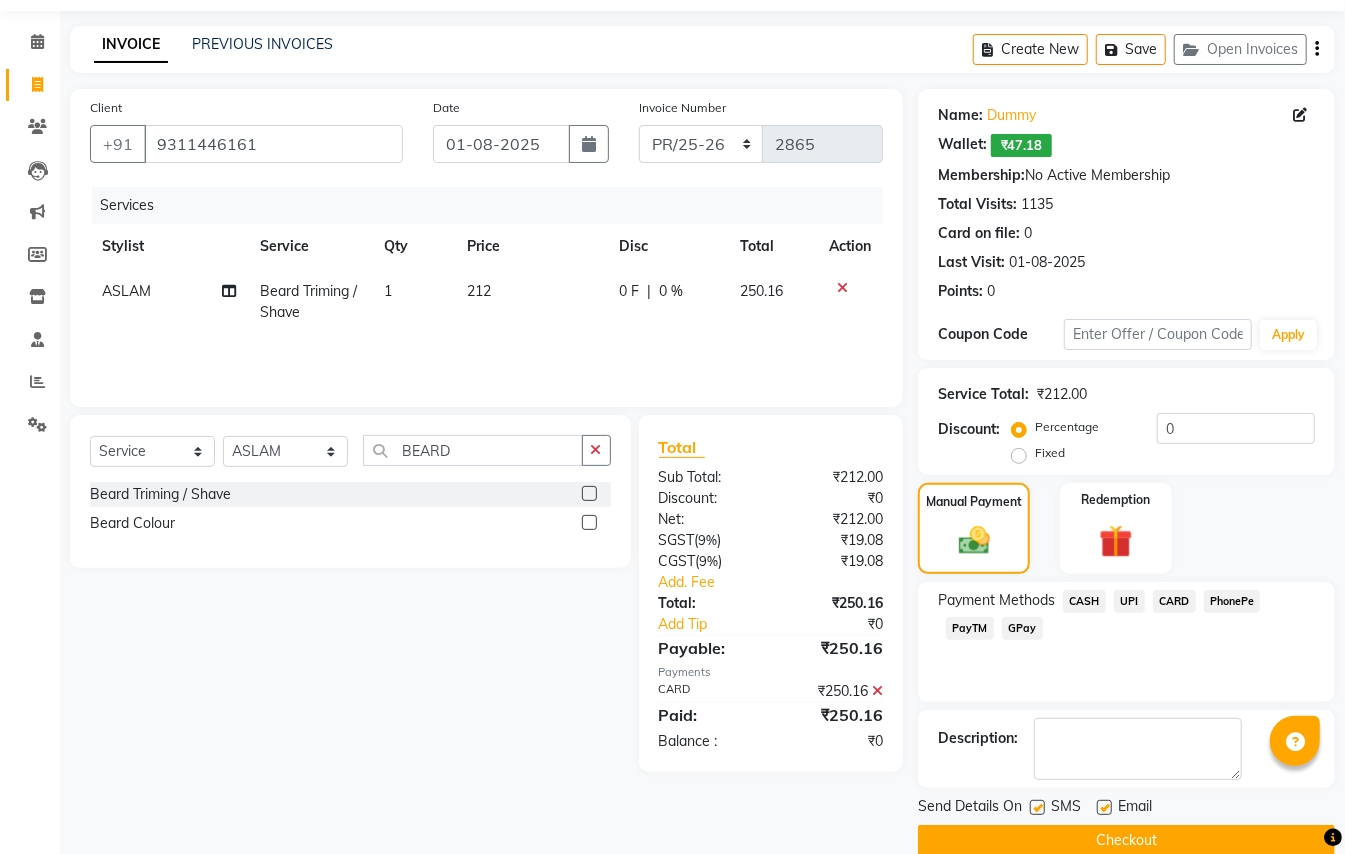 scroll, scrollTop: 94, scrollLeft: 0, axis: vertical 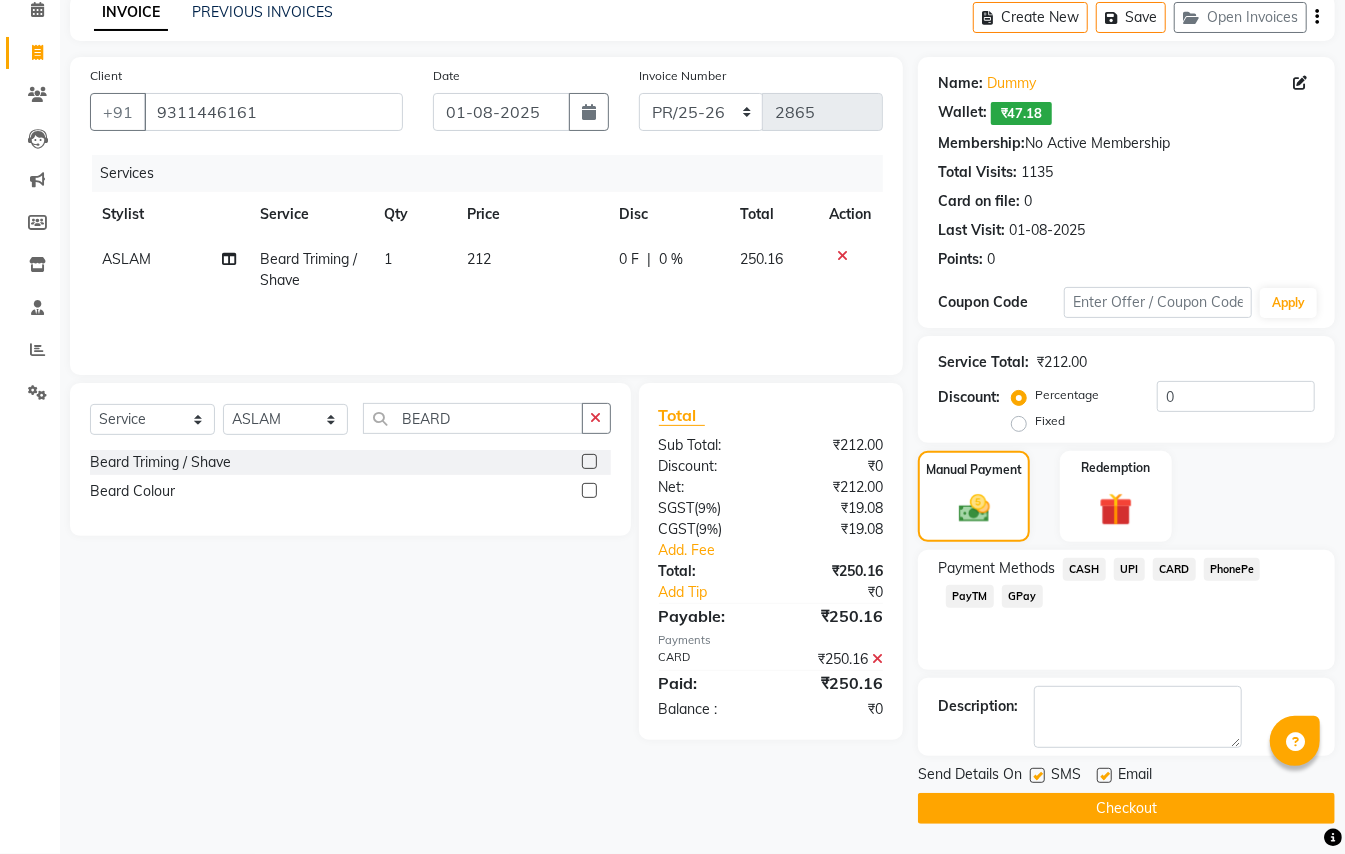 click on "Checkout" 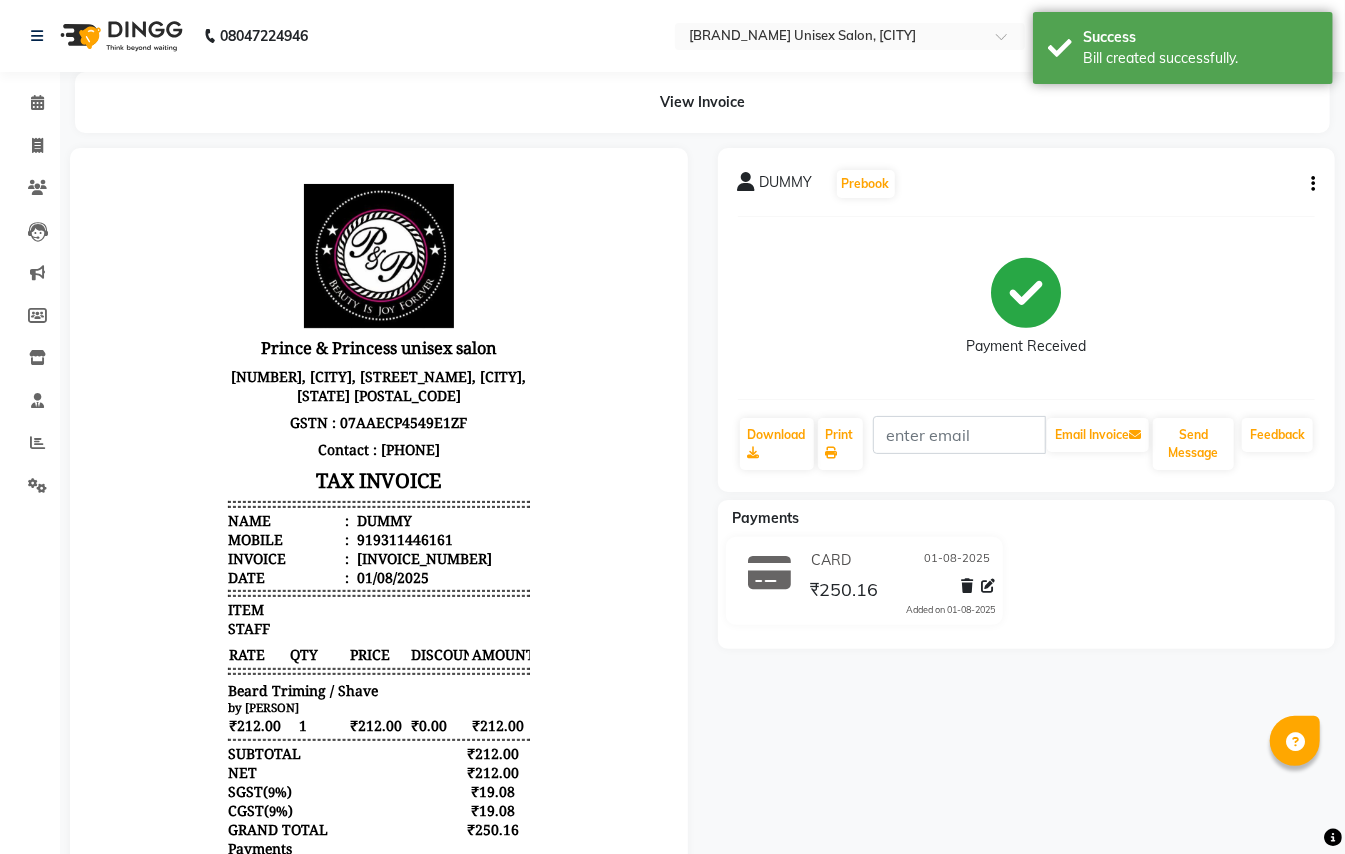 scroll, scrollTop: 0, scrollLeft: 0, axis: both 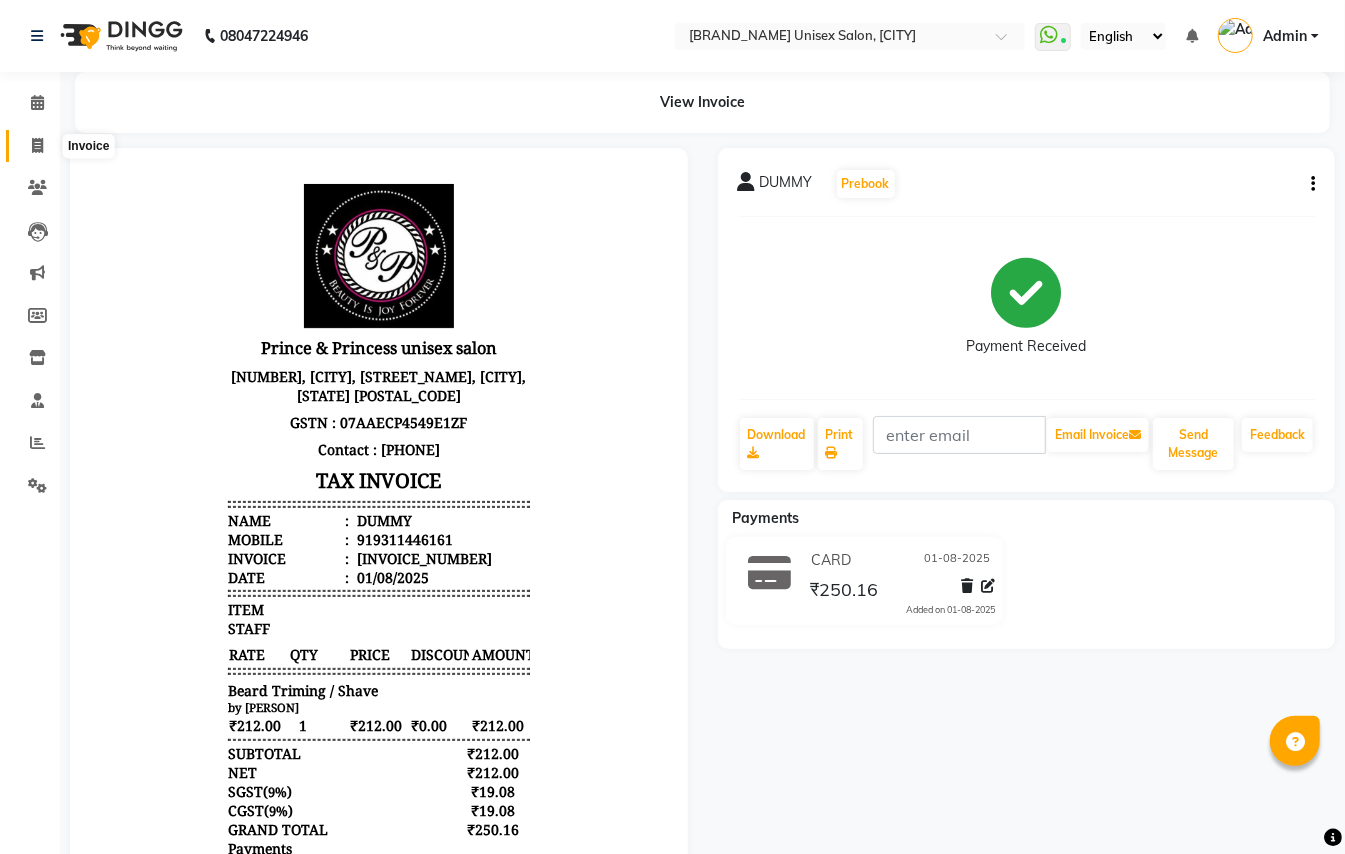 click 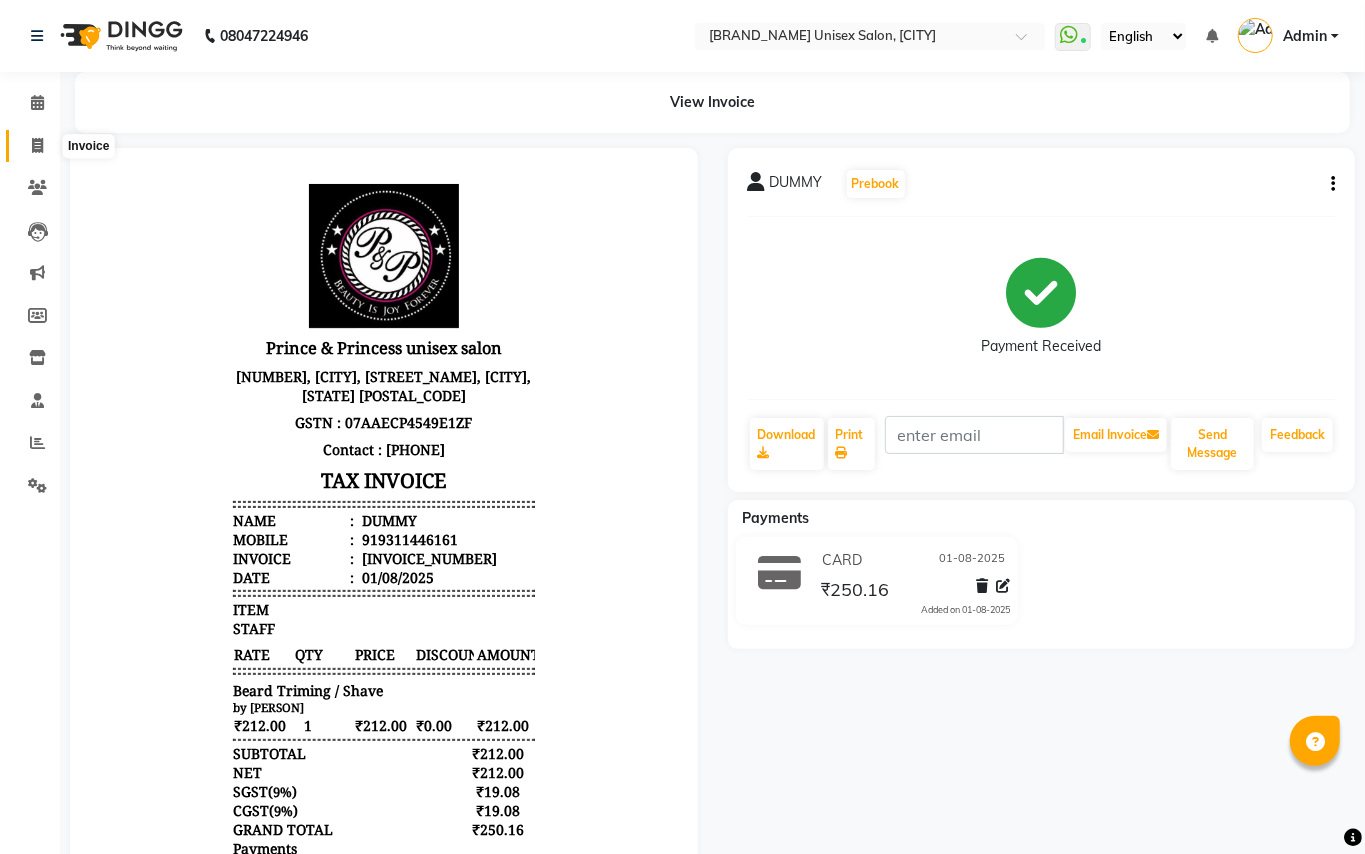 select on "service" 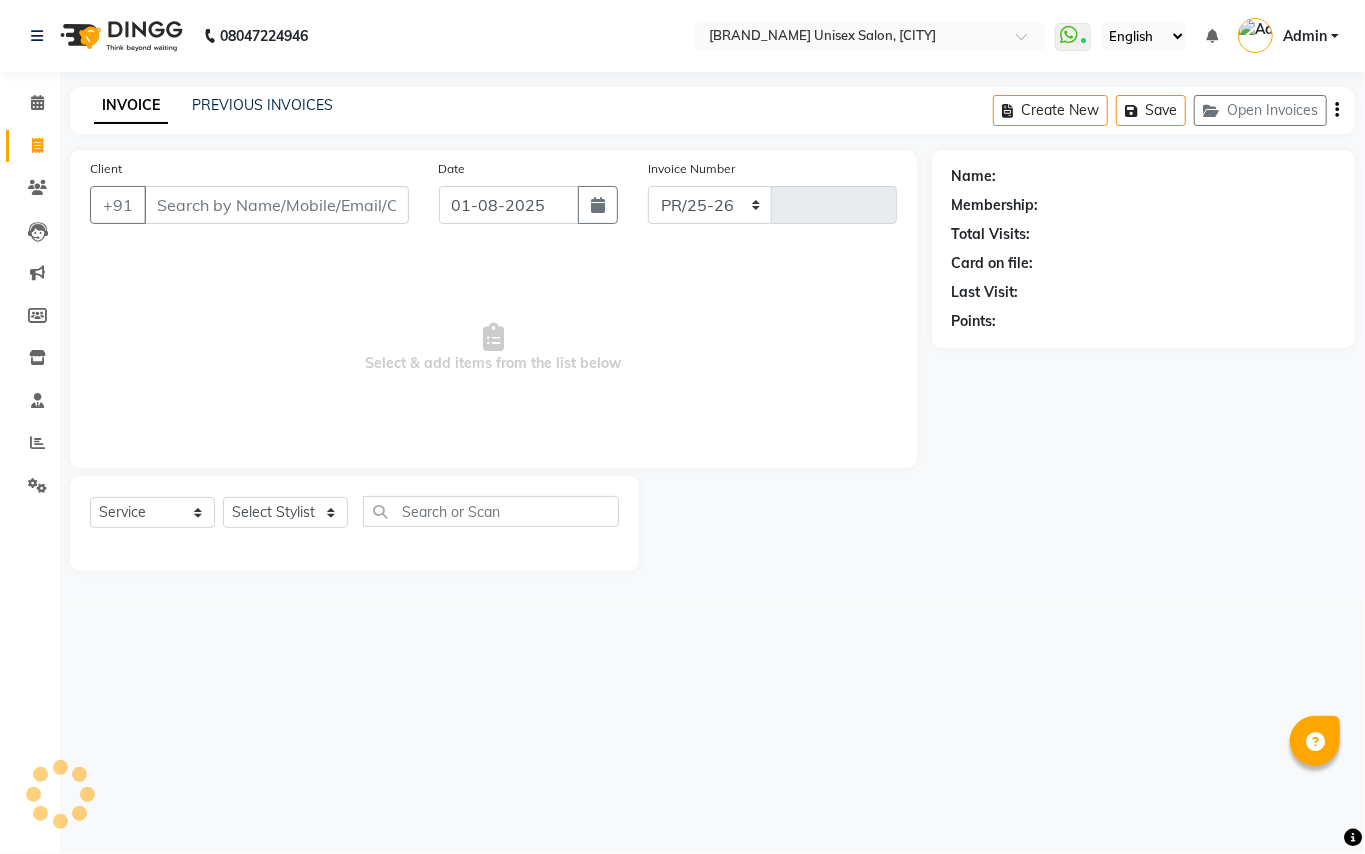 select on "3760" 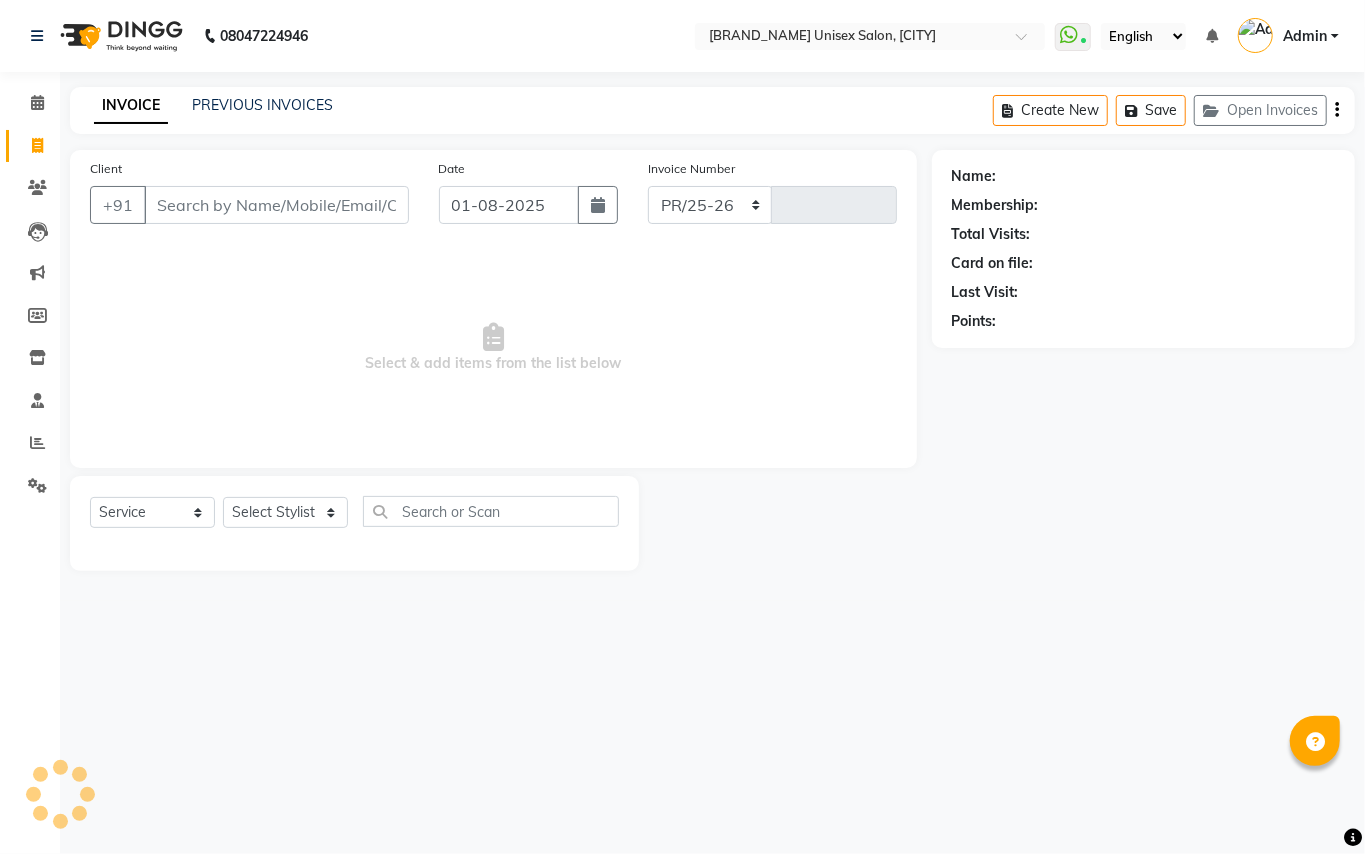 type on "2866" 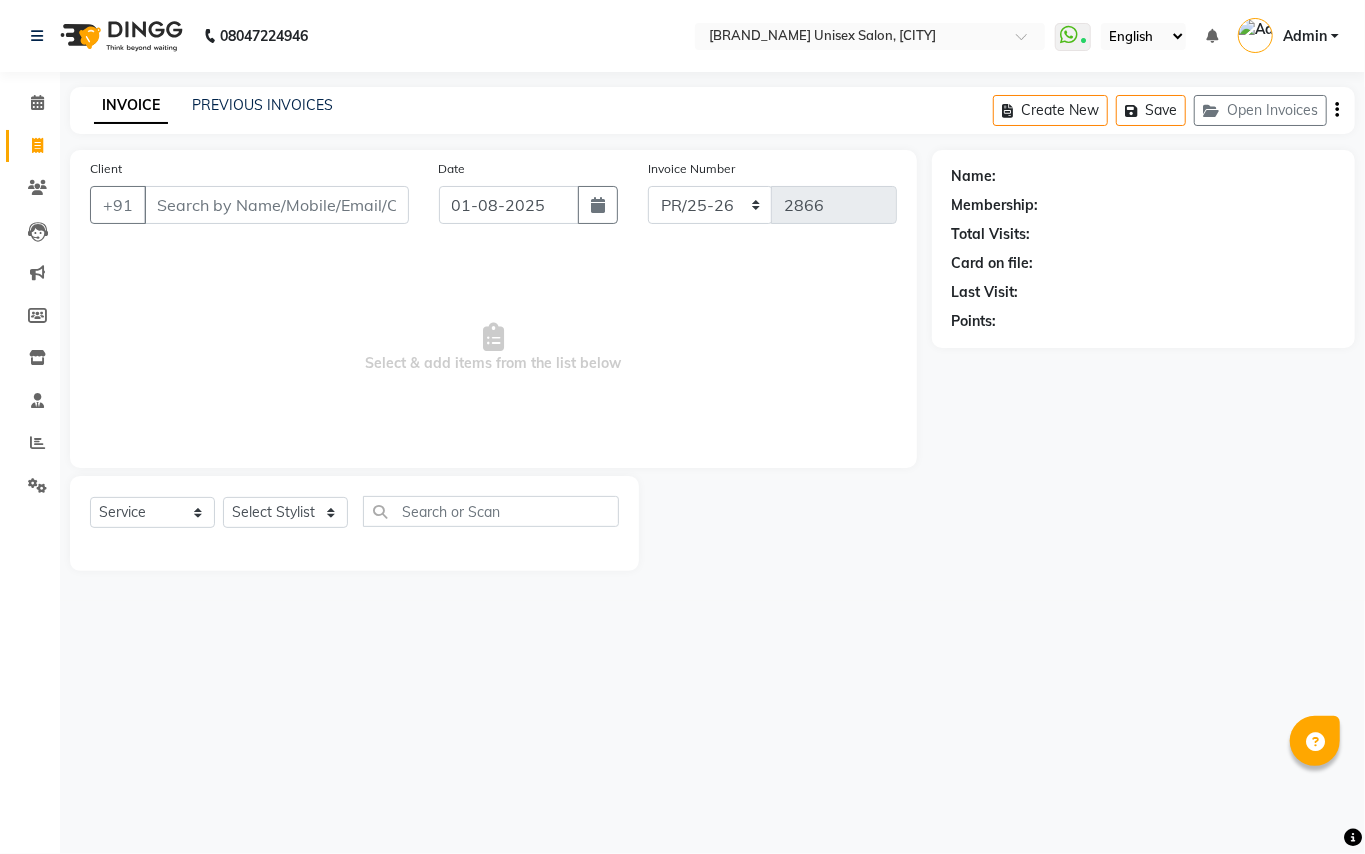 click on "Client" at bounding box center (276, 205) 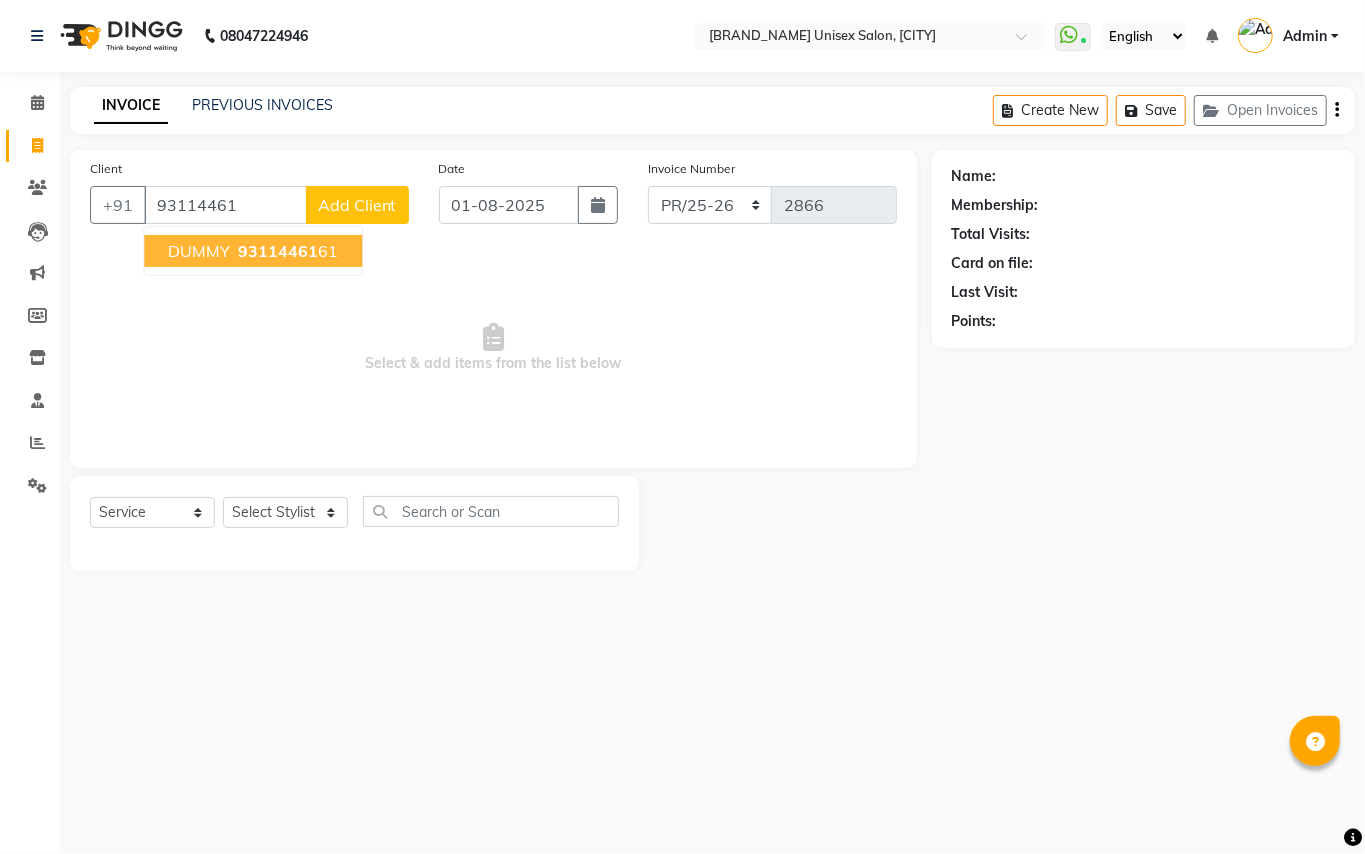 click on "93114461" at bounding box center [278, 251] 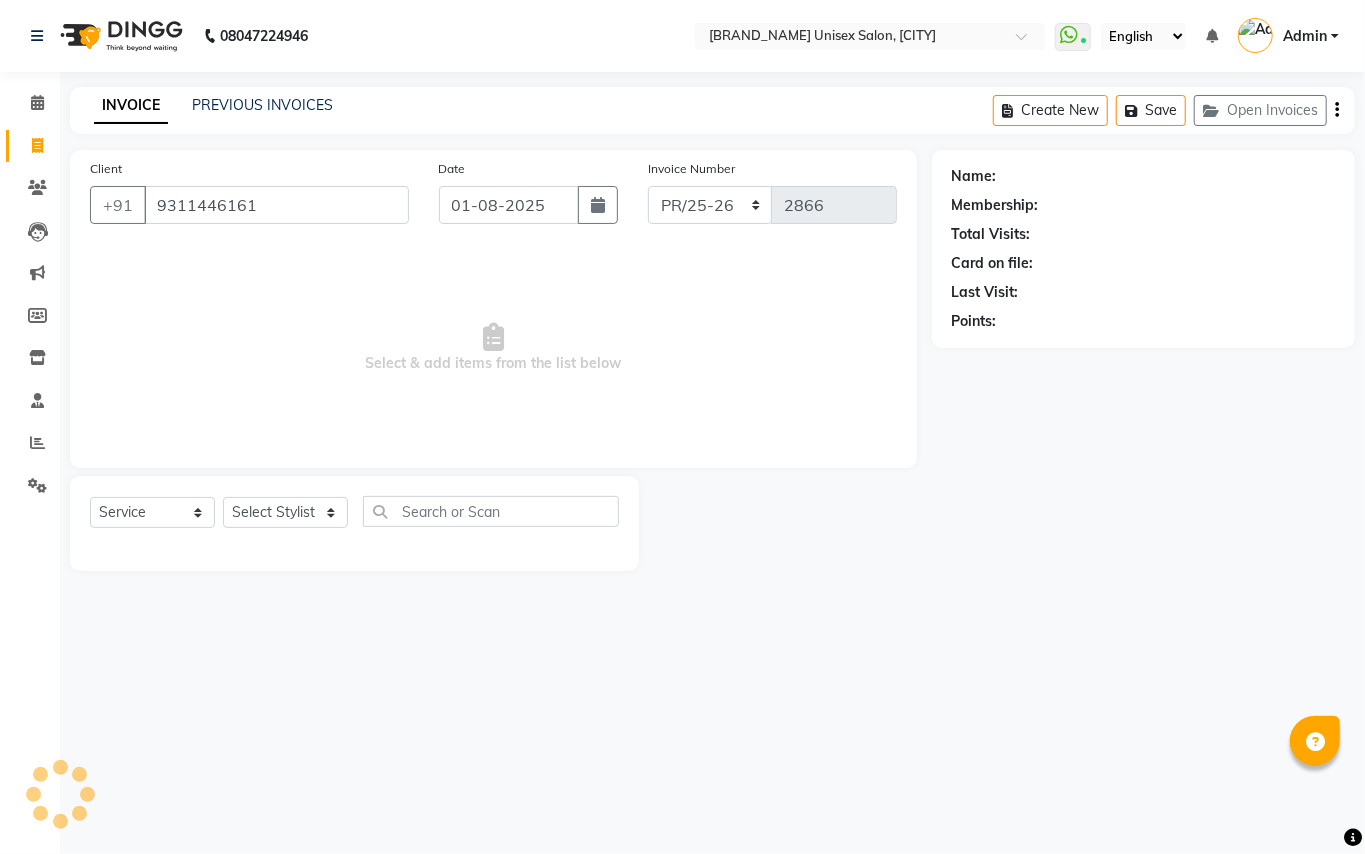 type on "9311446161" 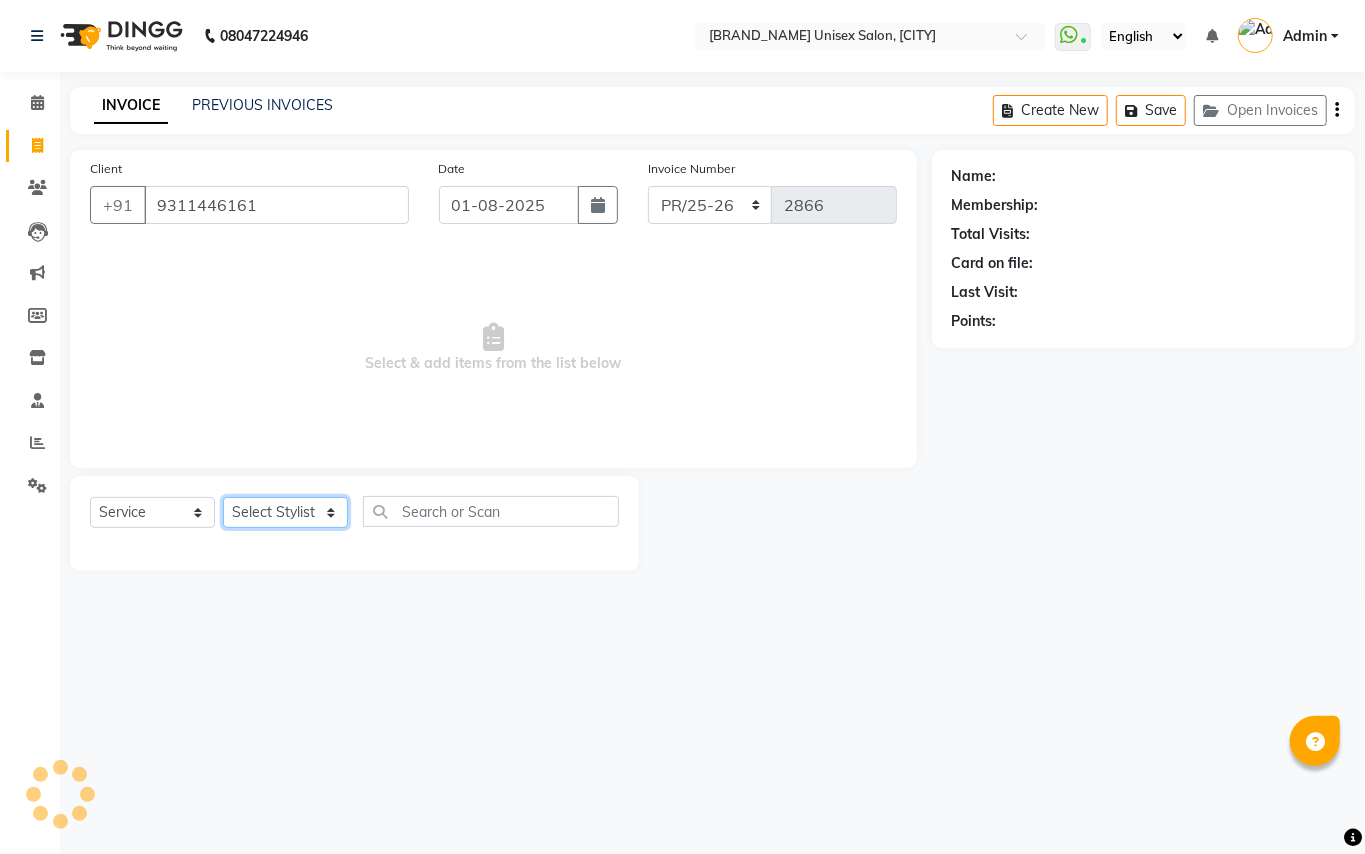 click on "Select Stylist [PERSON] [PERSON] [PERSON] [PERSON] [PERSON] [PERSON] [PERSON] [PERSON] [PERSON] [PERSON] [PERSON] [PERSON] [PERSON] [PERSON] [PERSON] [PERSON] [PERSON] [PERSON] [PERSON]" 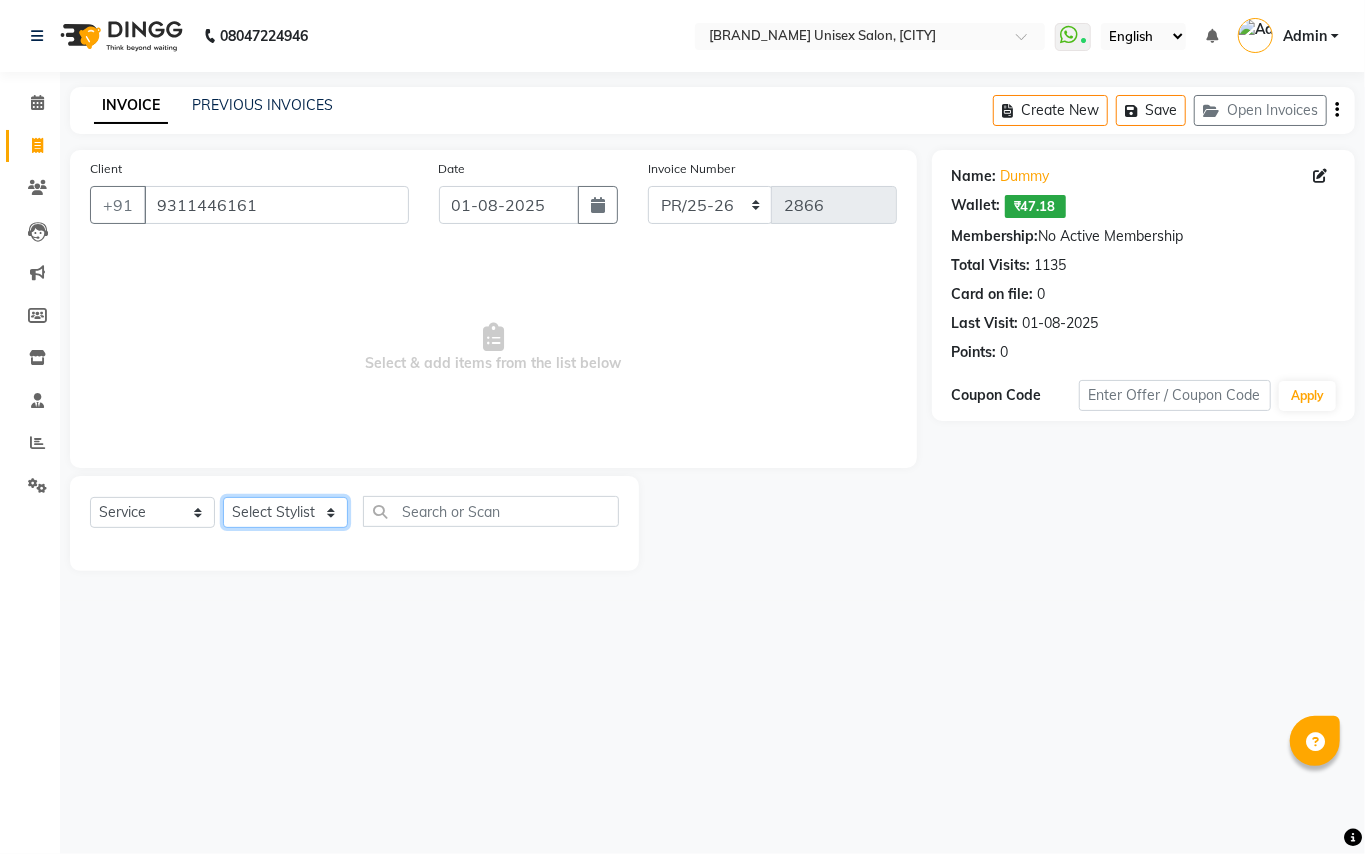select on "37313" 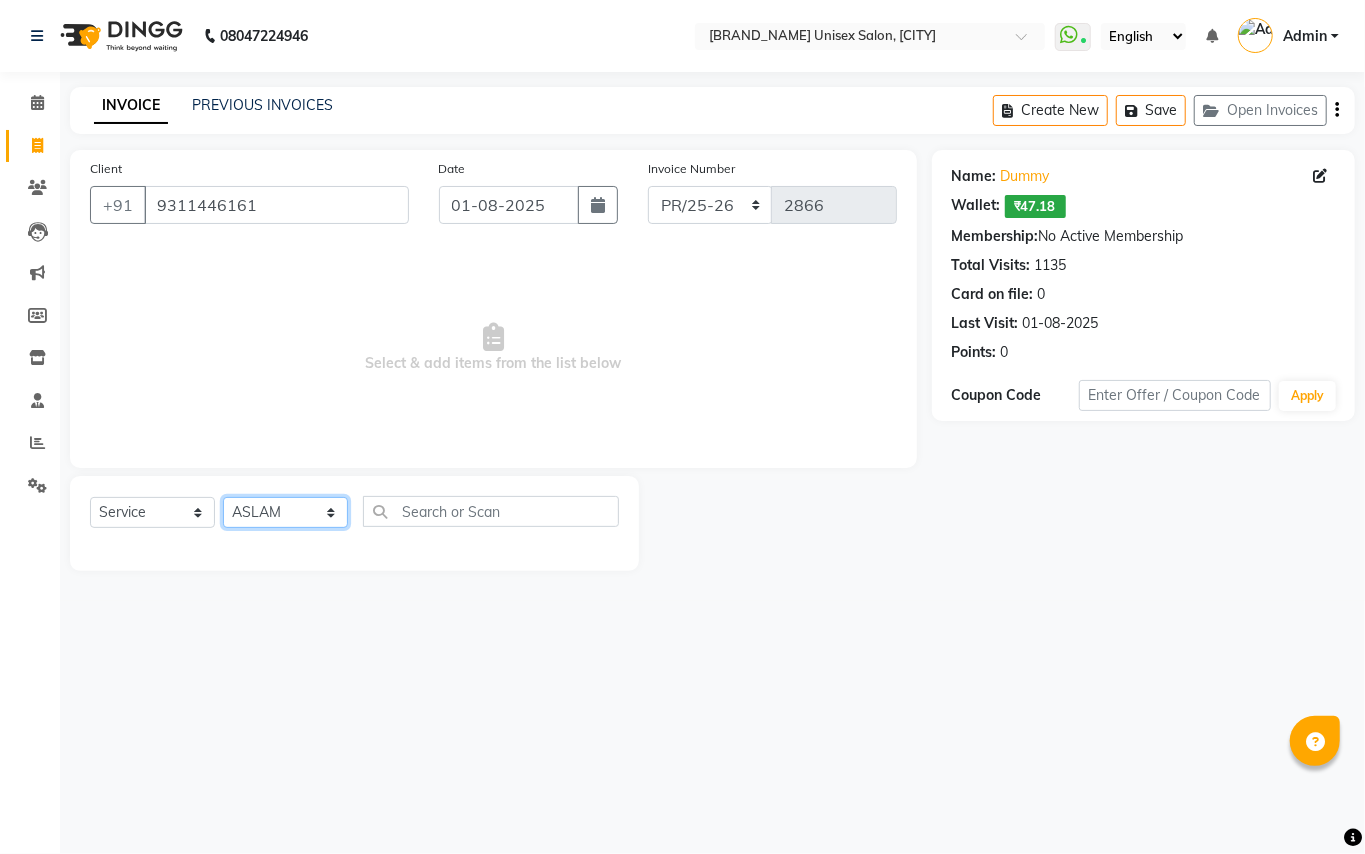 drag, startPoint x: 269, startPoint y: 512, endPoint x: 466, endPoint y: 514, distance: 197.01015 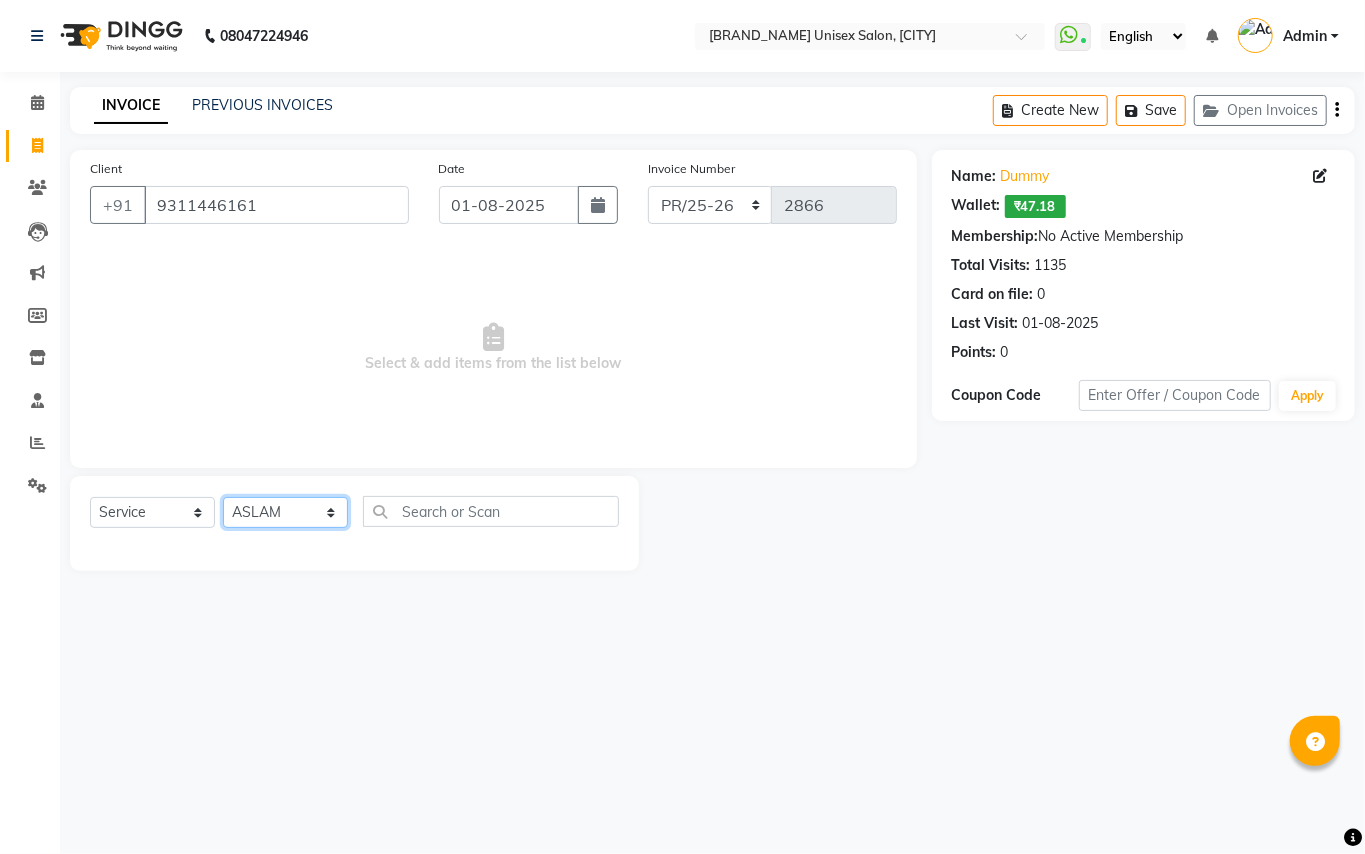 click on "Select Stylist [PERSON] [PERSON] [PERSON] [PERSON] [PERSON] [PERSON] [PERSON] [PERSON] [PERSON] [PERSON] [PERSON] [PERSON] [PERSON] [PERSON] [PERSON] [PERSON] [PERSON] [PERSON] [PERSON]" 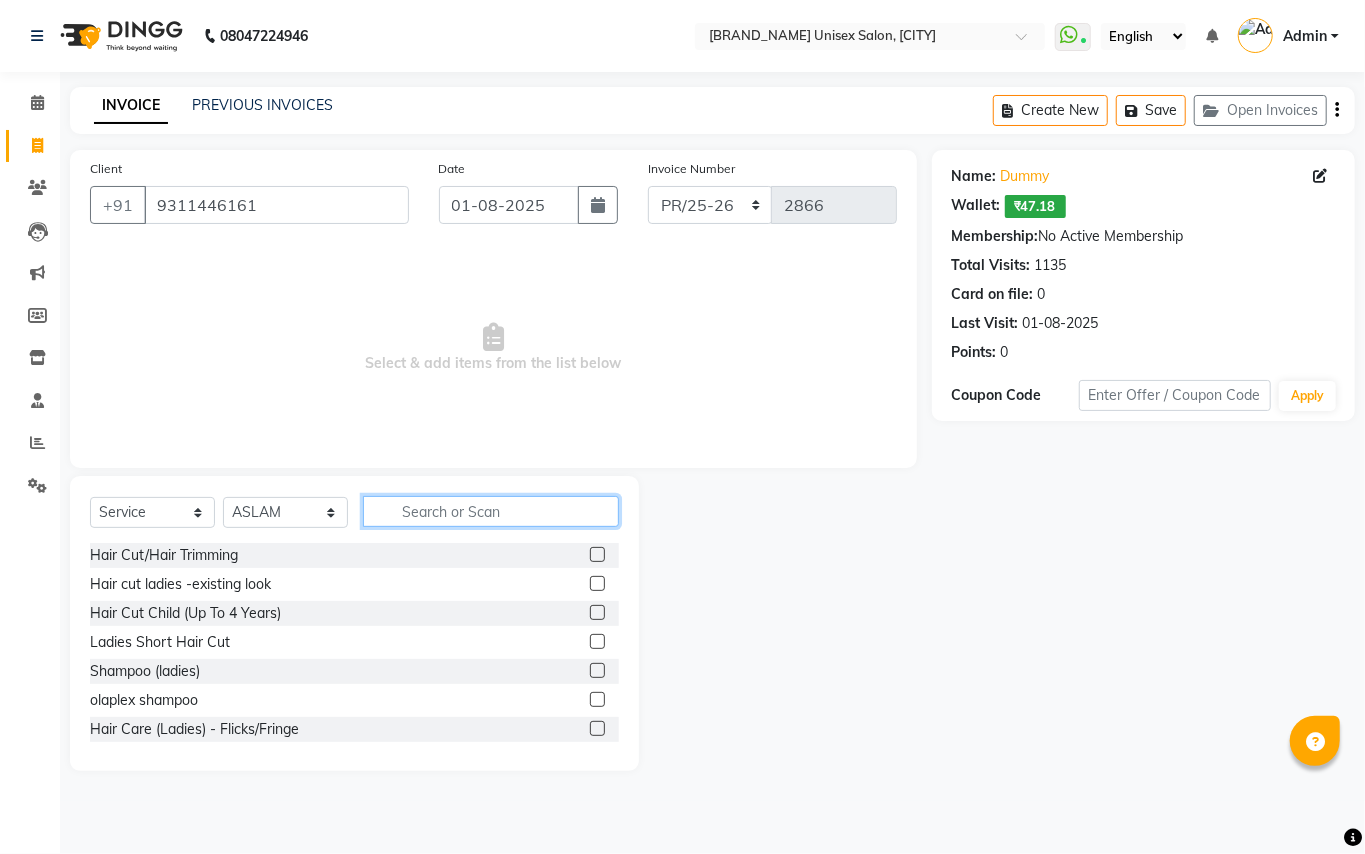 click 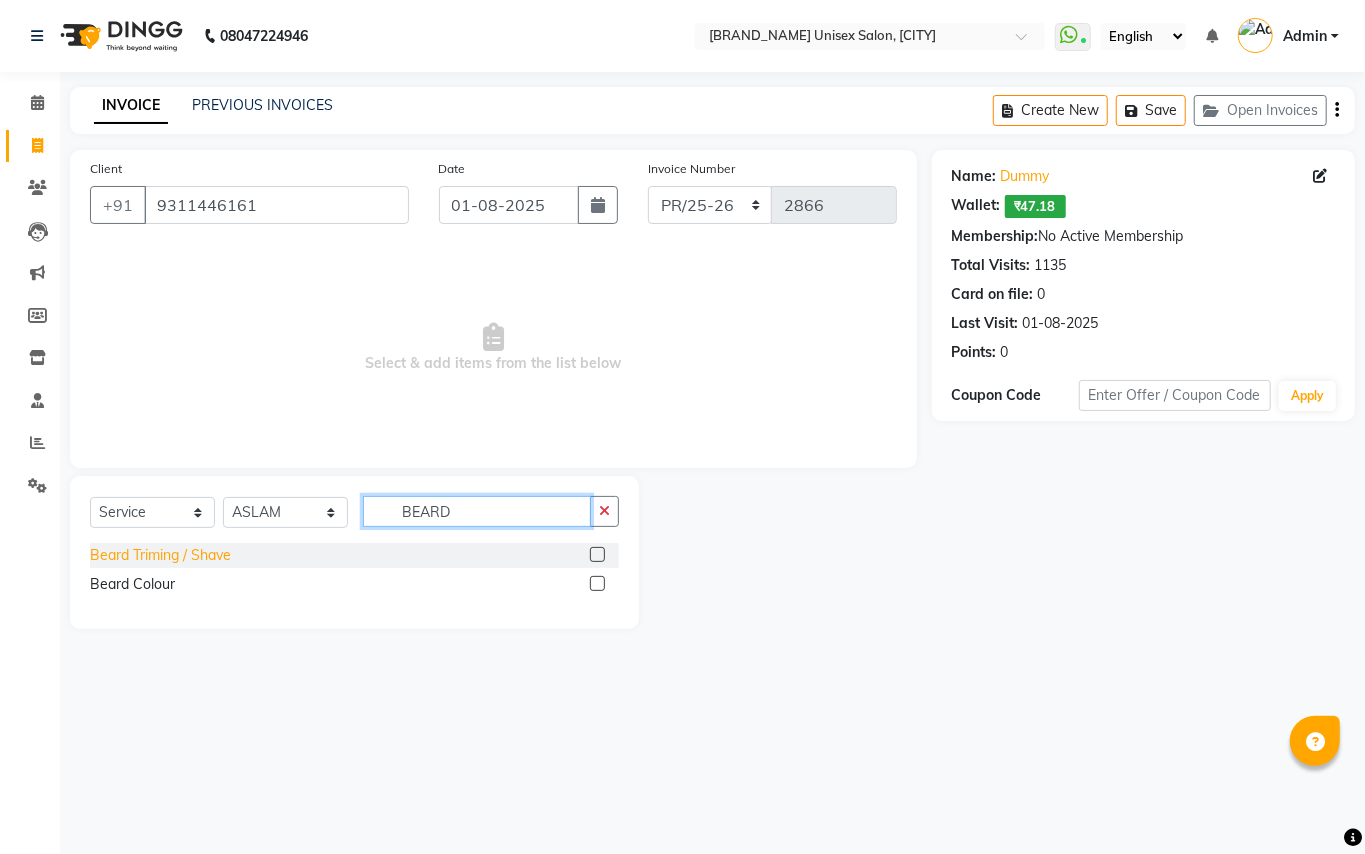 type on "BEARD" 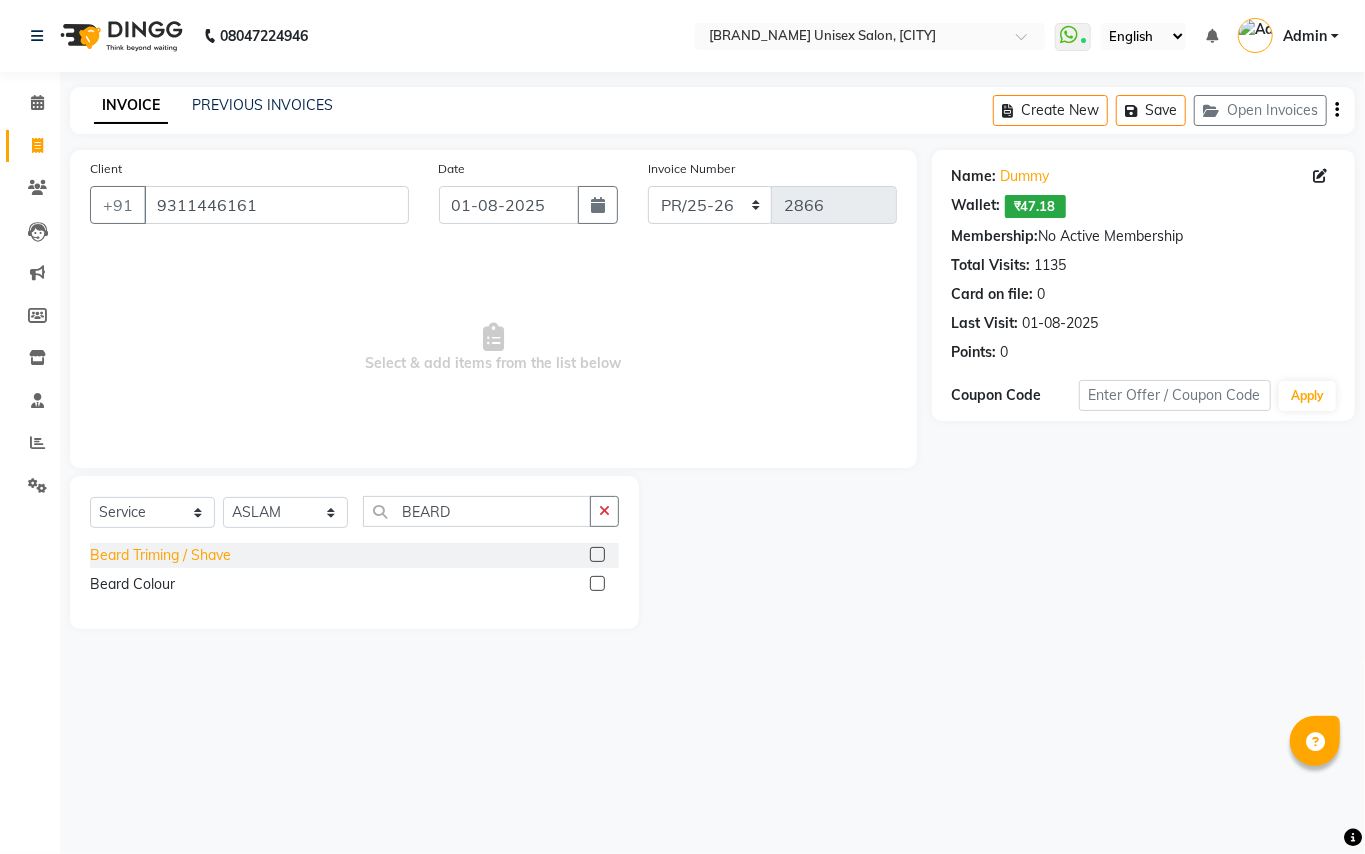 click on "Beard Triming / Shave" 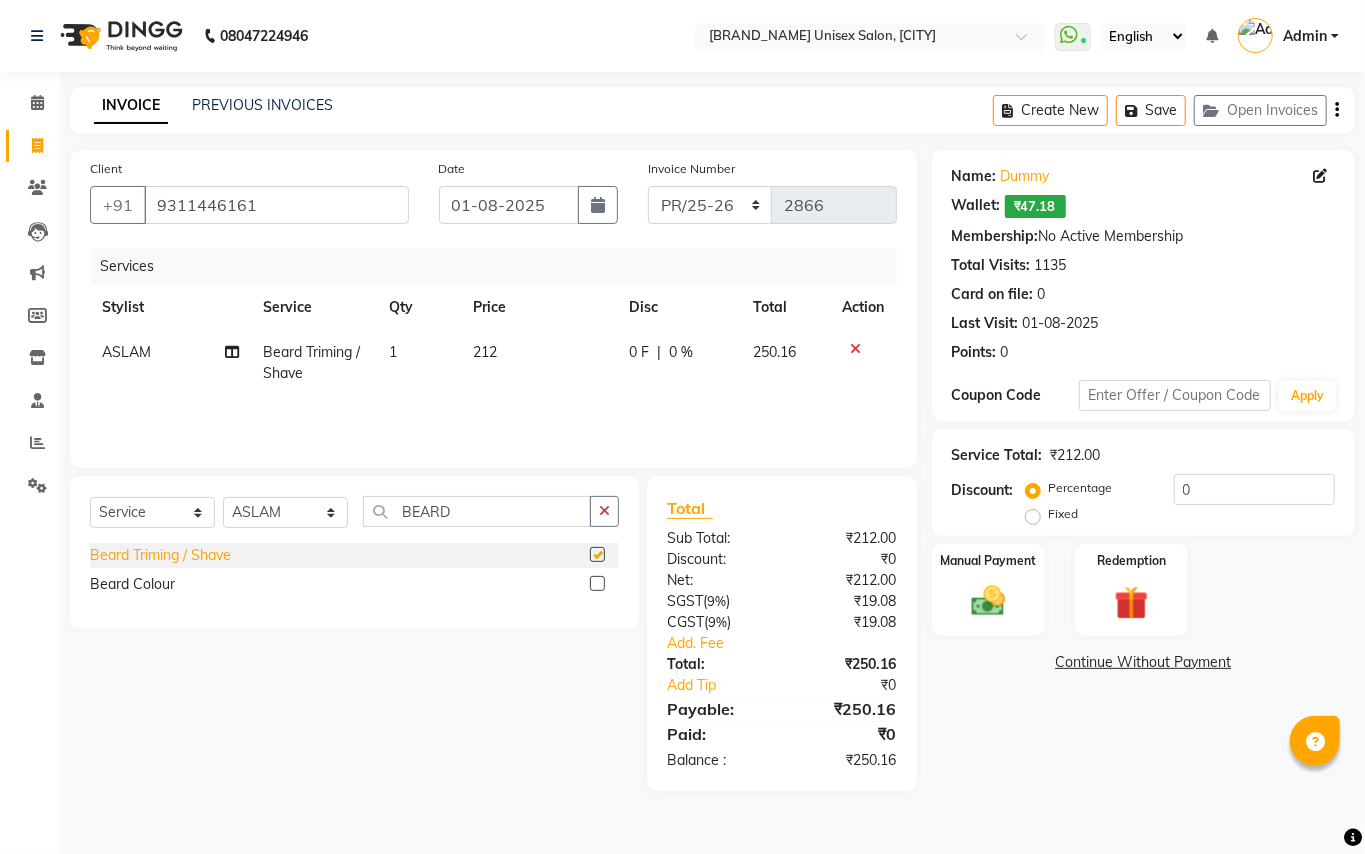 checkbox on "false" 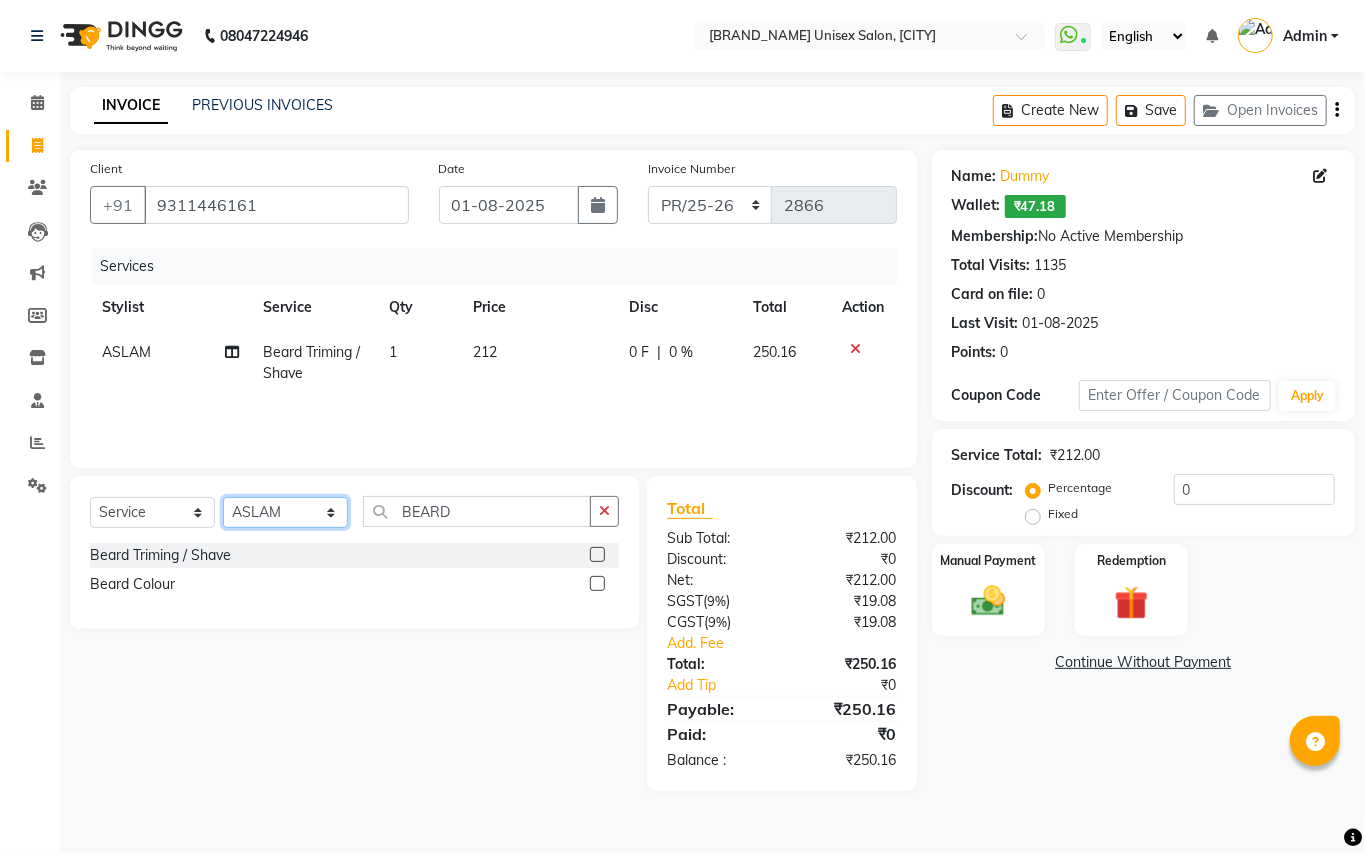 click on "Select Stylist [PERSON] [PERSON] [PERSON] [PERSON] [PERSON] [PERSON] [PERSON] [PERSON] [PERSON] [PERSON] [PERSON] [PERSON] [PERSON] [PERSON] [PERSON] [PERSON] [PERSON] [PERSON] [PERSON]" 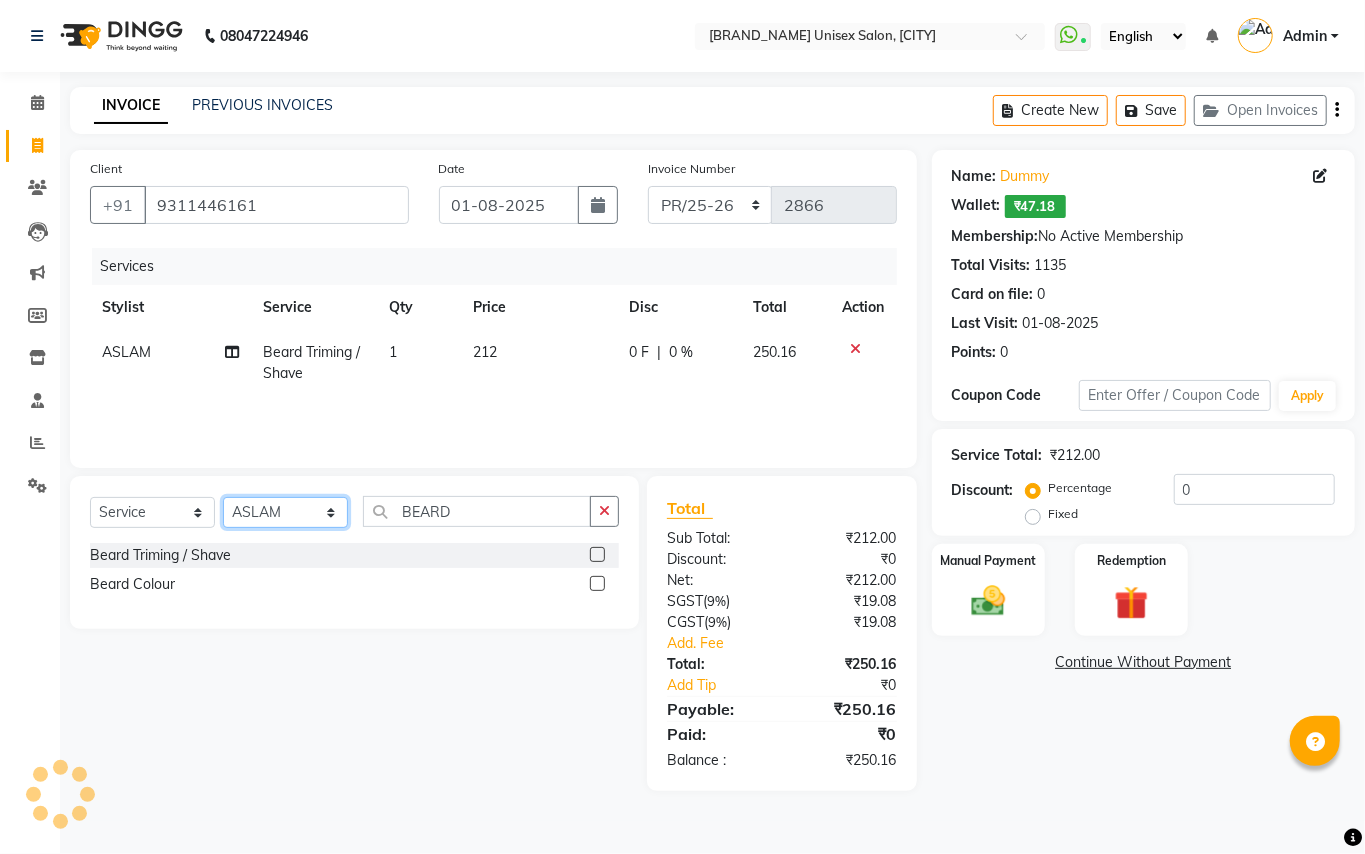 select on "86136" 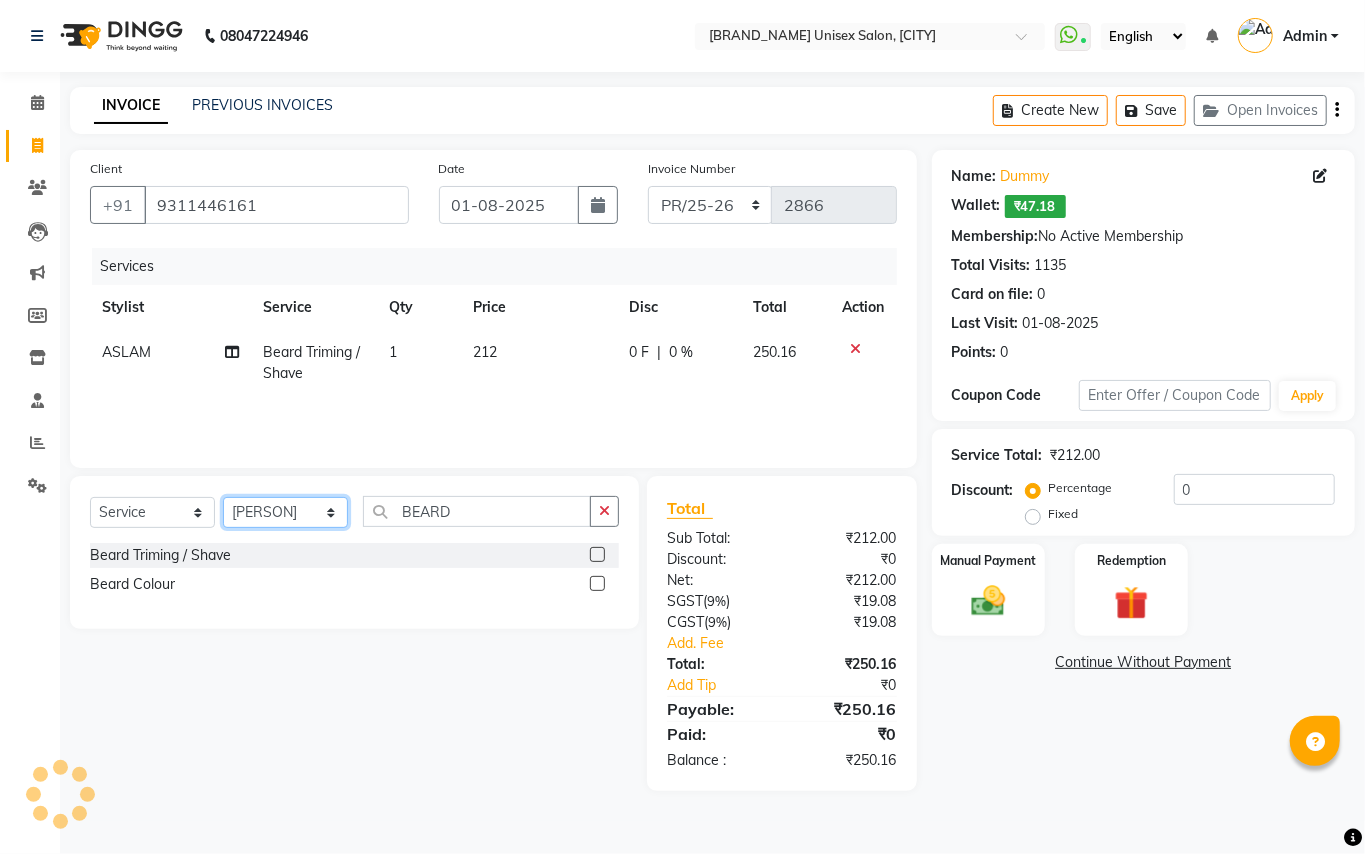 drag, startPoint x: 262, startPoint y: 510, endPoint x: 454, endPoint y: 508, distance: 192.01042 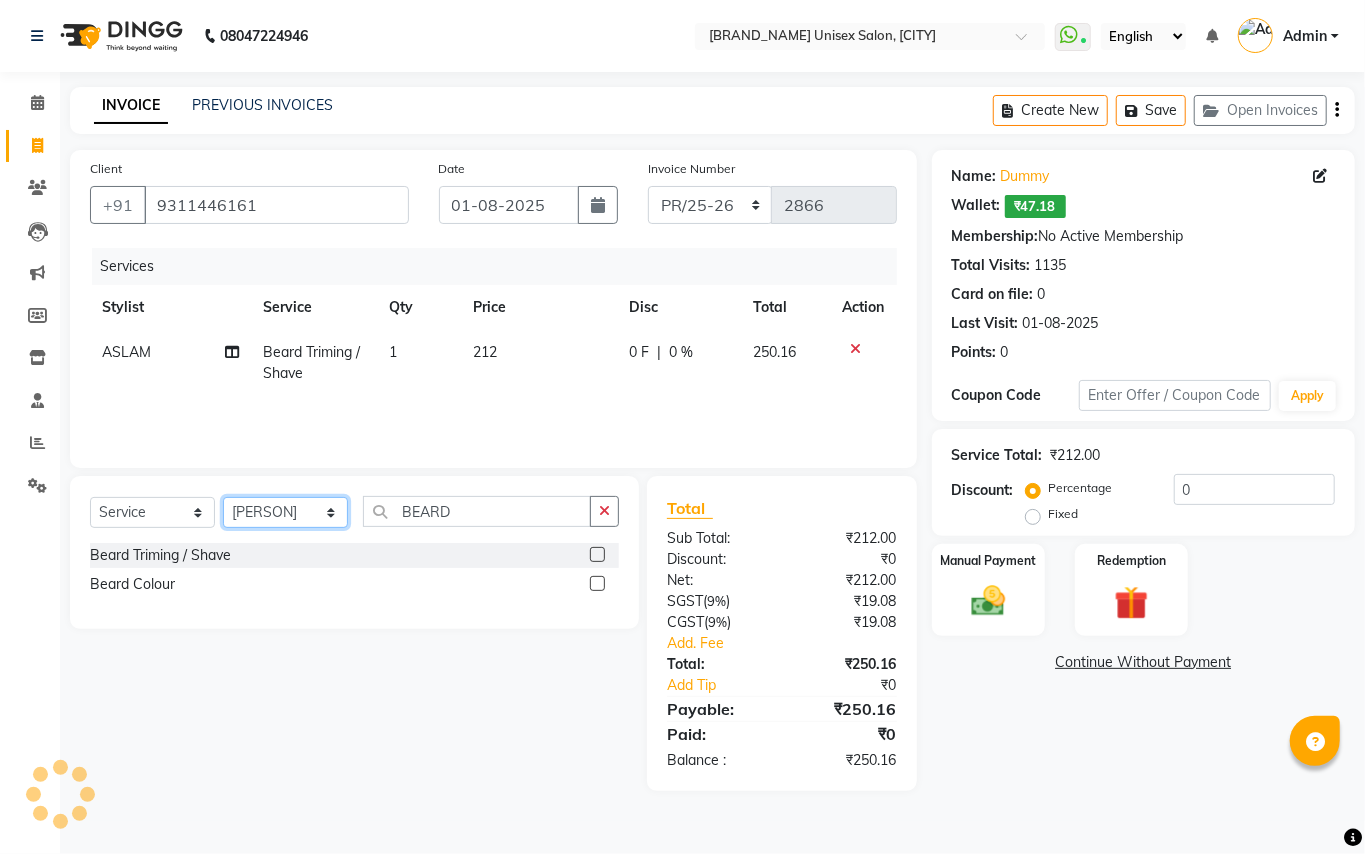 click on "Select Stylist [PERSON] [PERSON] [PERSON] [PERSON] [PERSON] [PERSON] [PERSON] [PERSON] [PERSON] [PERSON] [PERSON] [PERSON] [PERSON] [PERSON] [PERSON] [PERSON] [PERSON] [PERSON] [PERSON]" 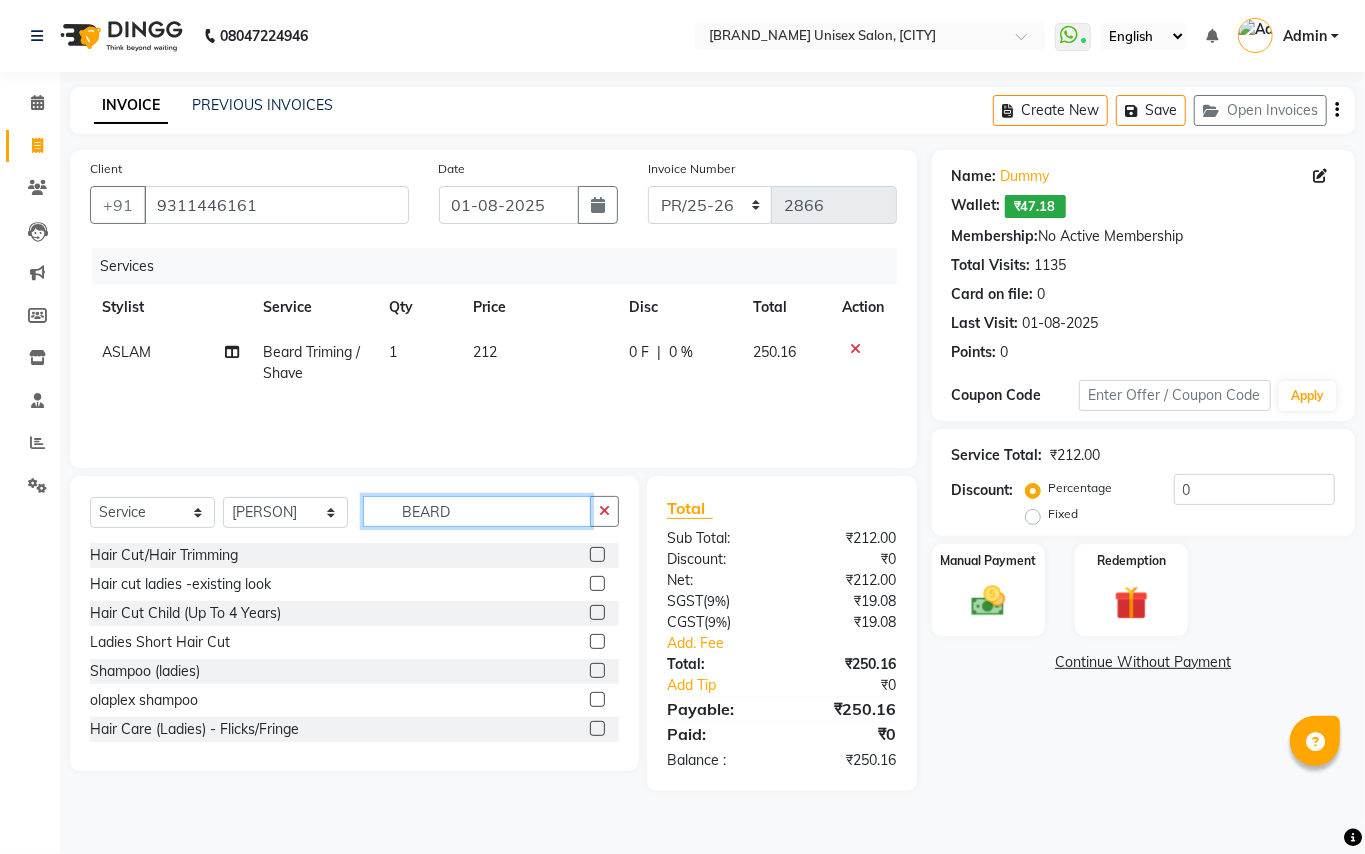 drag, startPoint x: 468, startPoint y: 508, endPoint x: 220, endPoint y: 420, distance: 263.15015 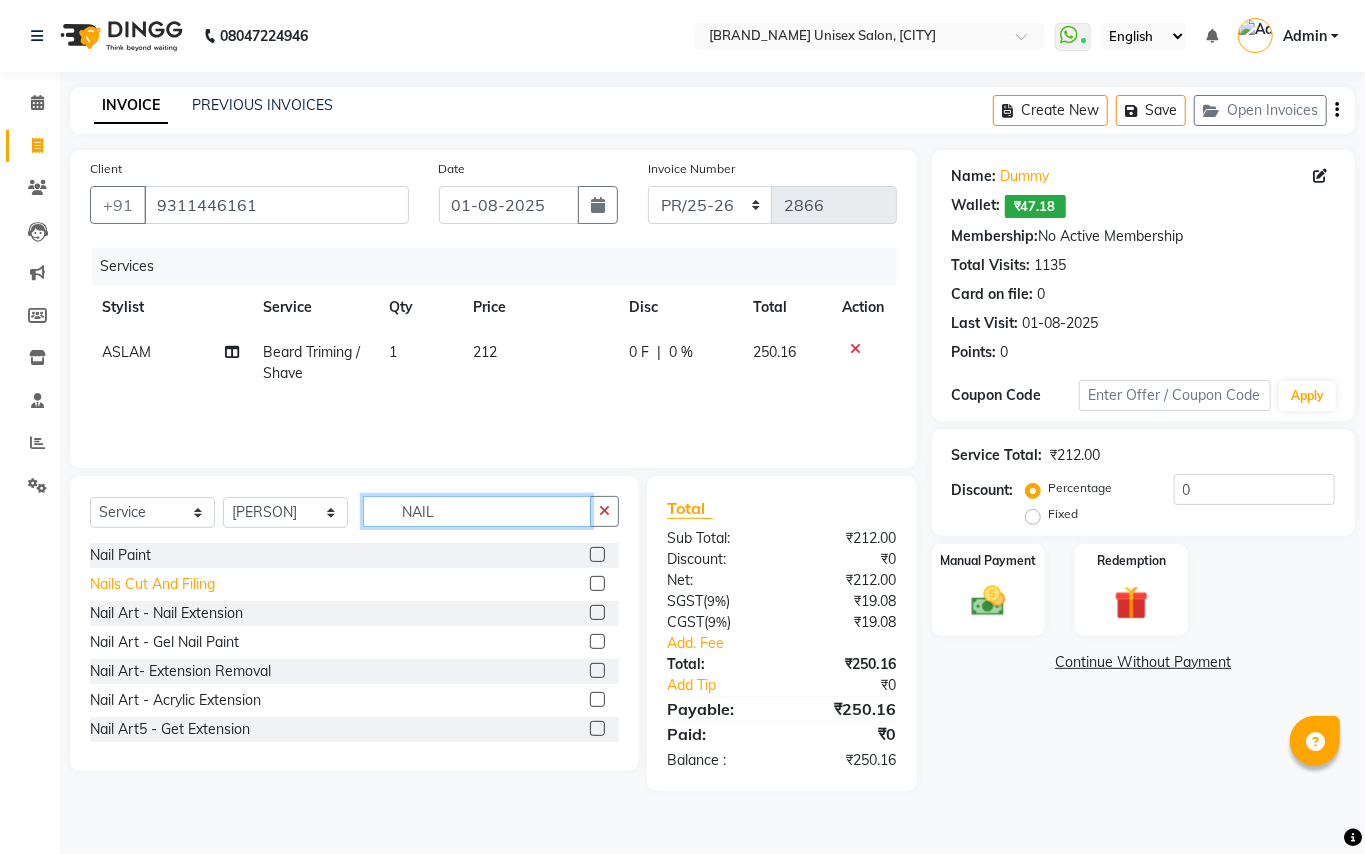 type on "NAIL" 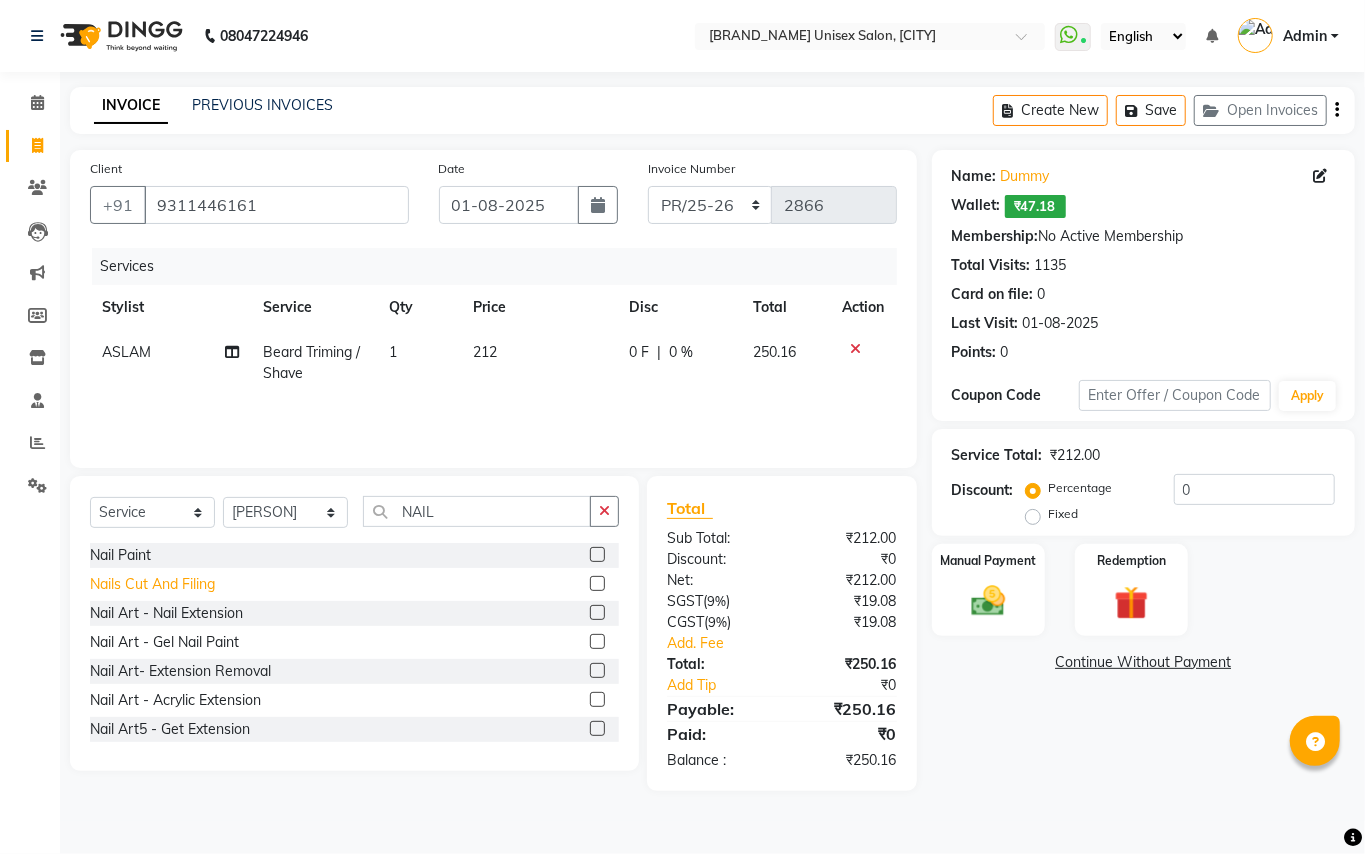 click on "Nails Cut And Filing" 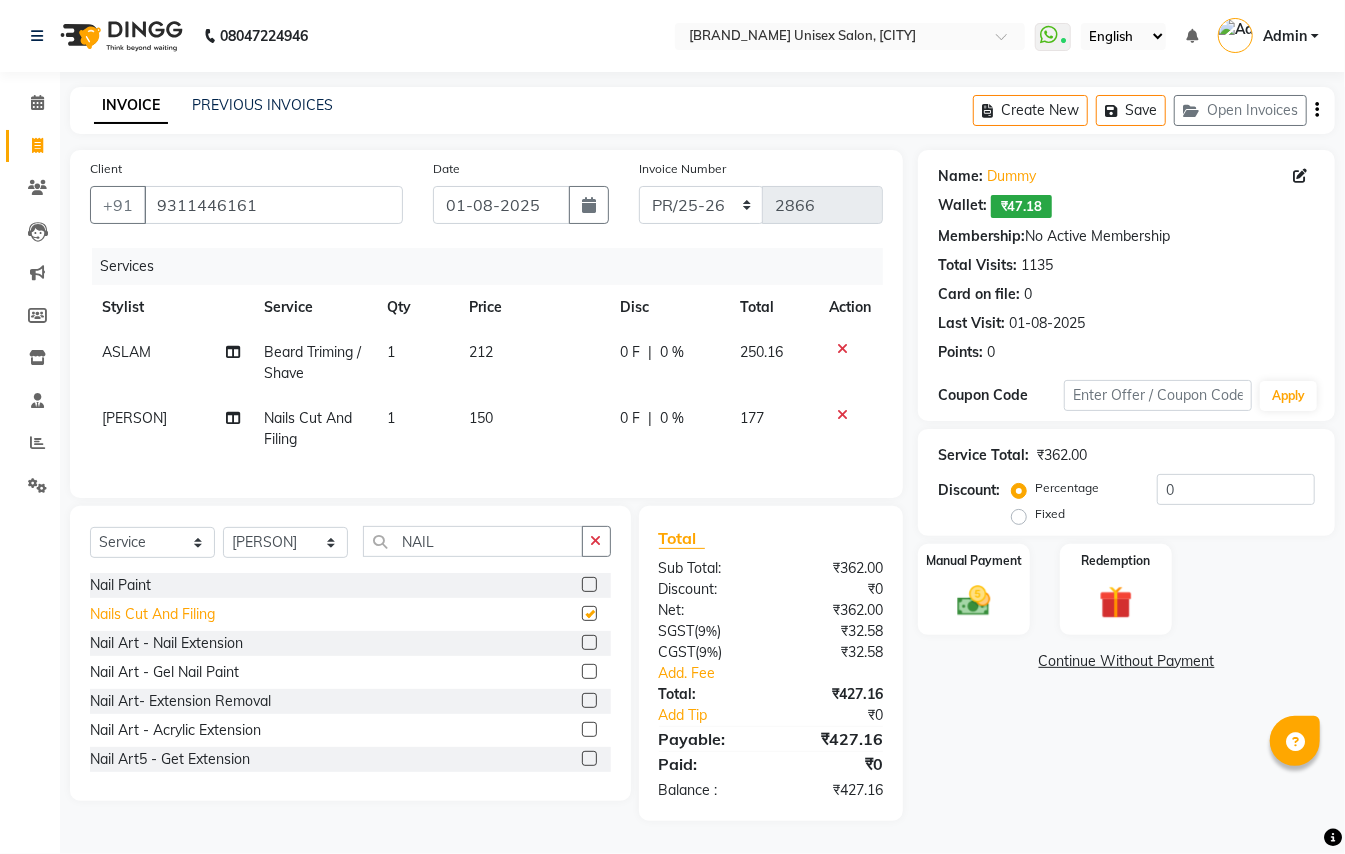 checkbox on "false" 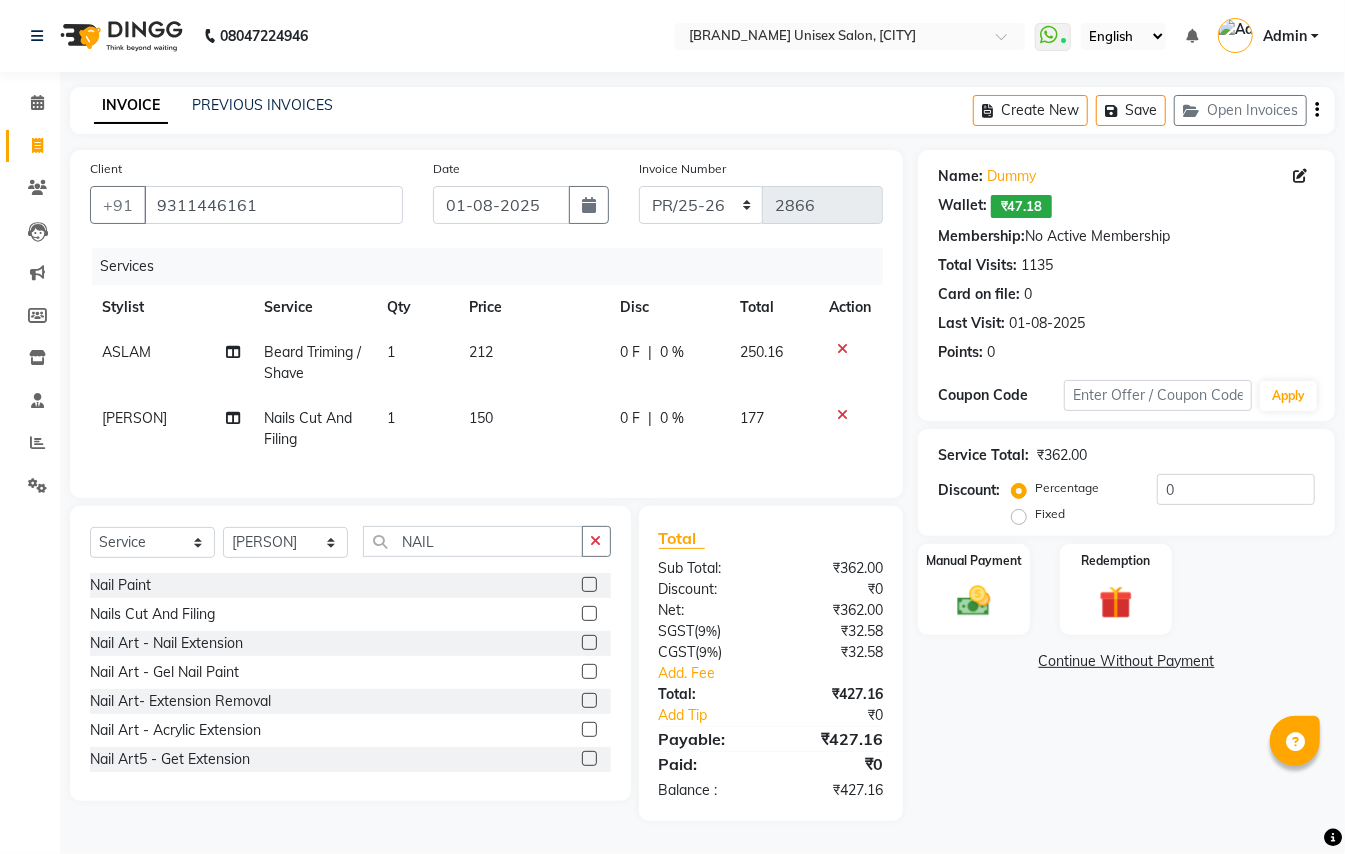 click on "1" 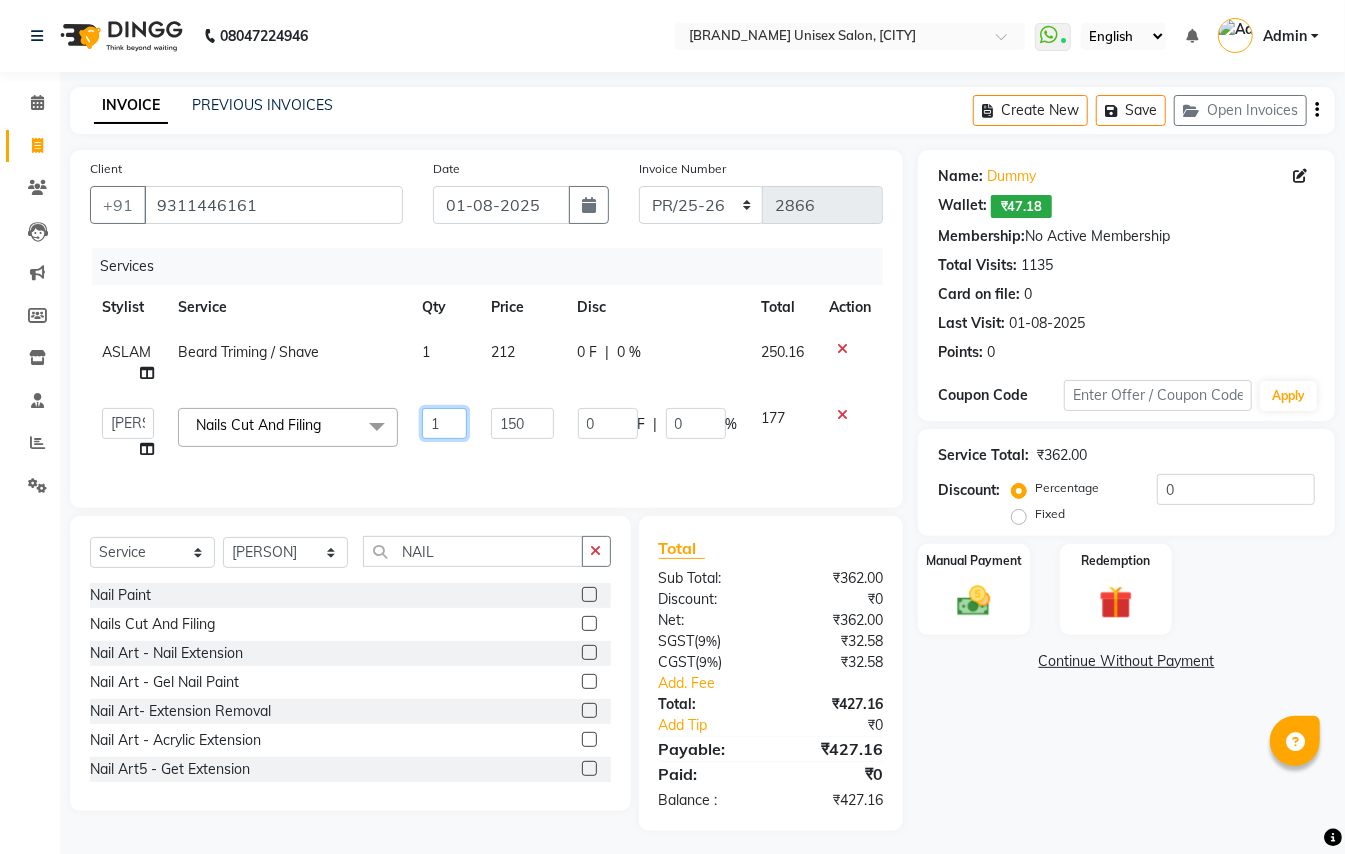 click on "1" 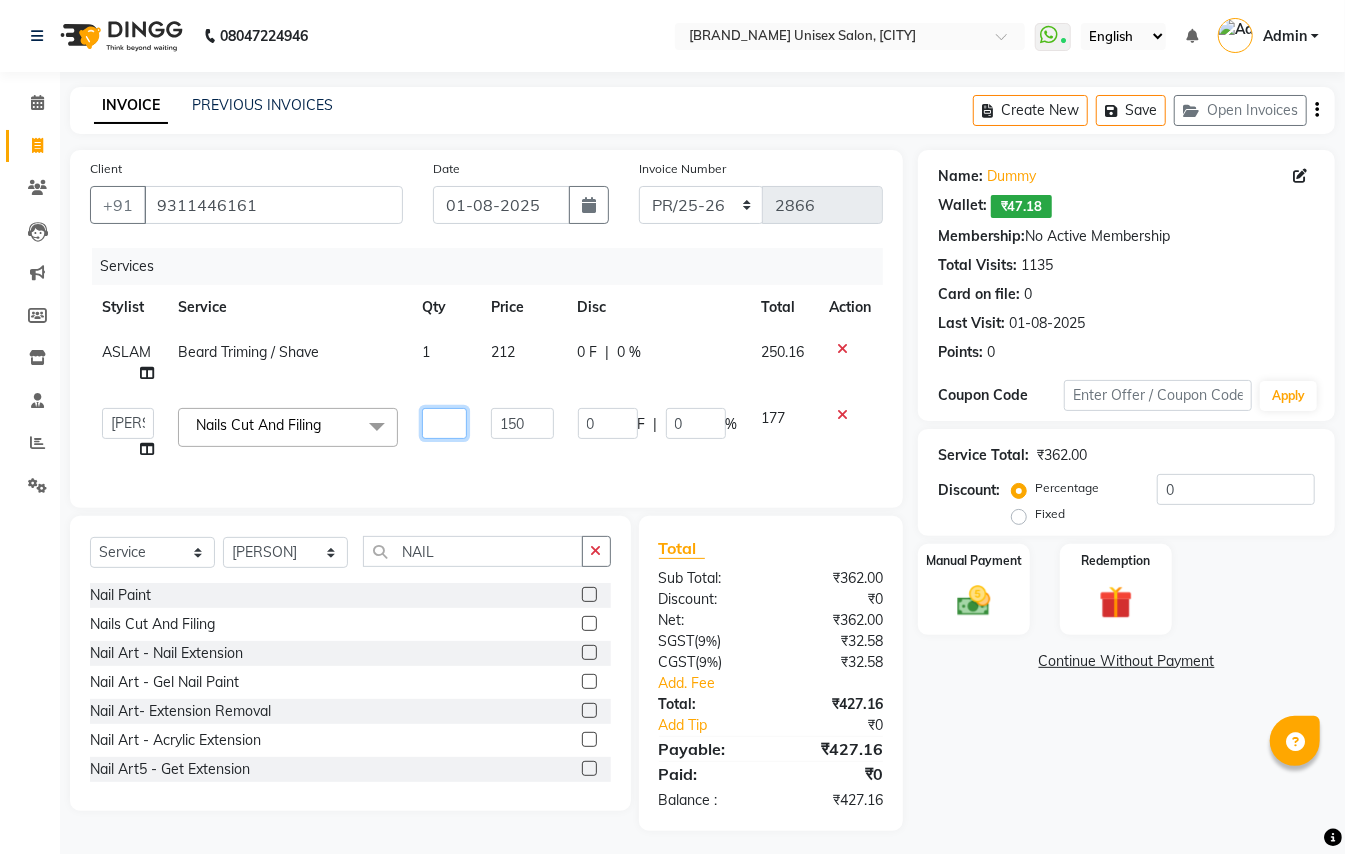 type on "2" 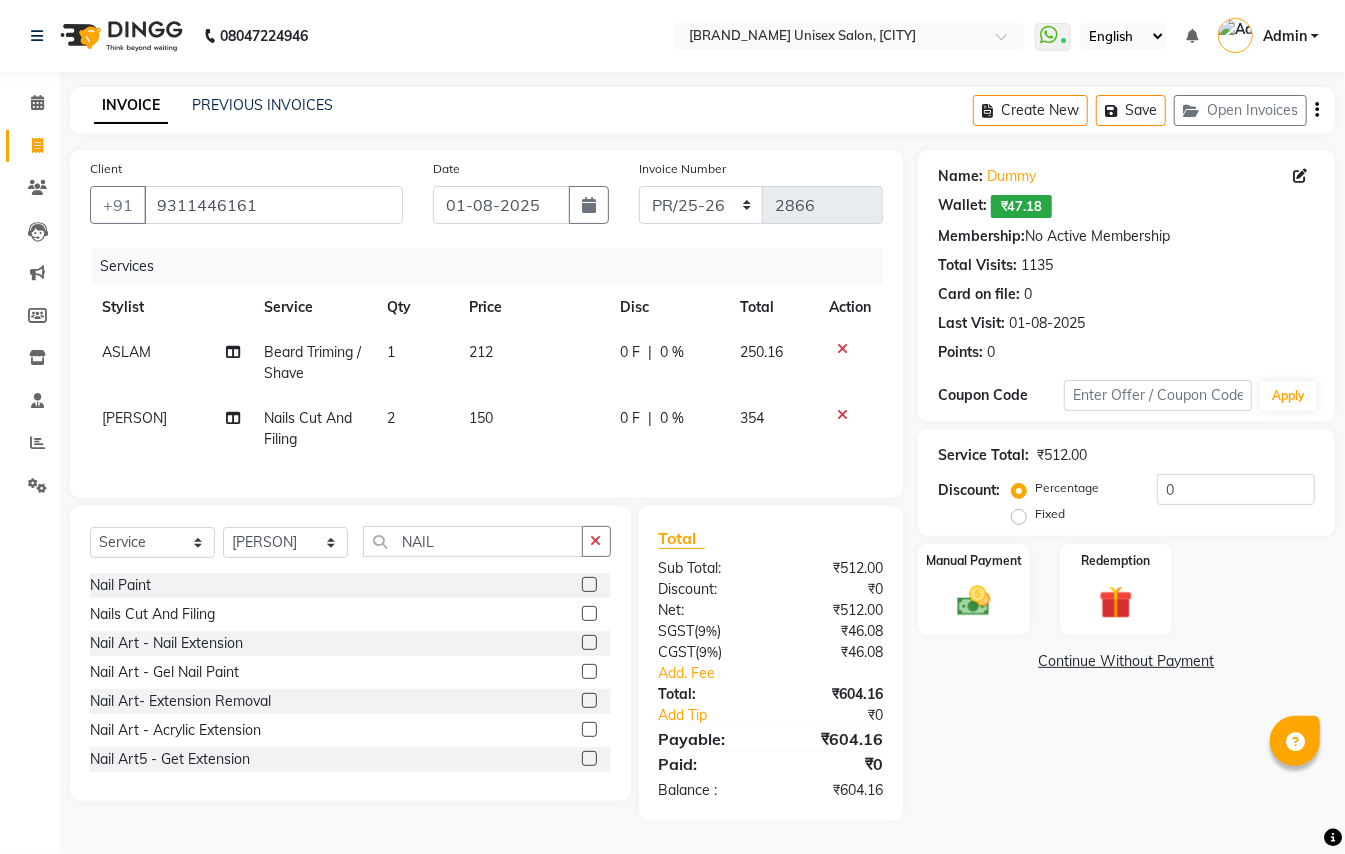 click on "Services Stylist Service Qty Price Disc Total Action [PERSON] Beard Triming / Shave 1 212 0 F | 0 % 250.16 [PERSON] Nails Cut And Filing 2 150 0 F | 0 % 354" 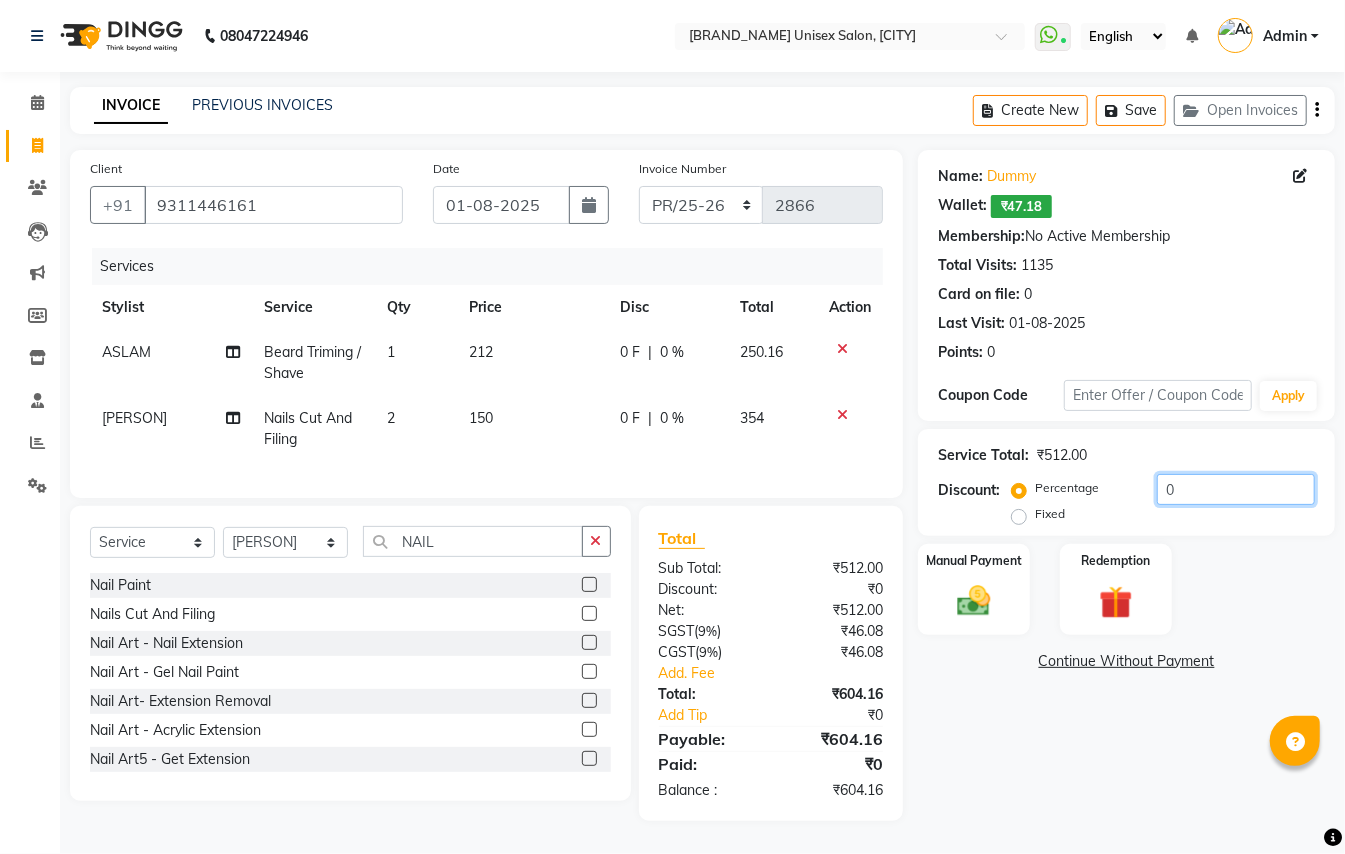 click on "0" 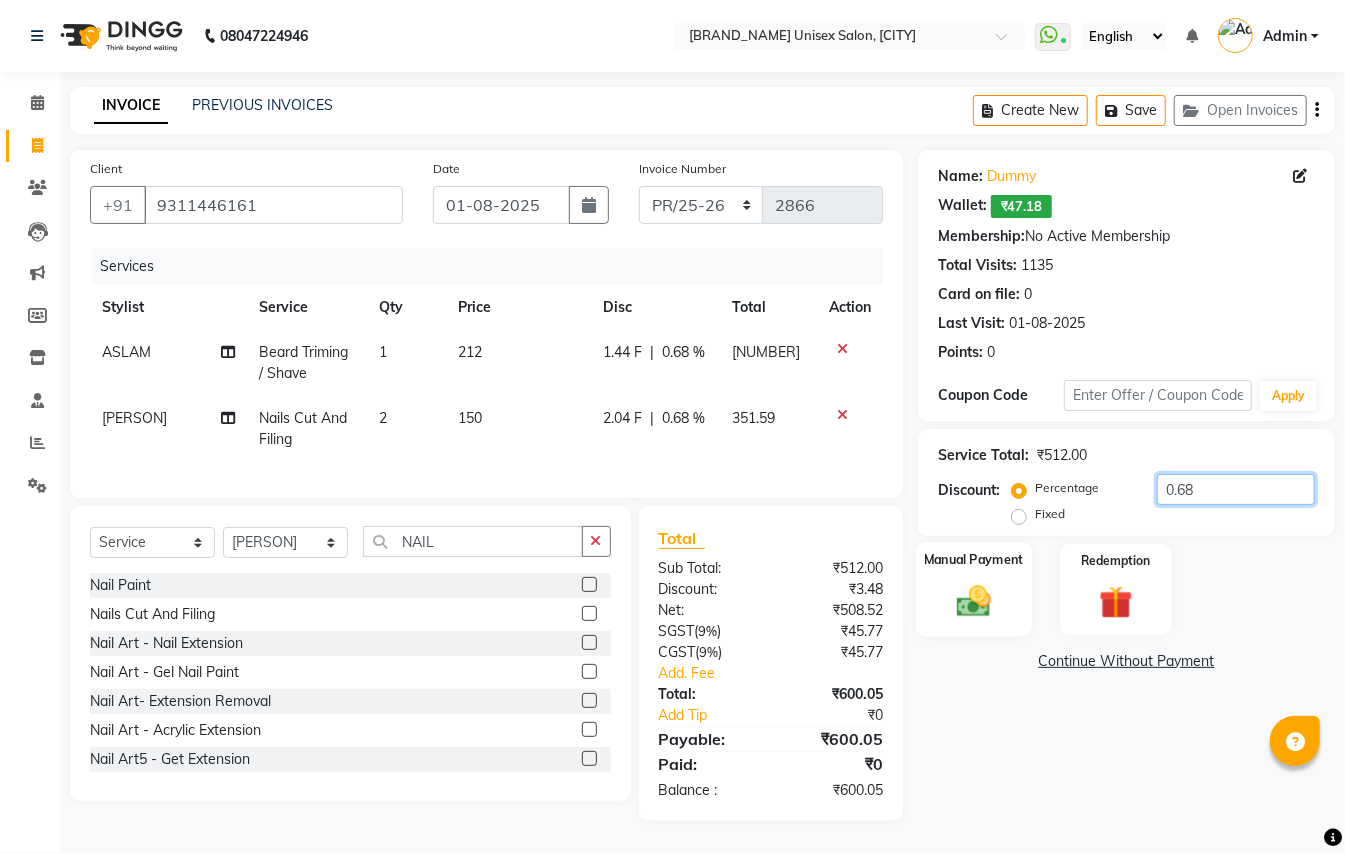 type on "0.68" 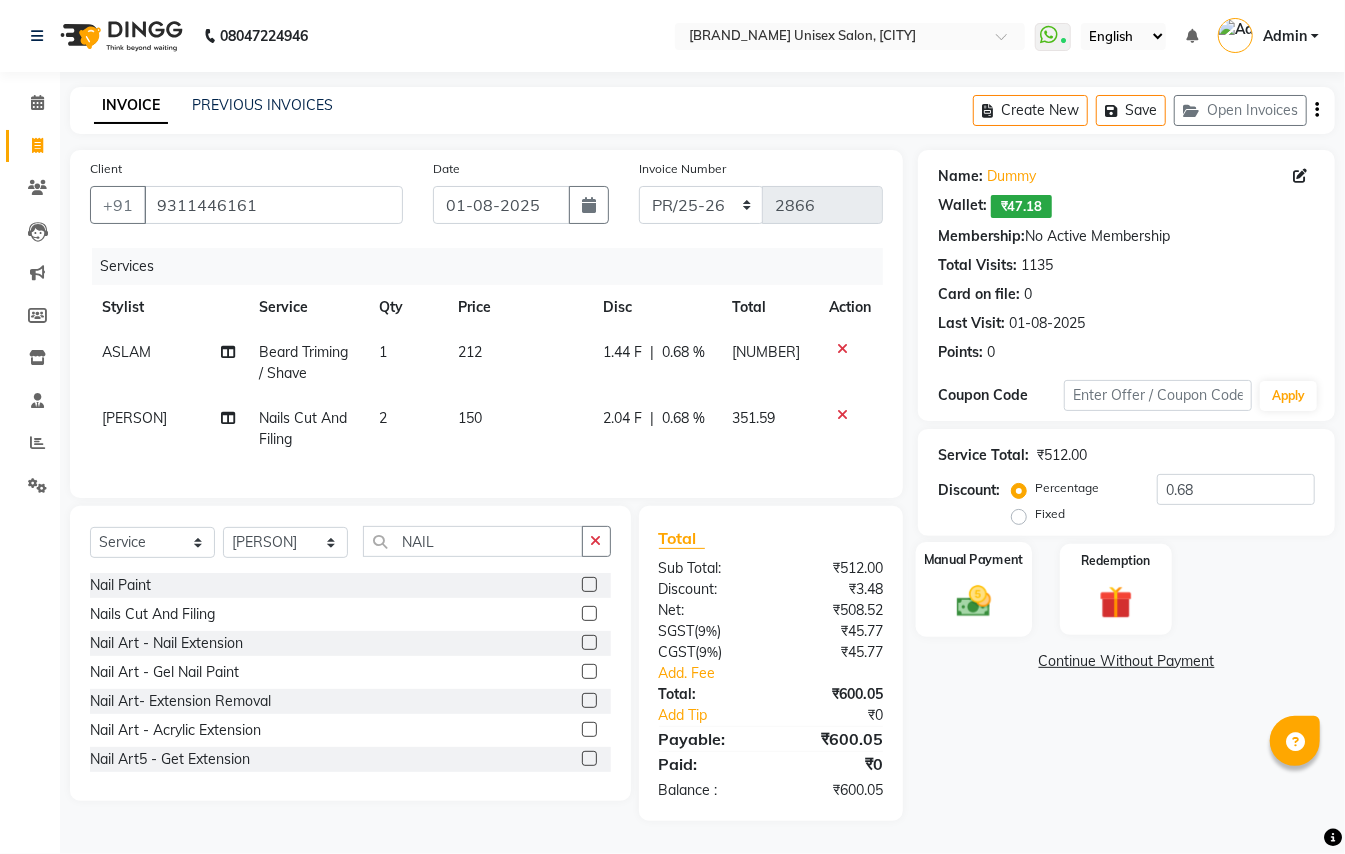 click 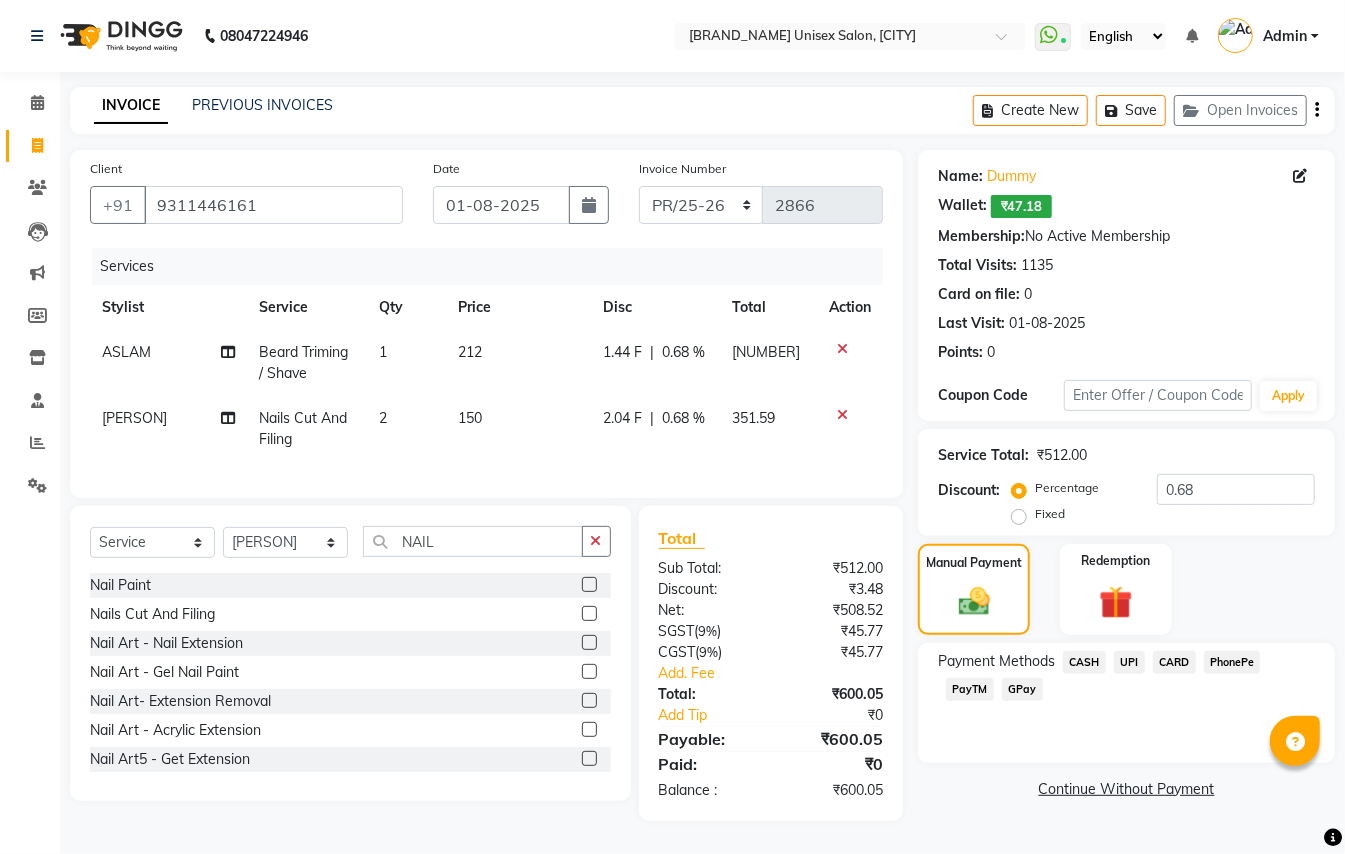 click on "CASH" 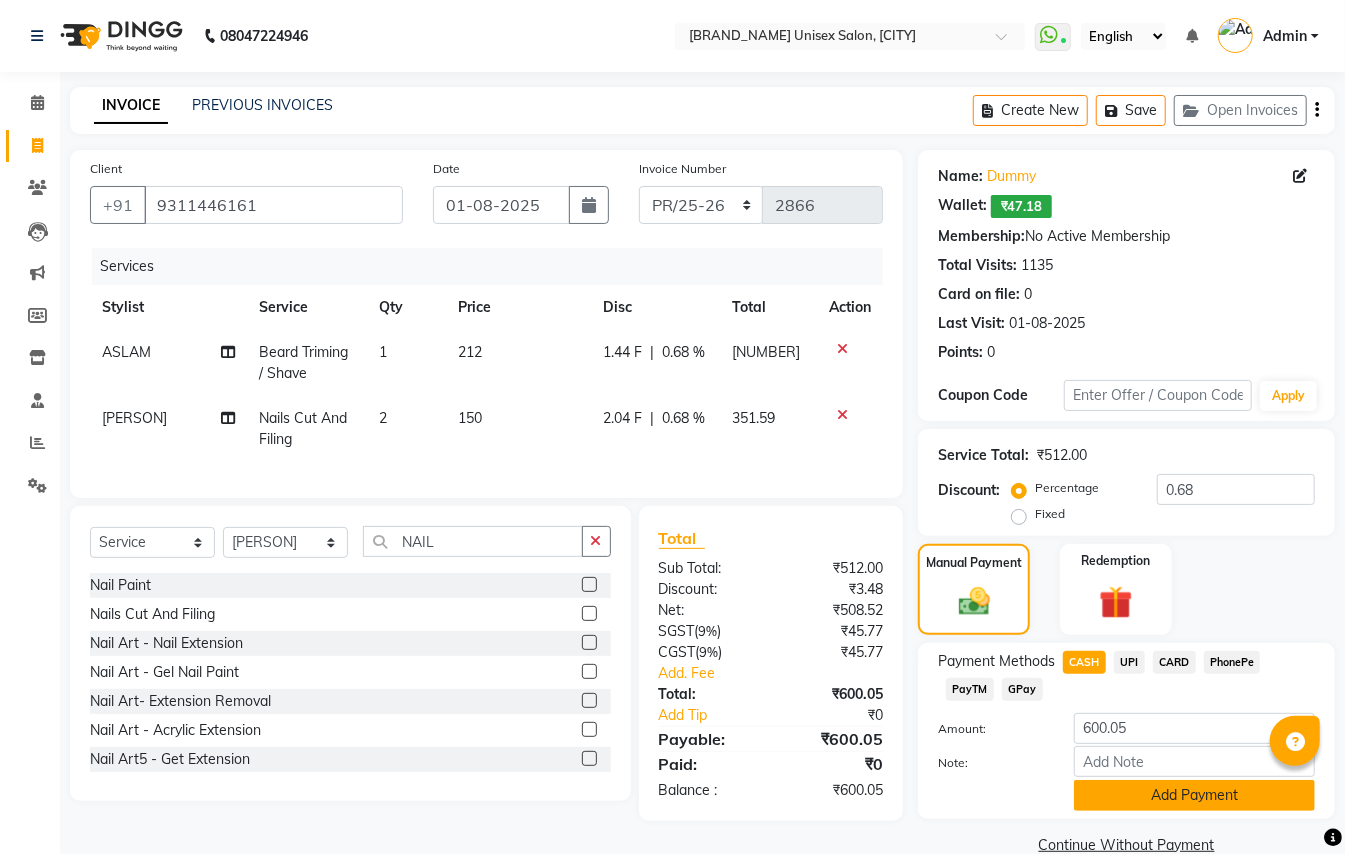 click on "Add Payment" 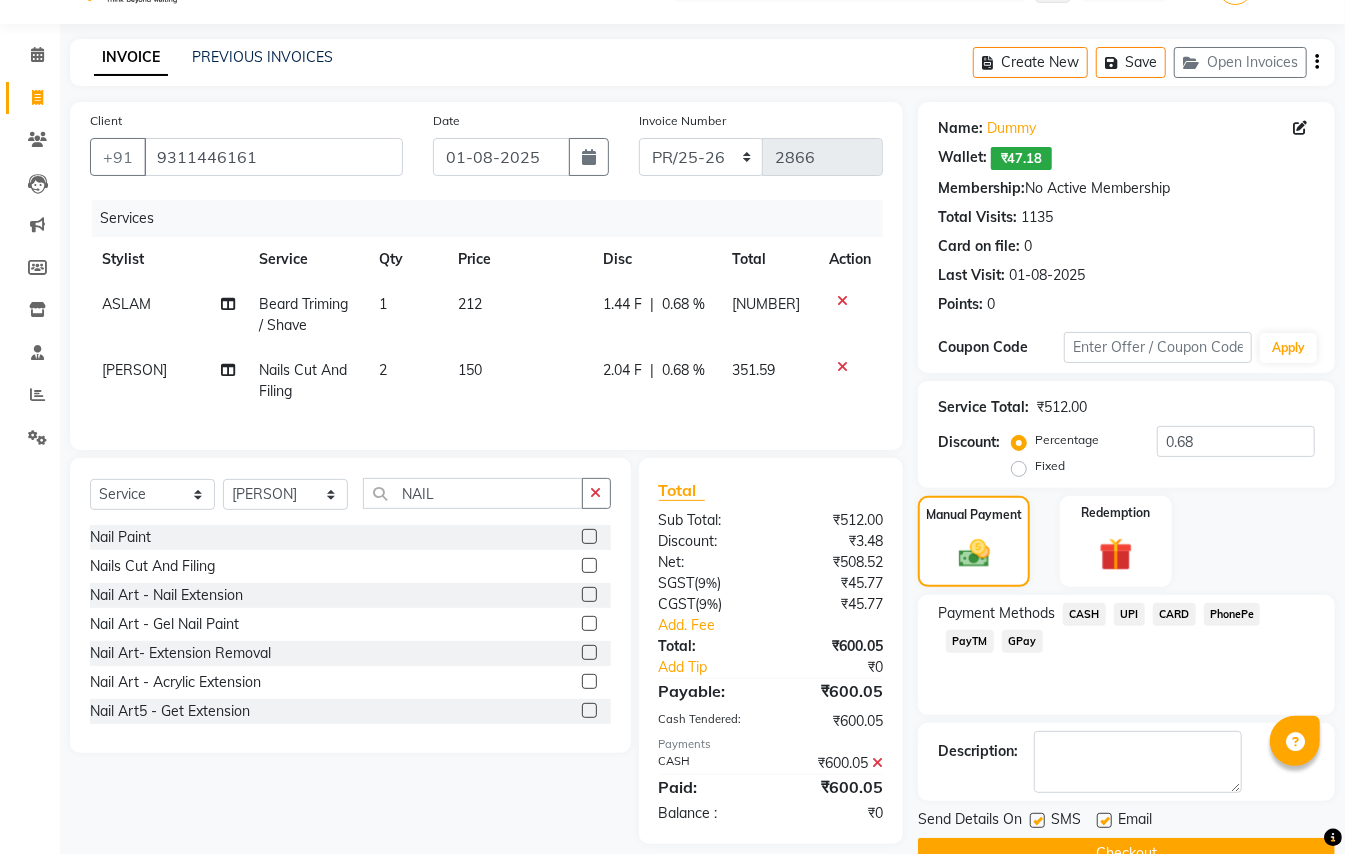 scroll, scrollTop: 94, scrollLeft: 0, axis: vertical 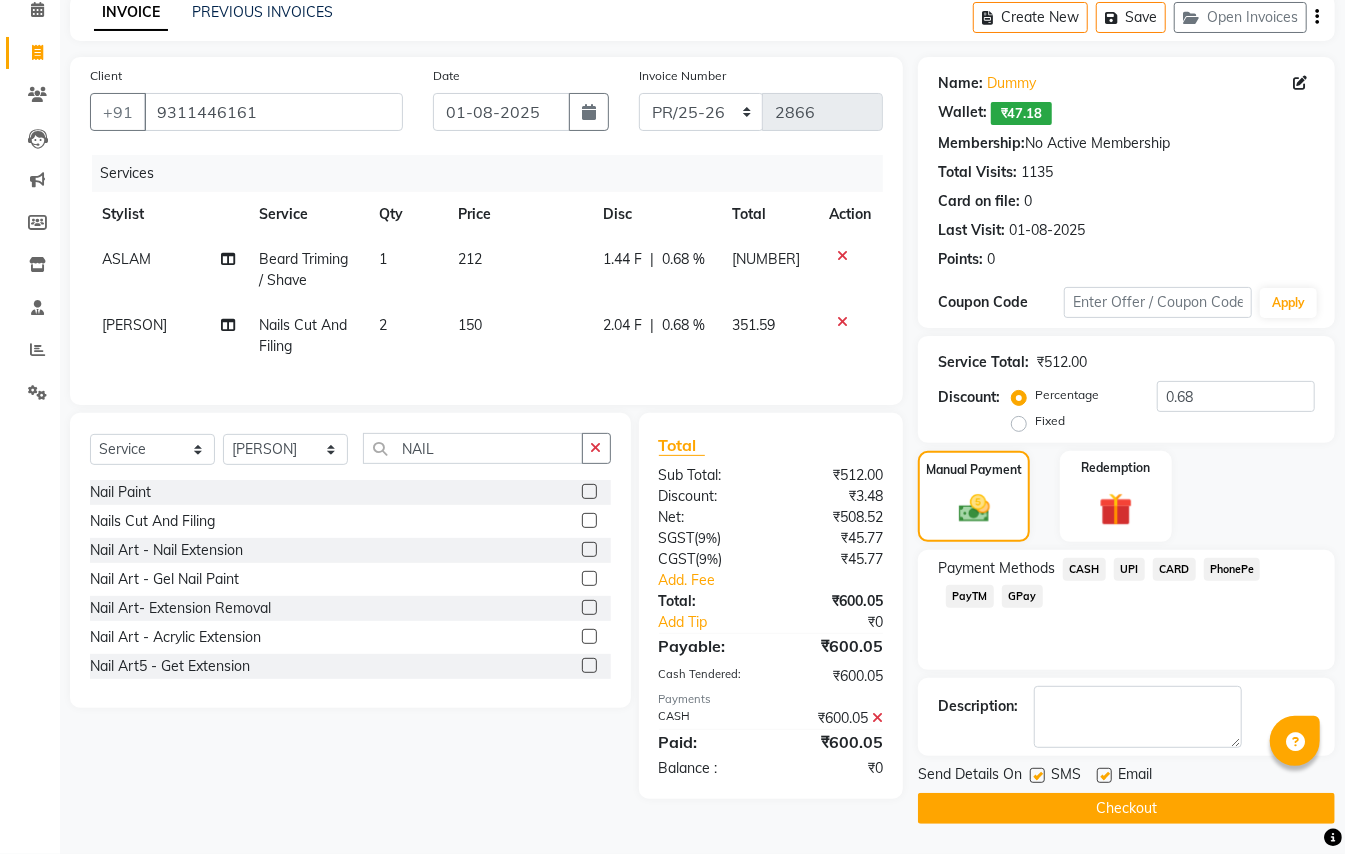click on "Checkout" 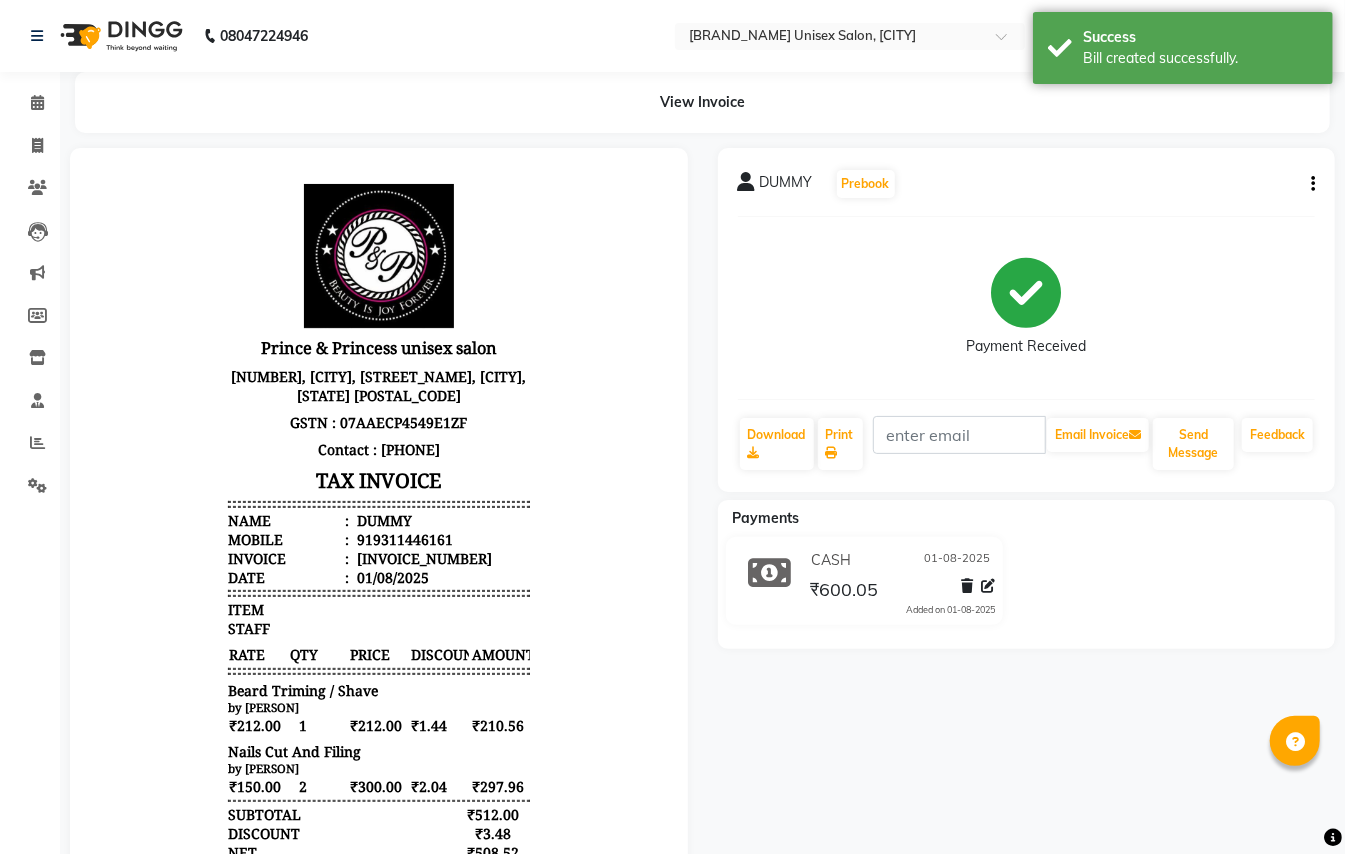 scroll, scrollTop: 0, scrollLeft: 0, axis: both 